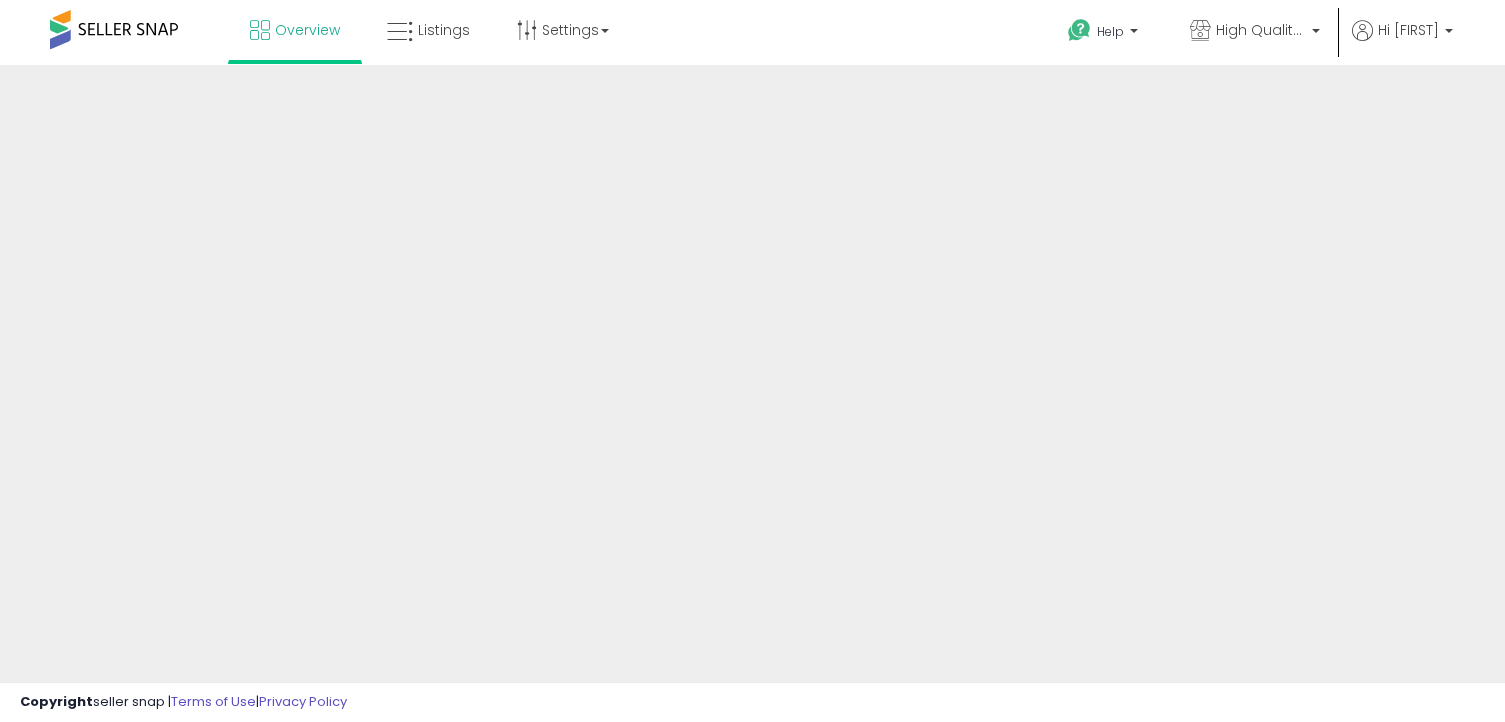 scroll, scrollTop: 0, scrollLeft: 0, axis: both 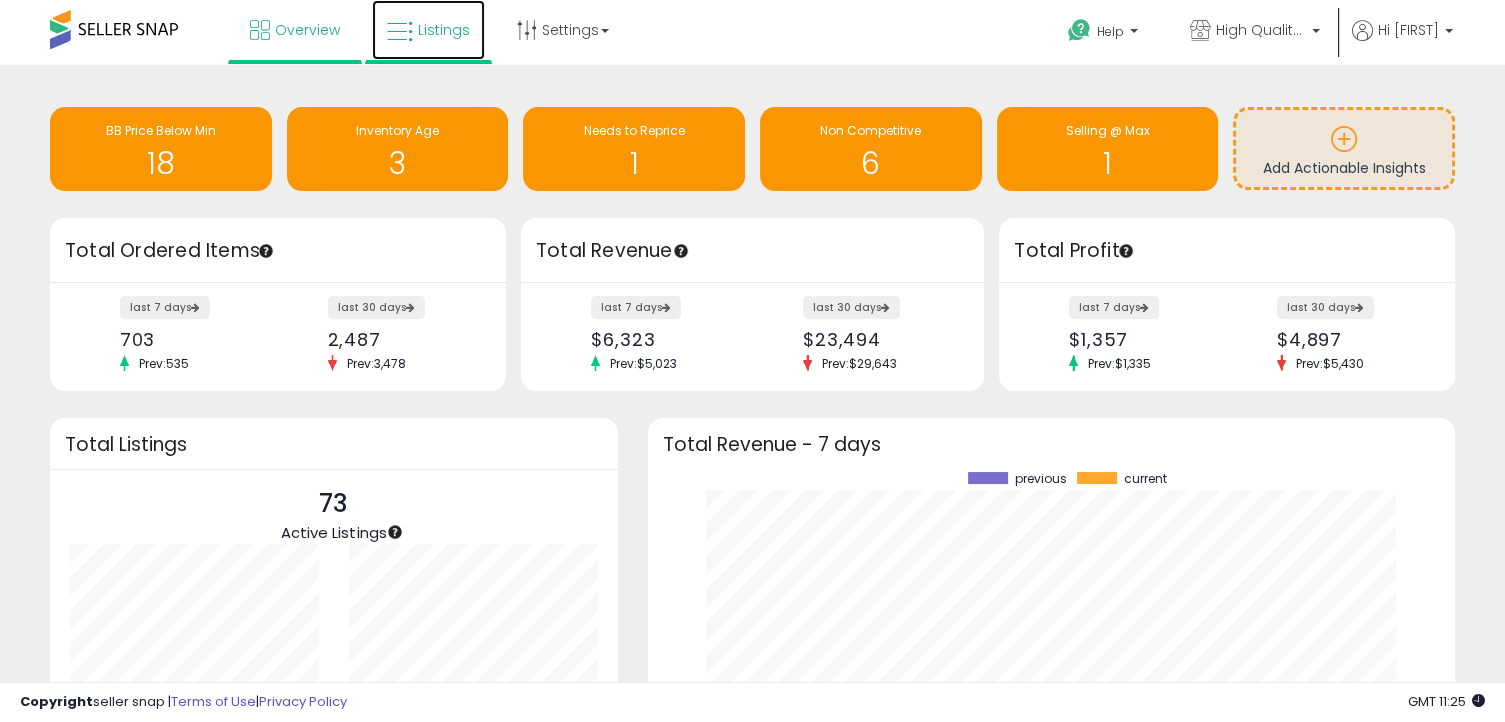 click on "Listings" at bounding box center [444, 30] 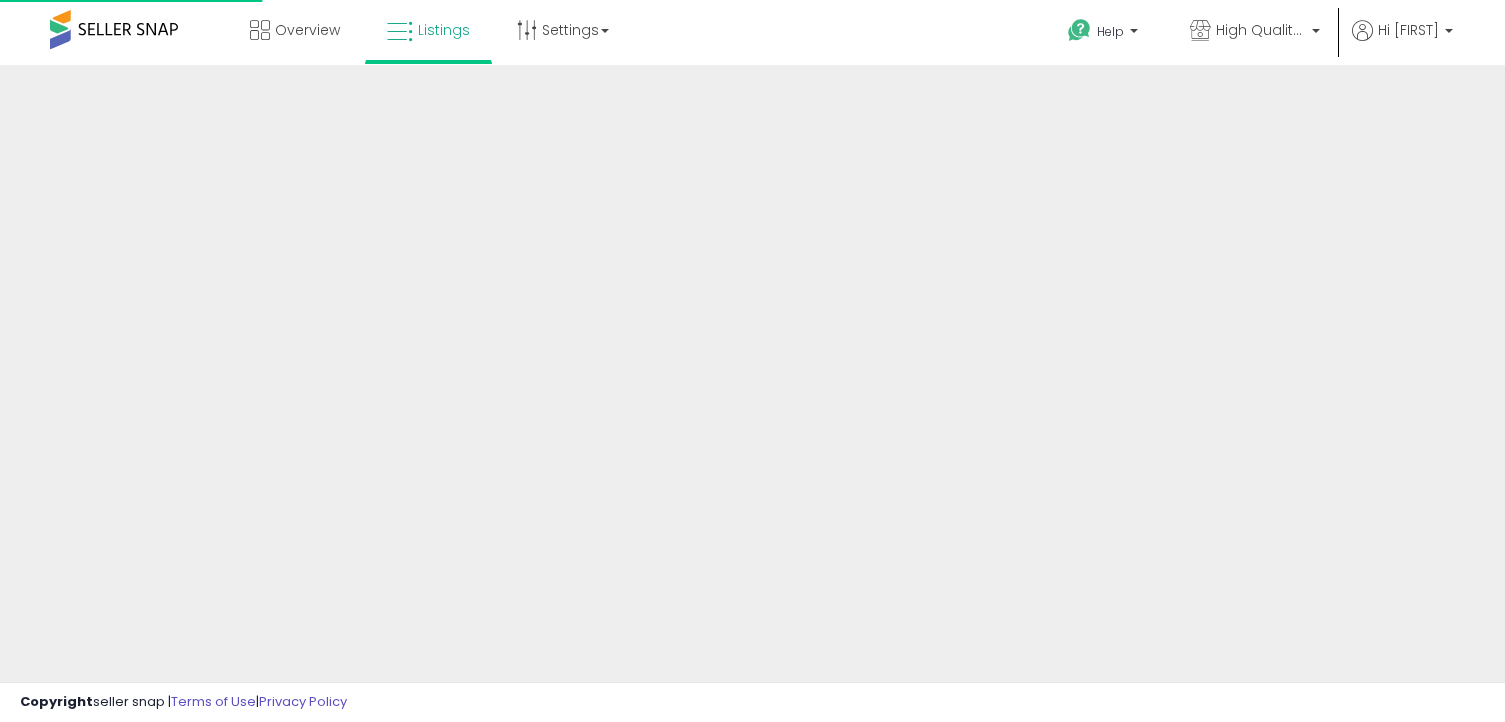 scroll, scrollTop: 0, scrollLeft: 0, axis: both 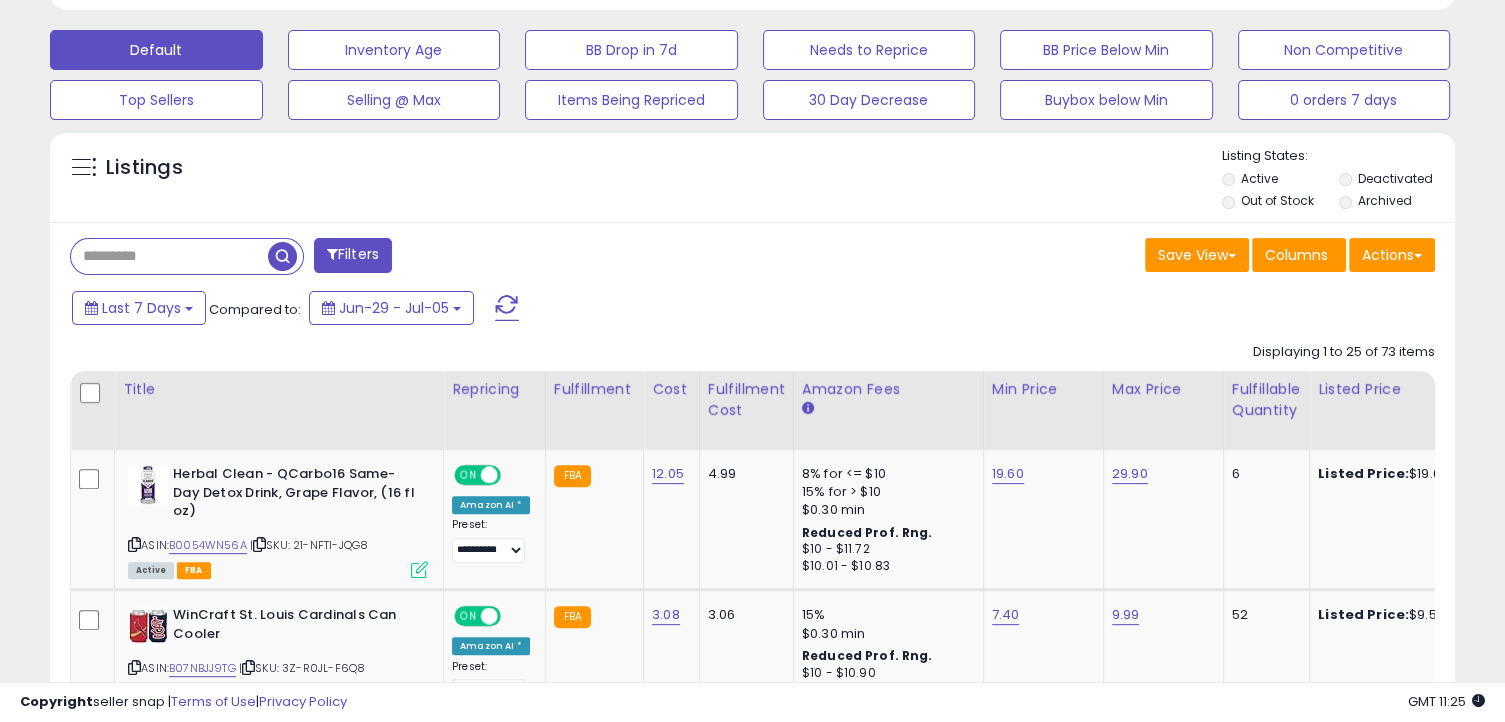 click on "Active" at bounding box center (1258, 178) 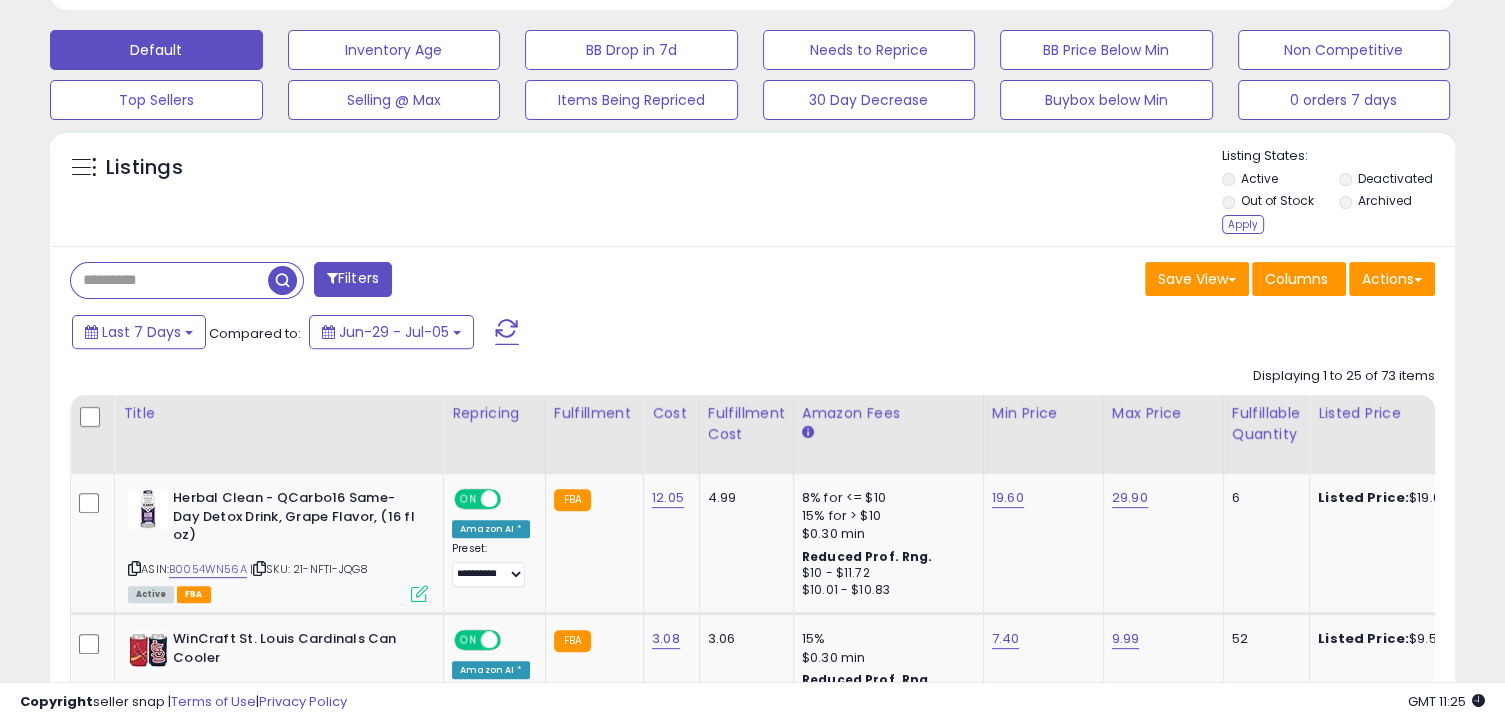 click on "Out of Stock" at bounding box center [1276, 200] 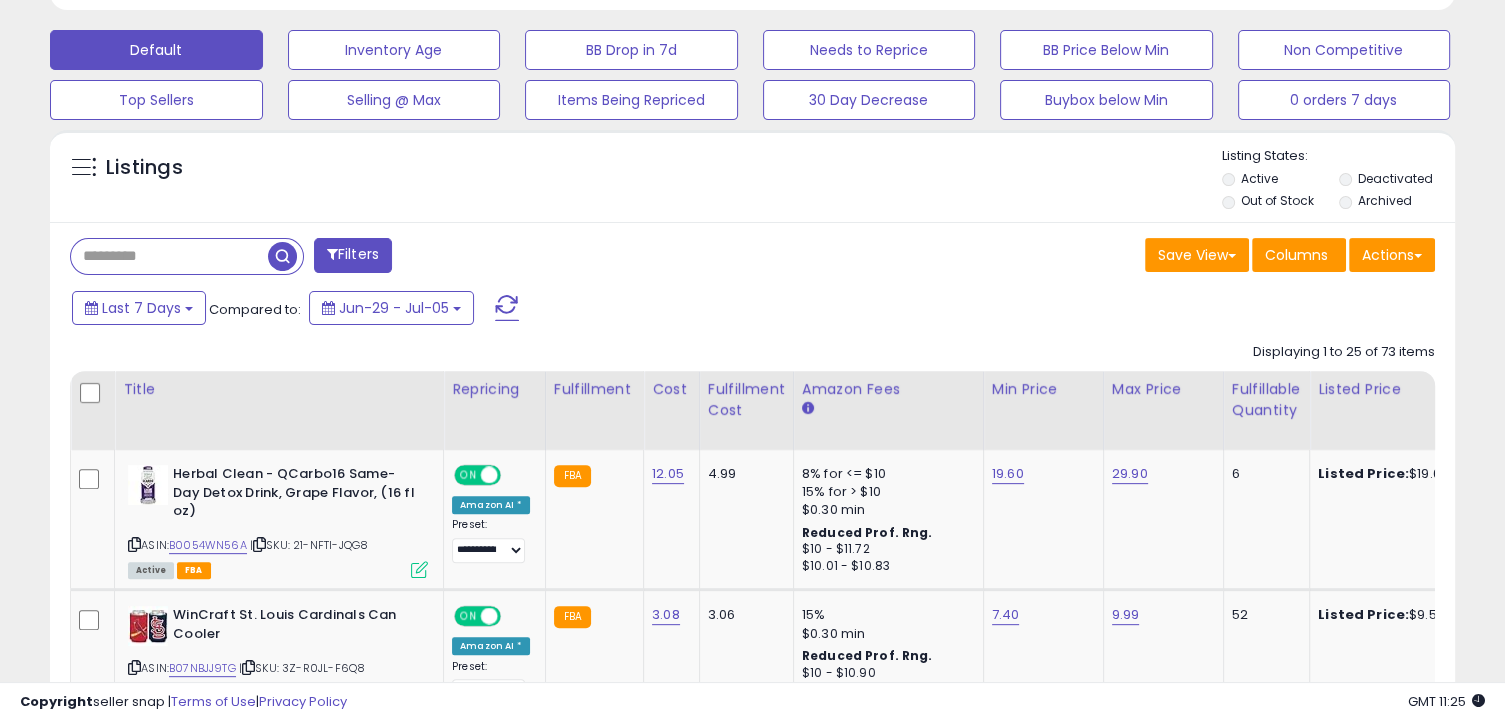 click on "Deactivated" at bounding box center (1395, 178) 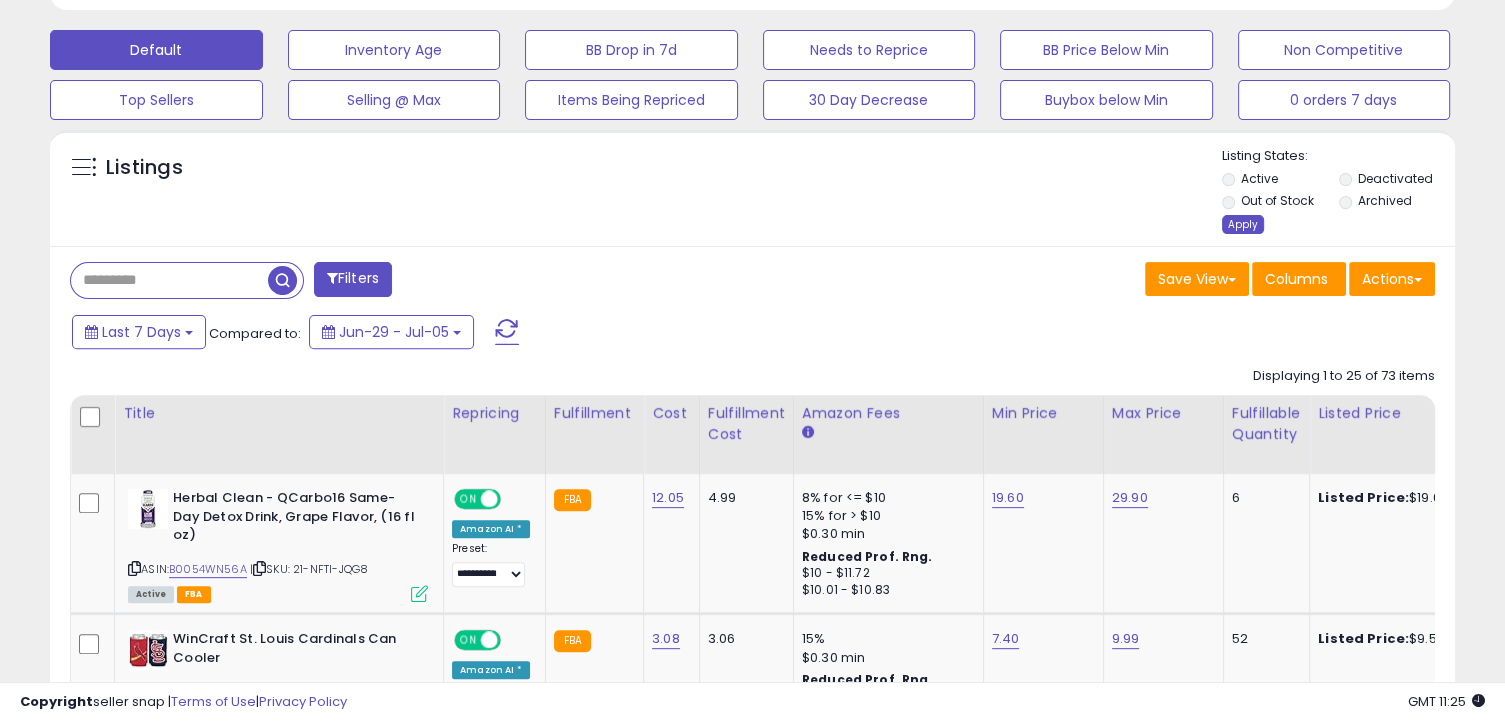 click on "Apply" at bounding box center (1243, 224) 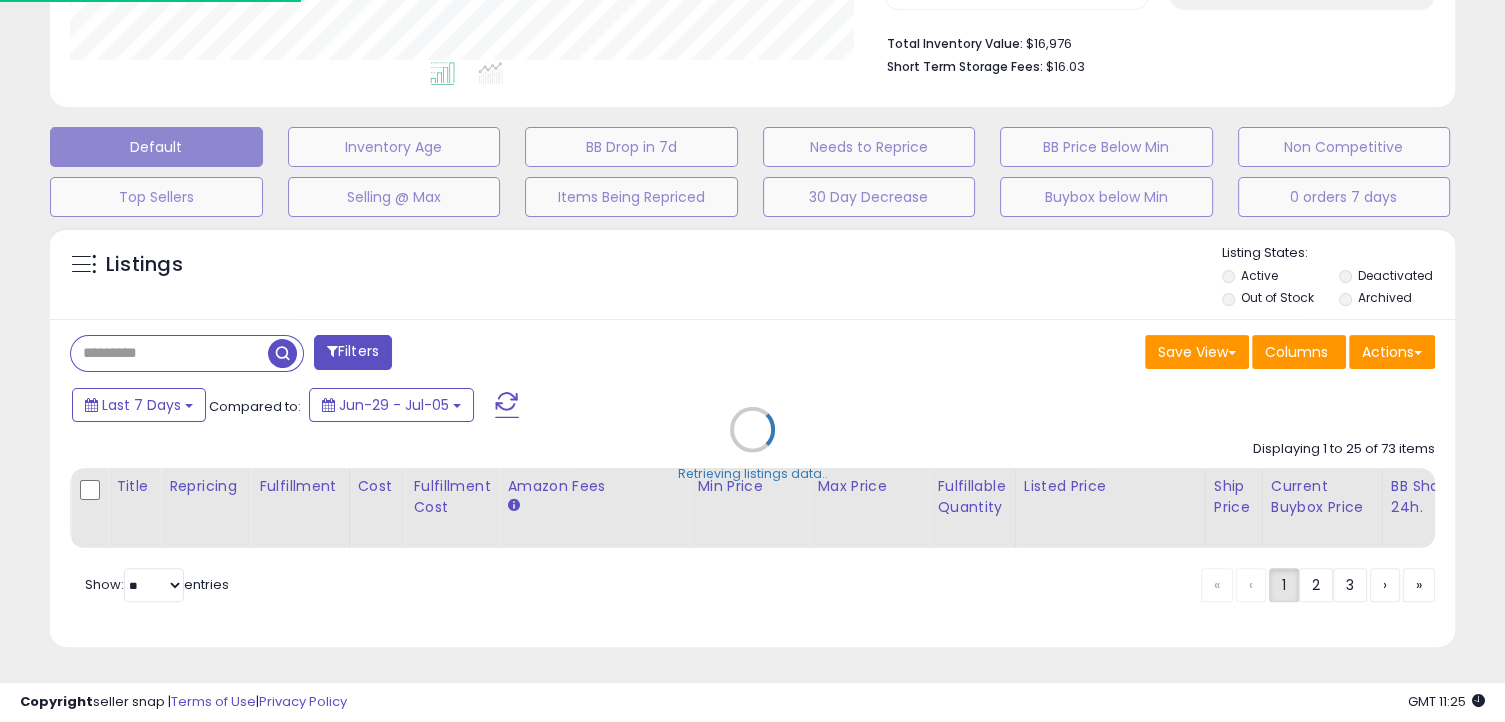 scroll, scrollTop: 517, scrollLeft: 0, axis: vertical 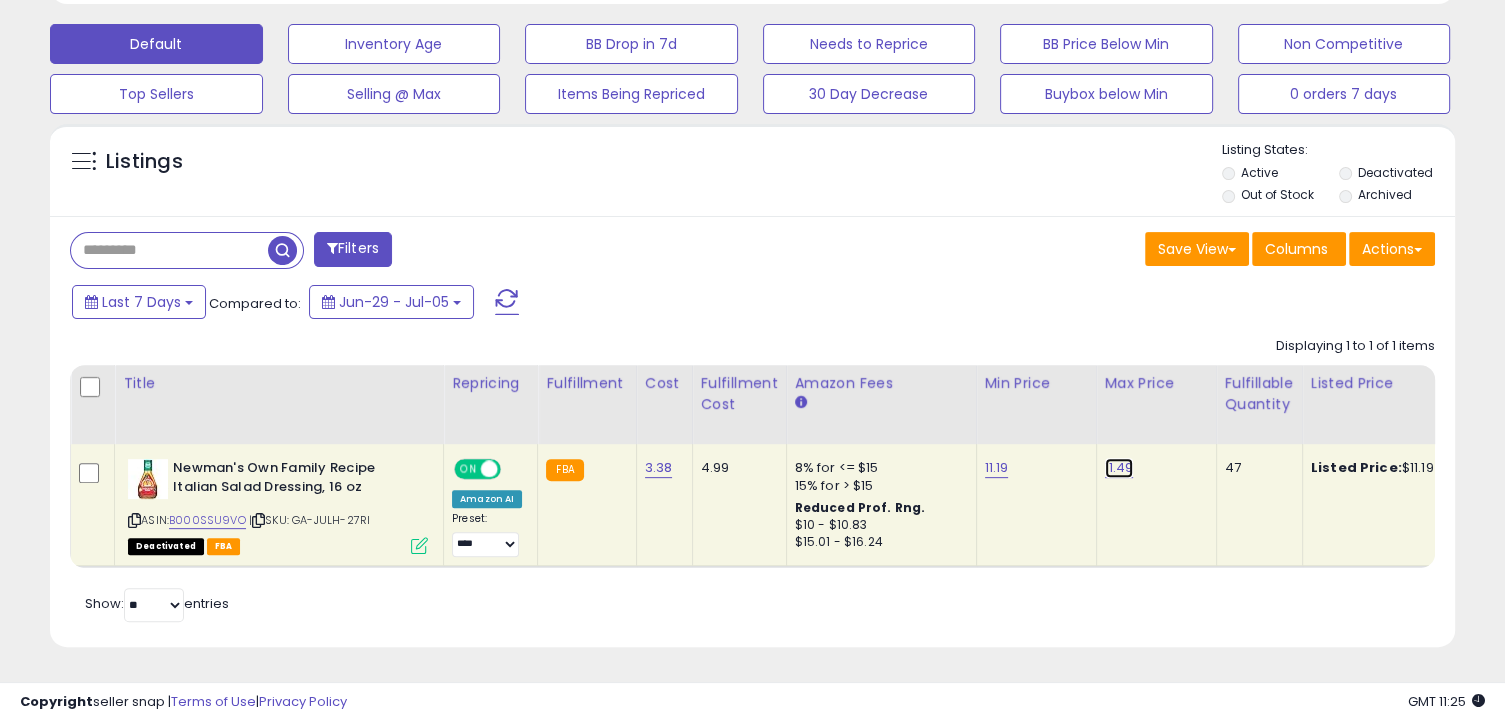 click on "11.49" at bounding box center [1119, 468] 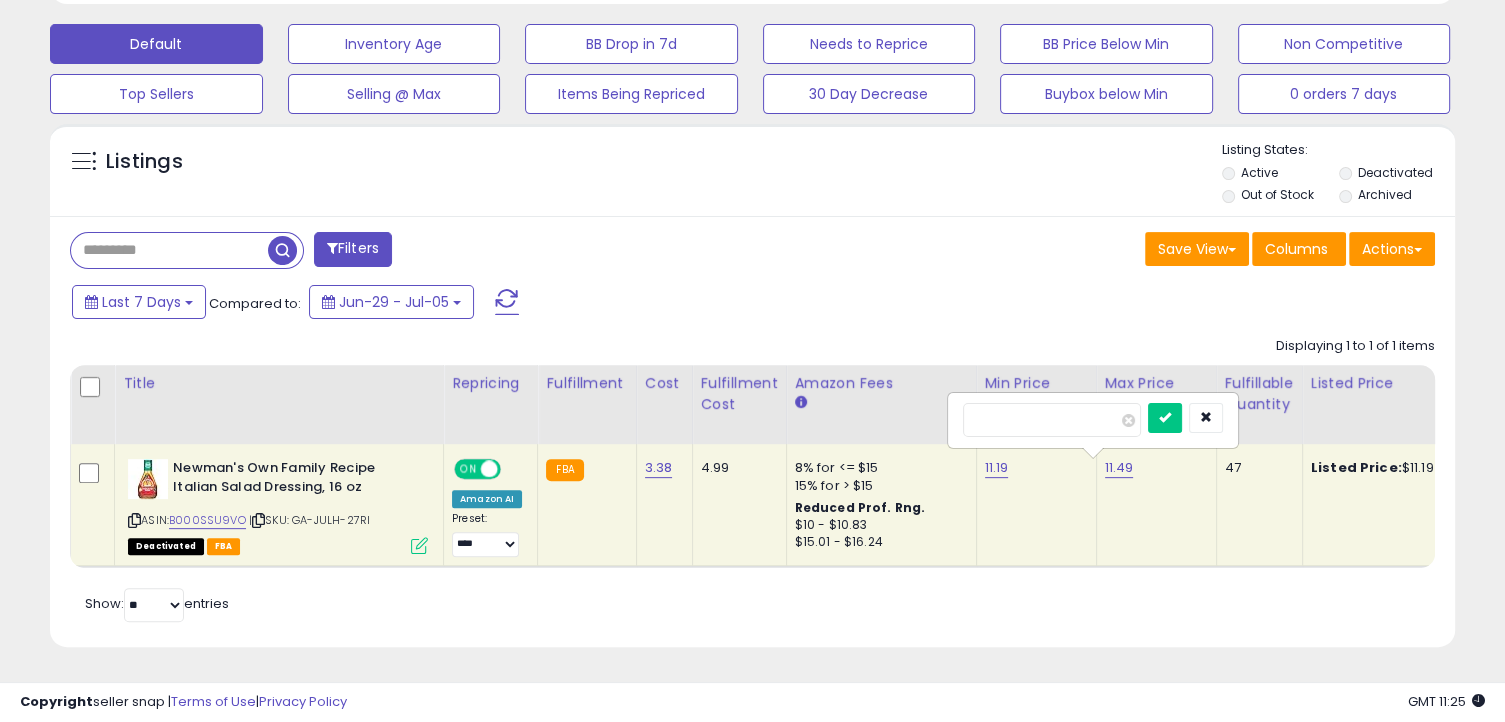 click on "*****" at bounding box center (1052, 420) 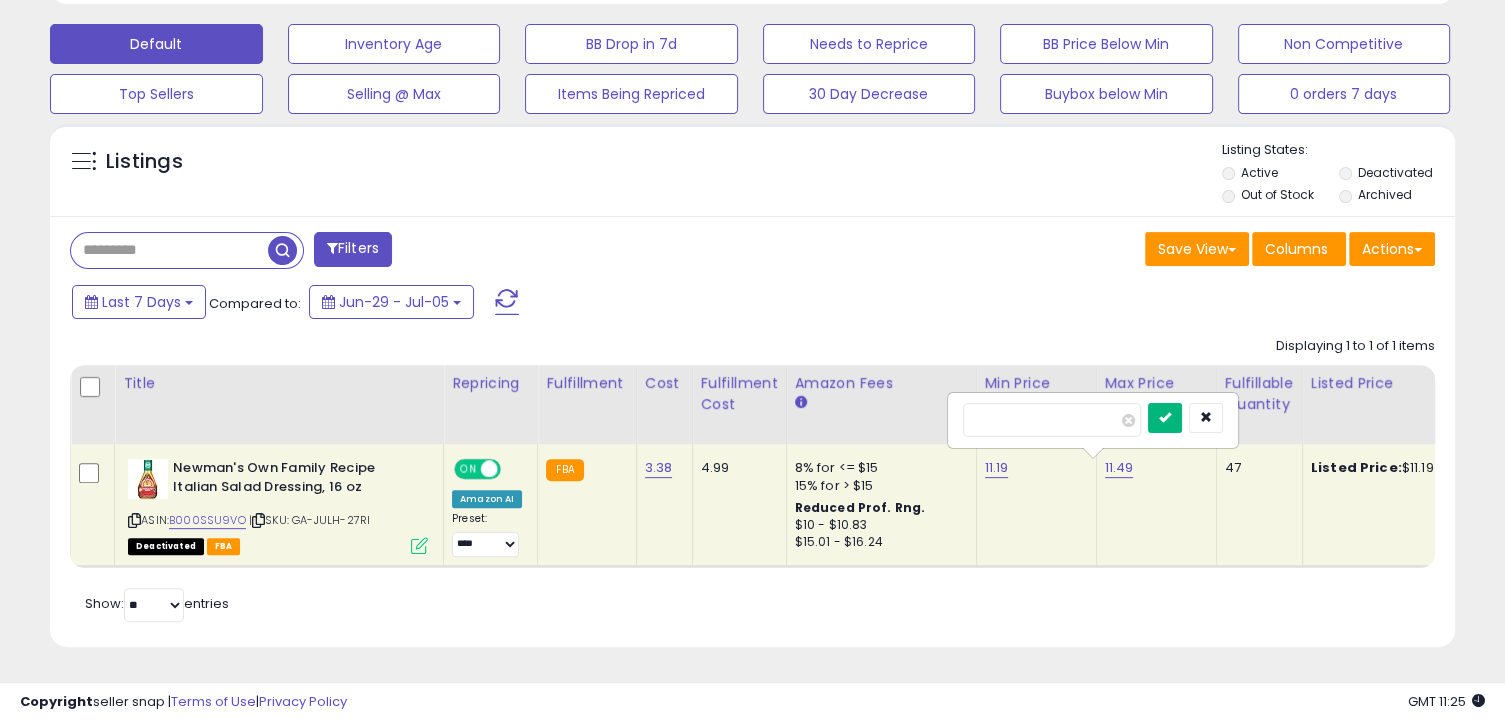type on "*****" 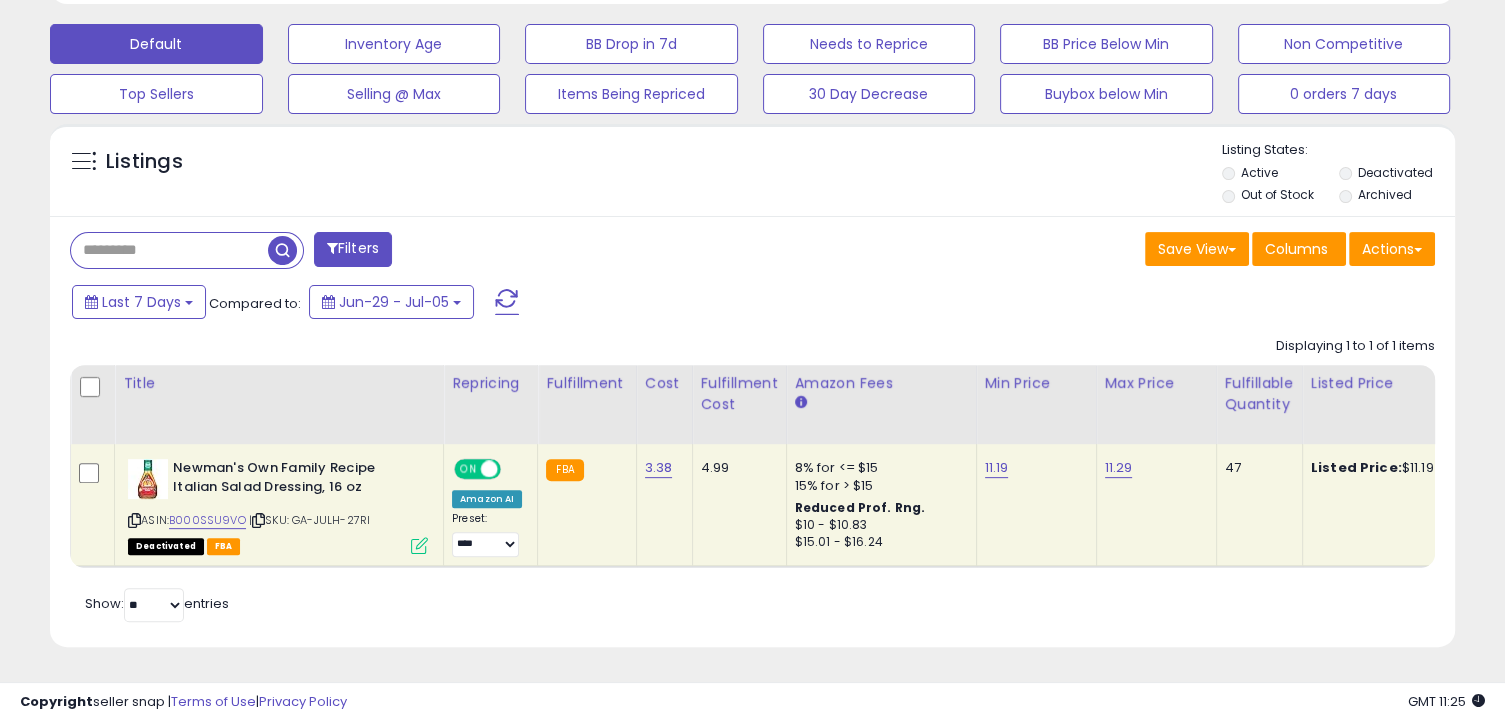 scroll, scrollTop: 0, scrollLeft: 163, axis: horizontal 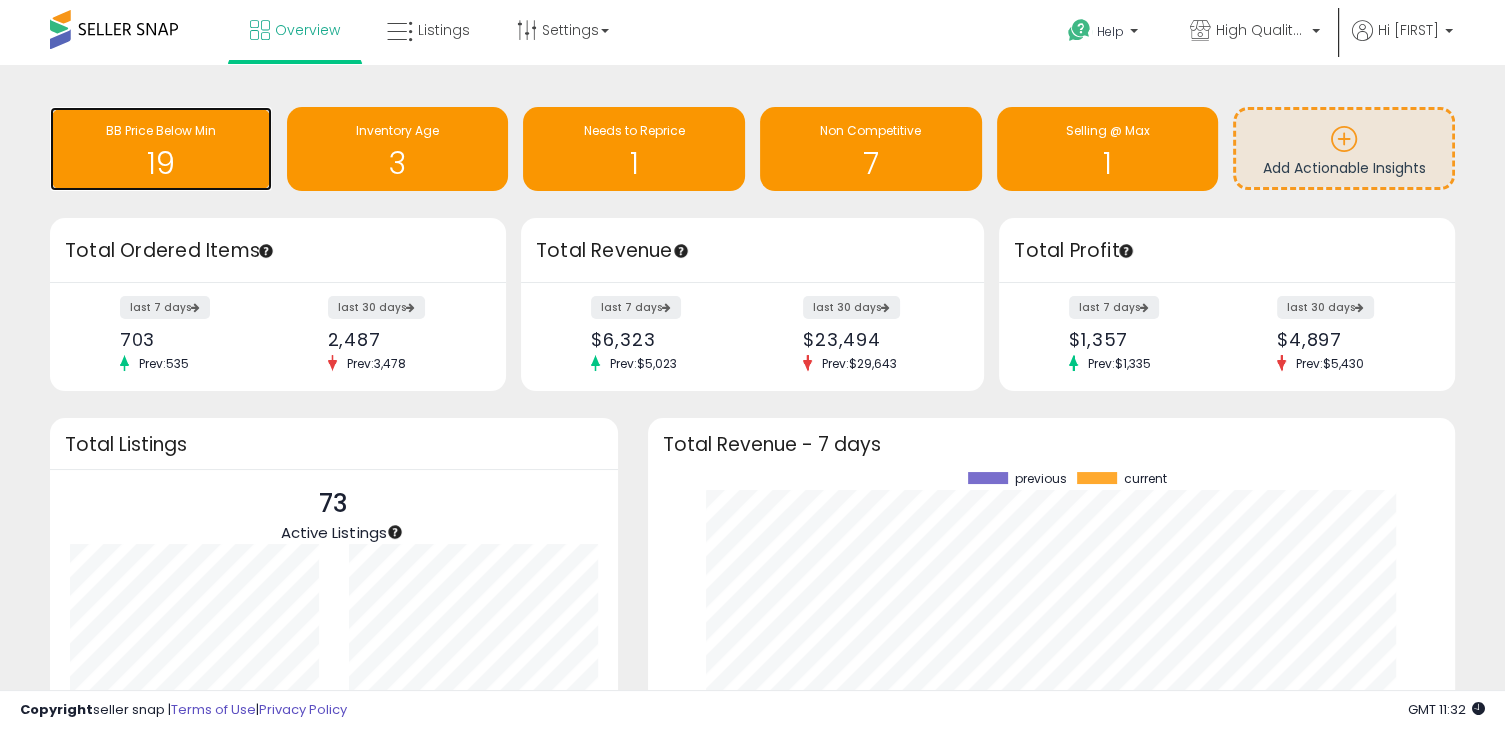 click on "19" at bounding box center [161, 163] 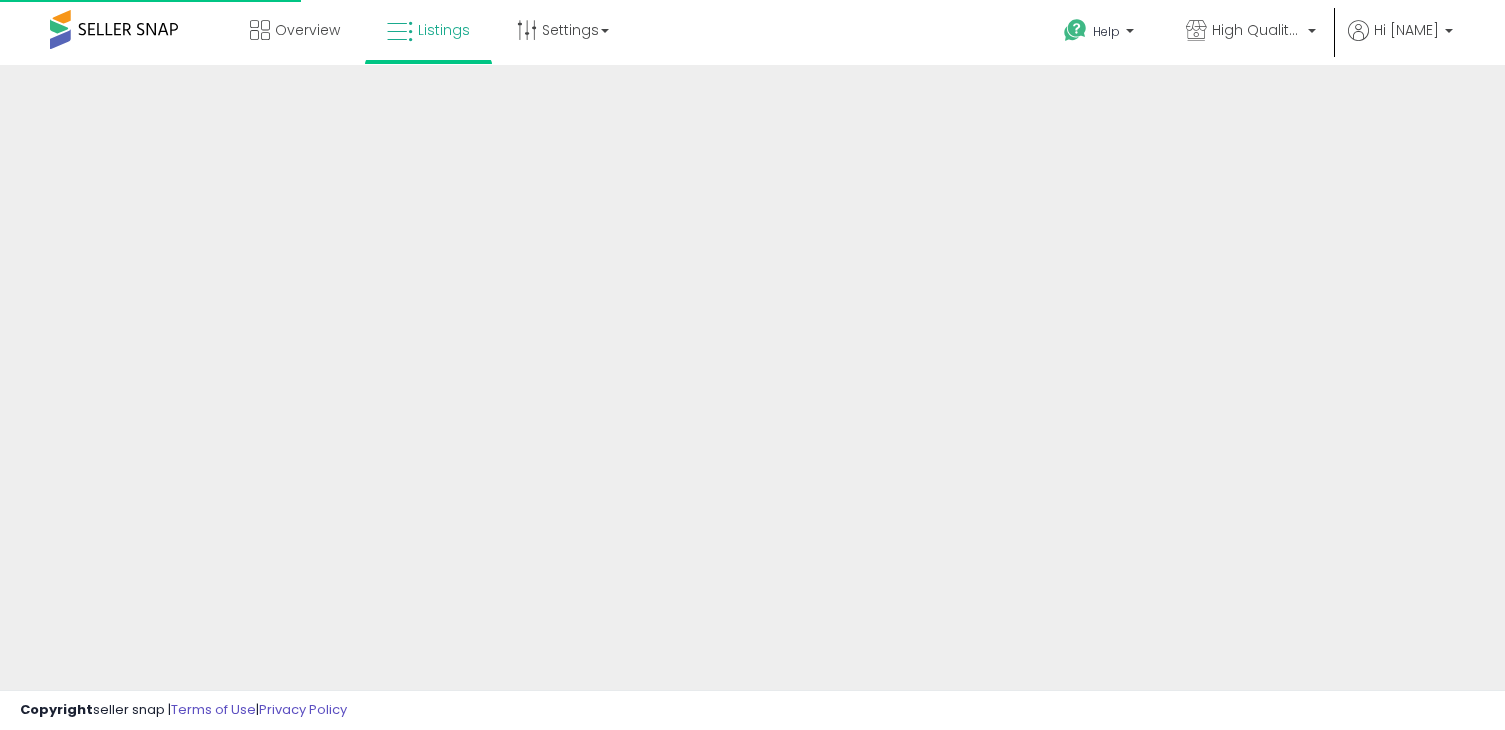 scroll, scrollTop: 0, scrollLeft: 0, axis: both 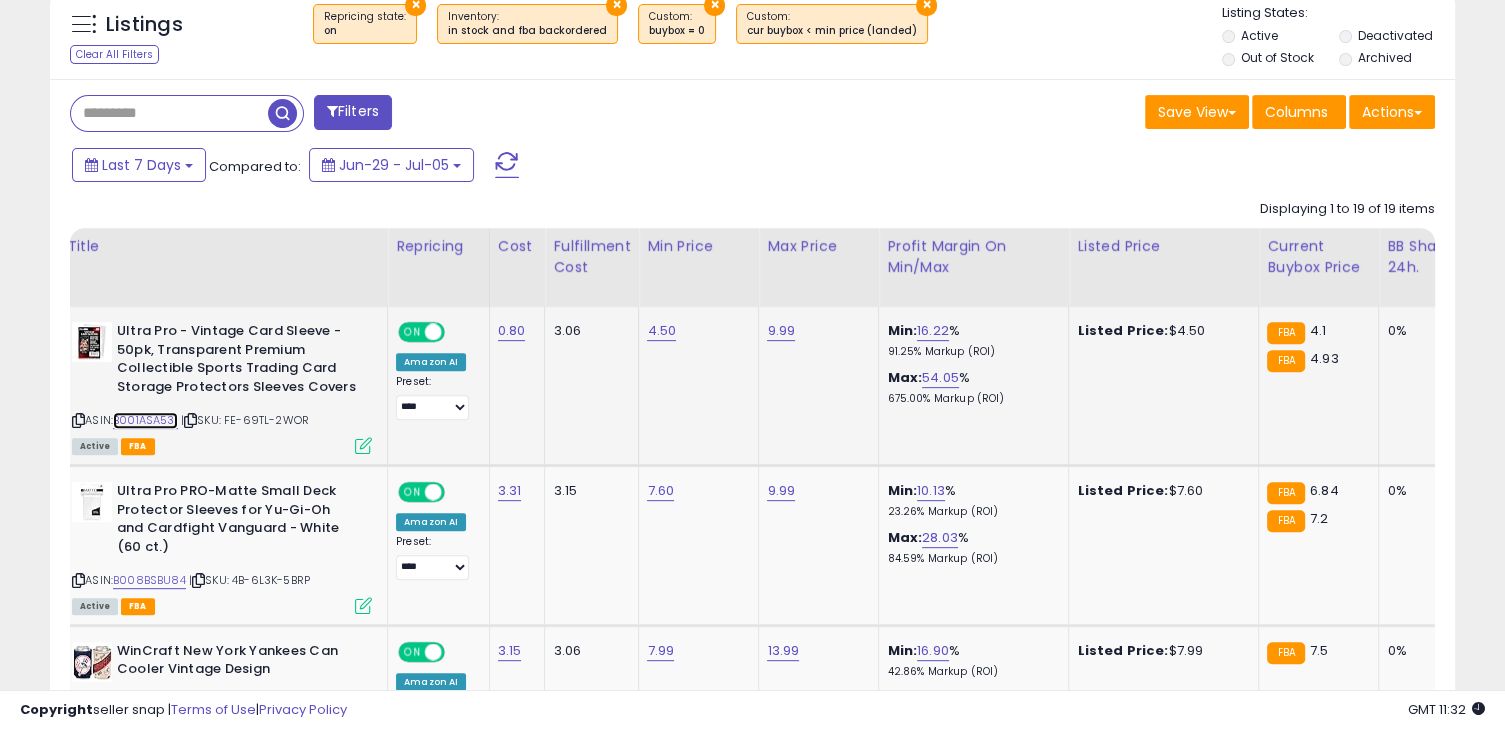click on "B001ASA53I" at bounding box center [145, 420] 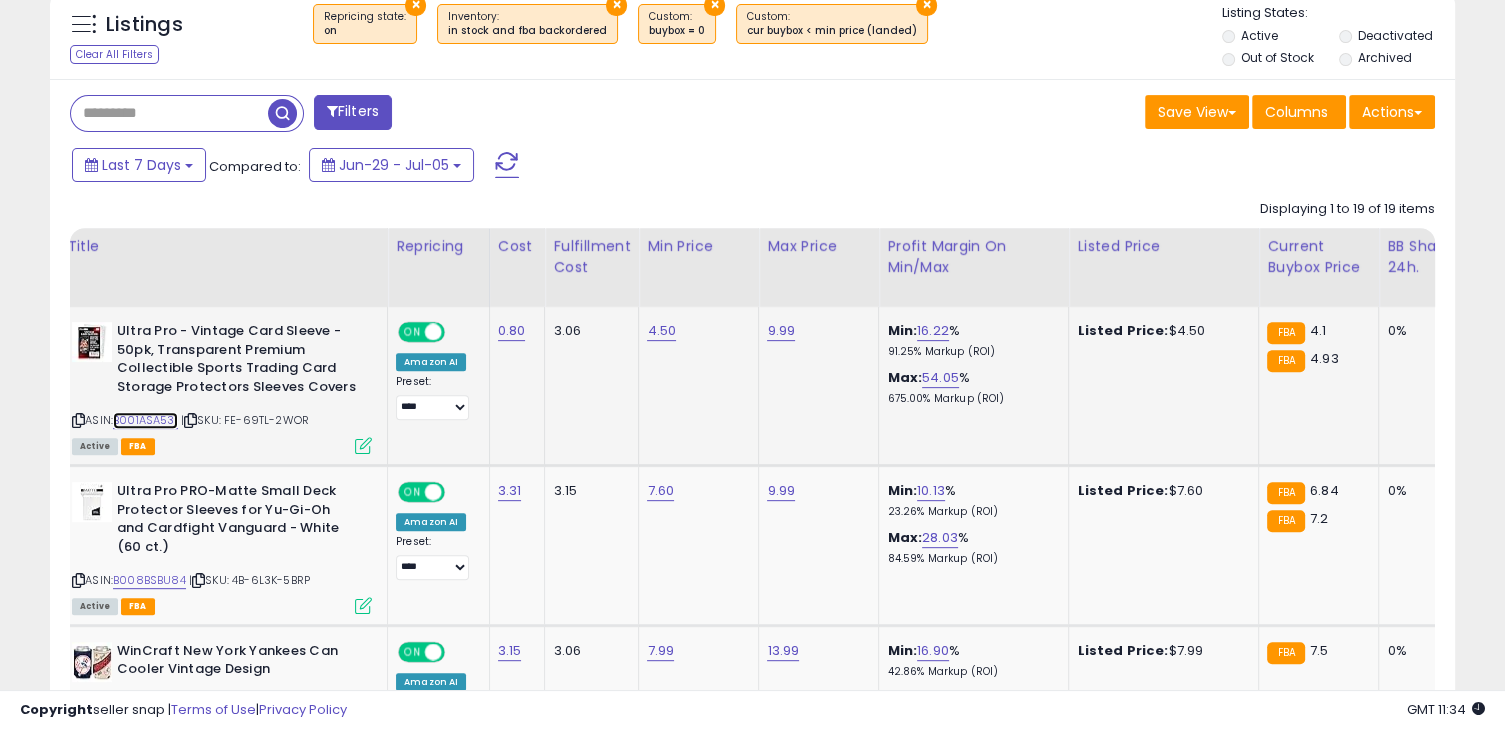 scroll, scrollTop: 831, scrollLeft: 0, axis: vertical 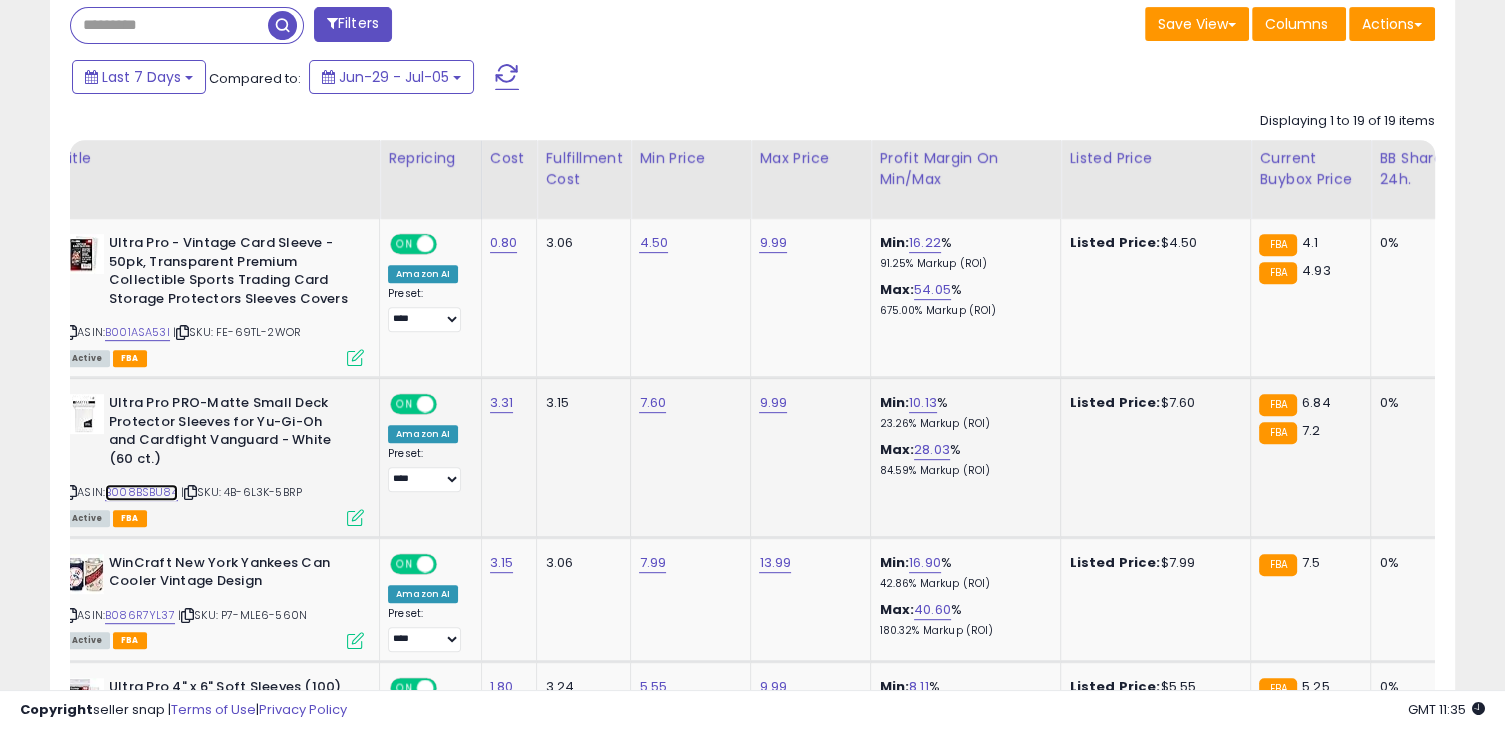 click on "B008BSBU84" at bounding box center (141, 492) 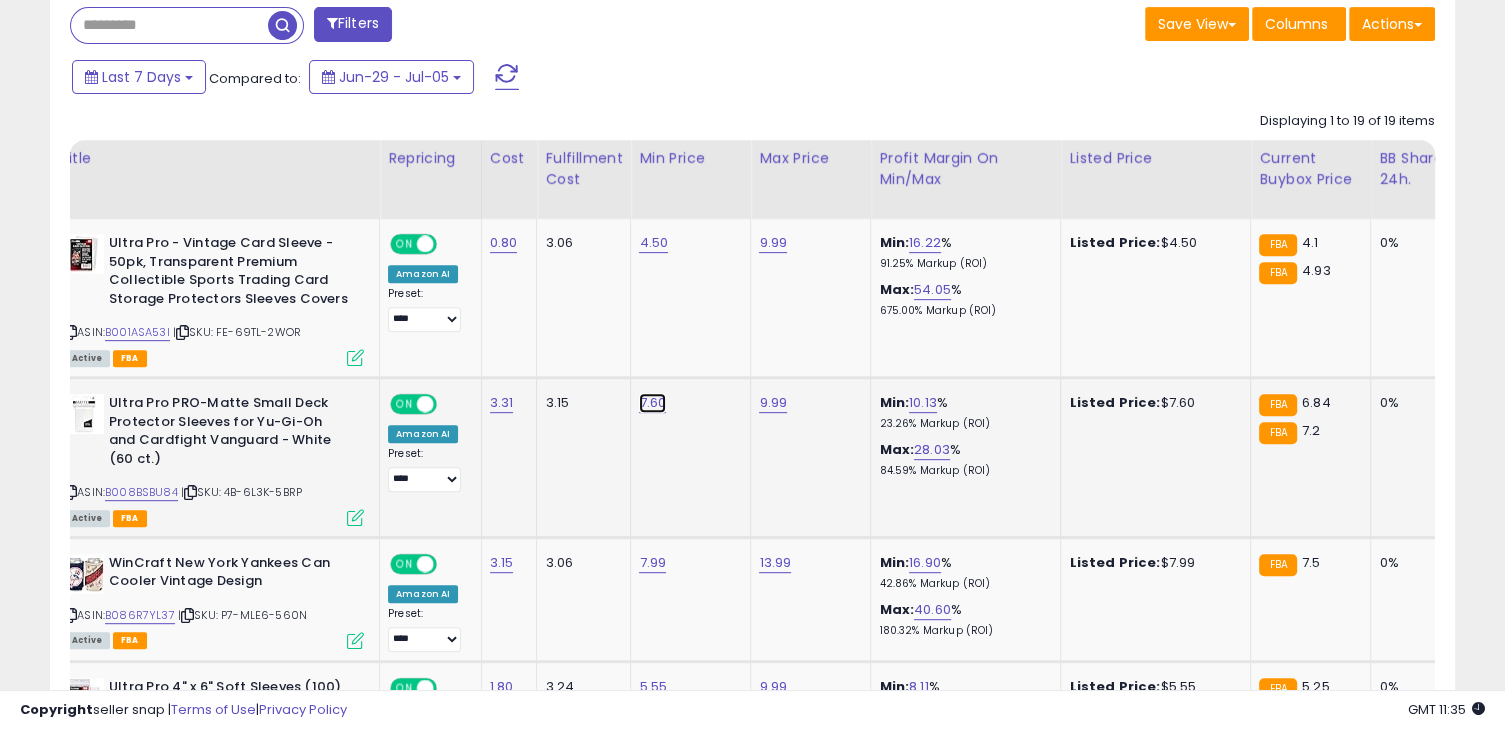 click on "7.60" at bounding box center [653, 243] 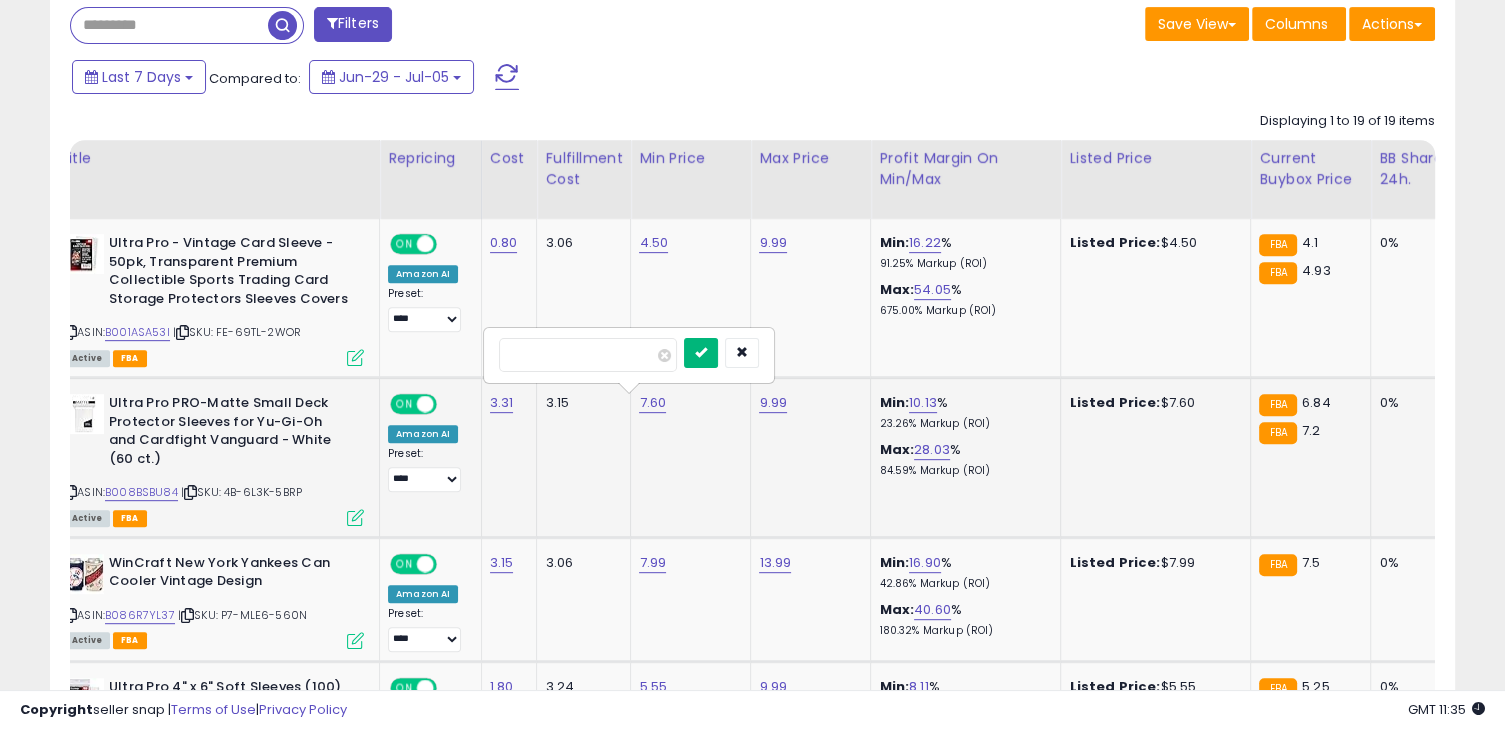 type on "***" 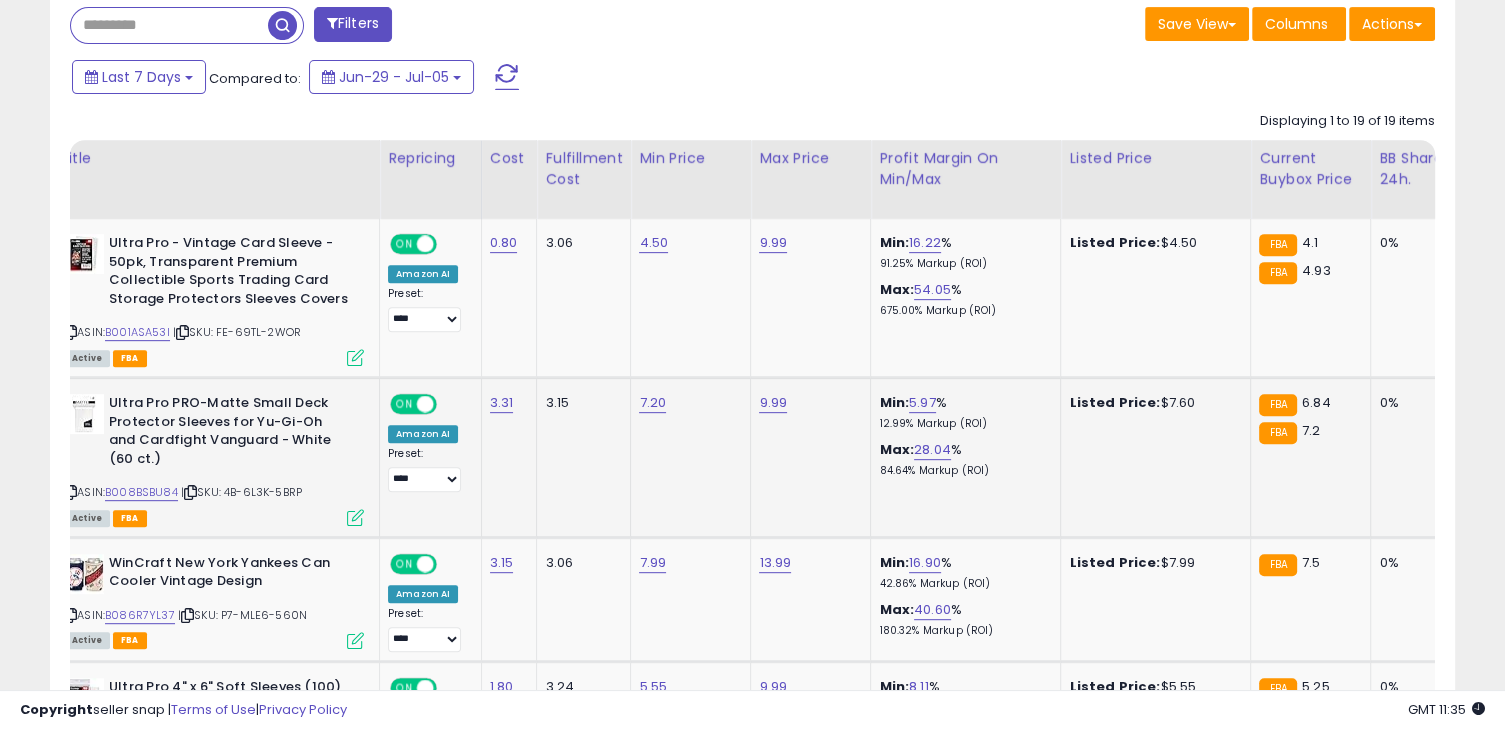 scroll, scrollTop: 0, scrollLeft: 24, axis: horizontal 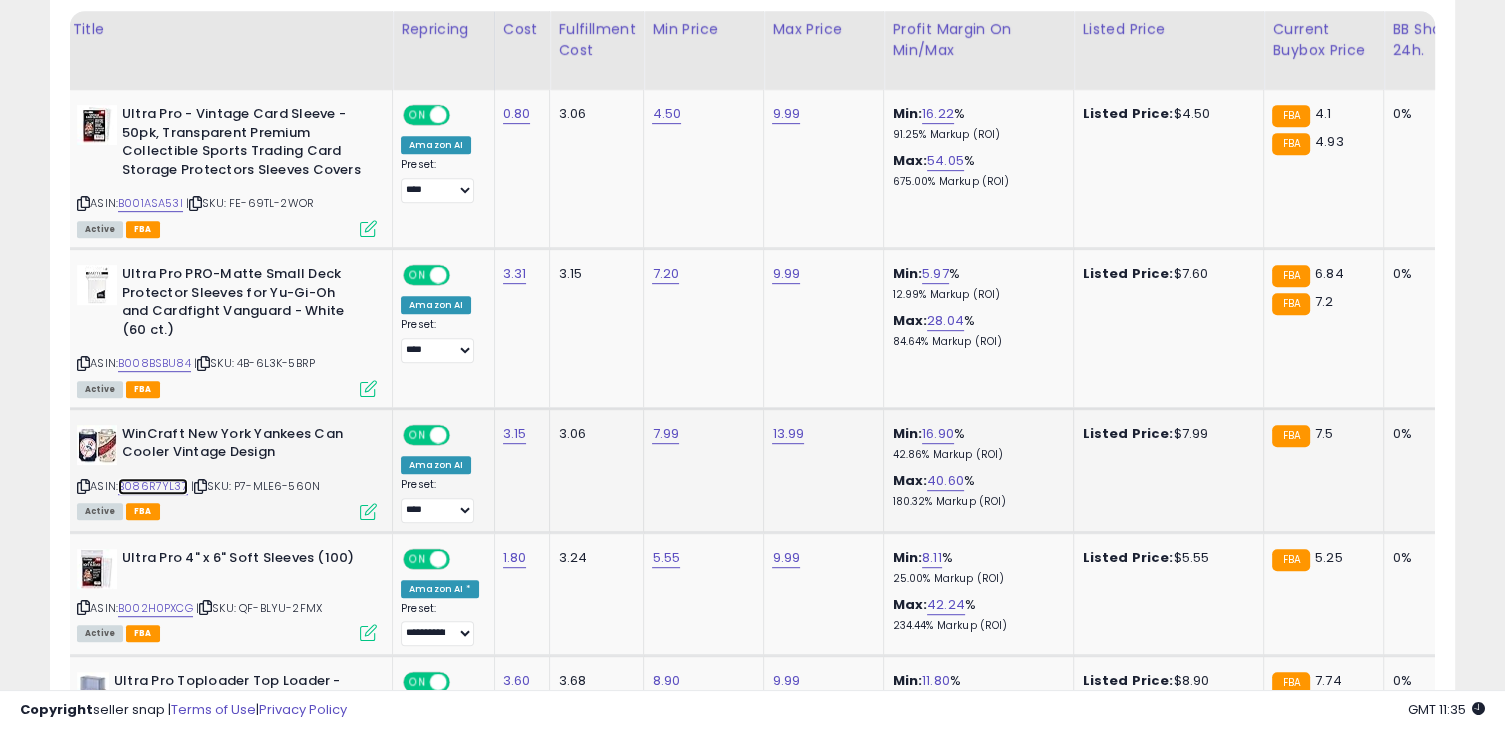 click on "B086R7YL37" at bounding box center (153, 486) 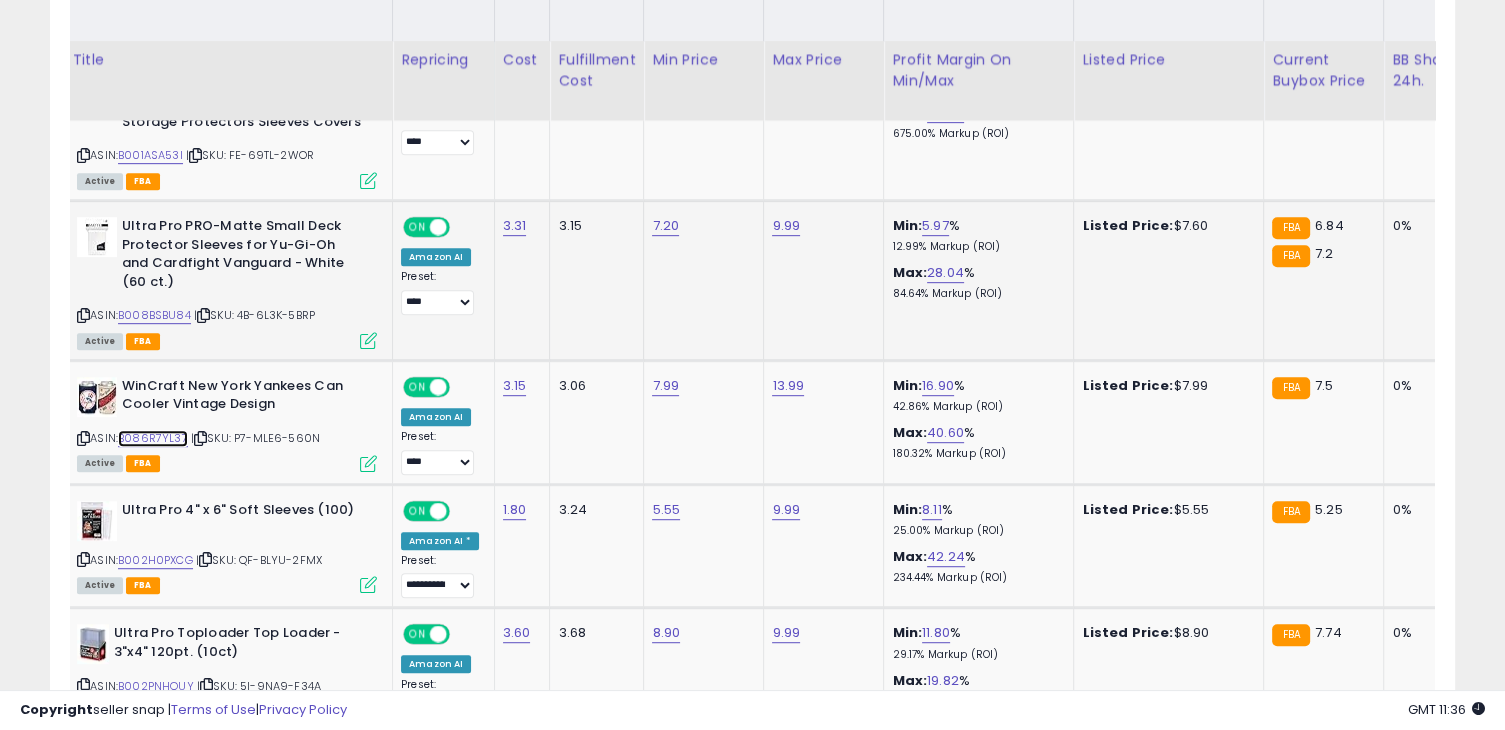 scroll, scrollTop: 1048, scrollLeft: 0, axis: vertical 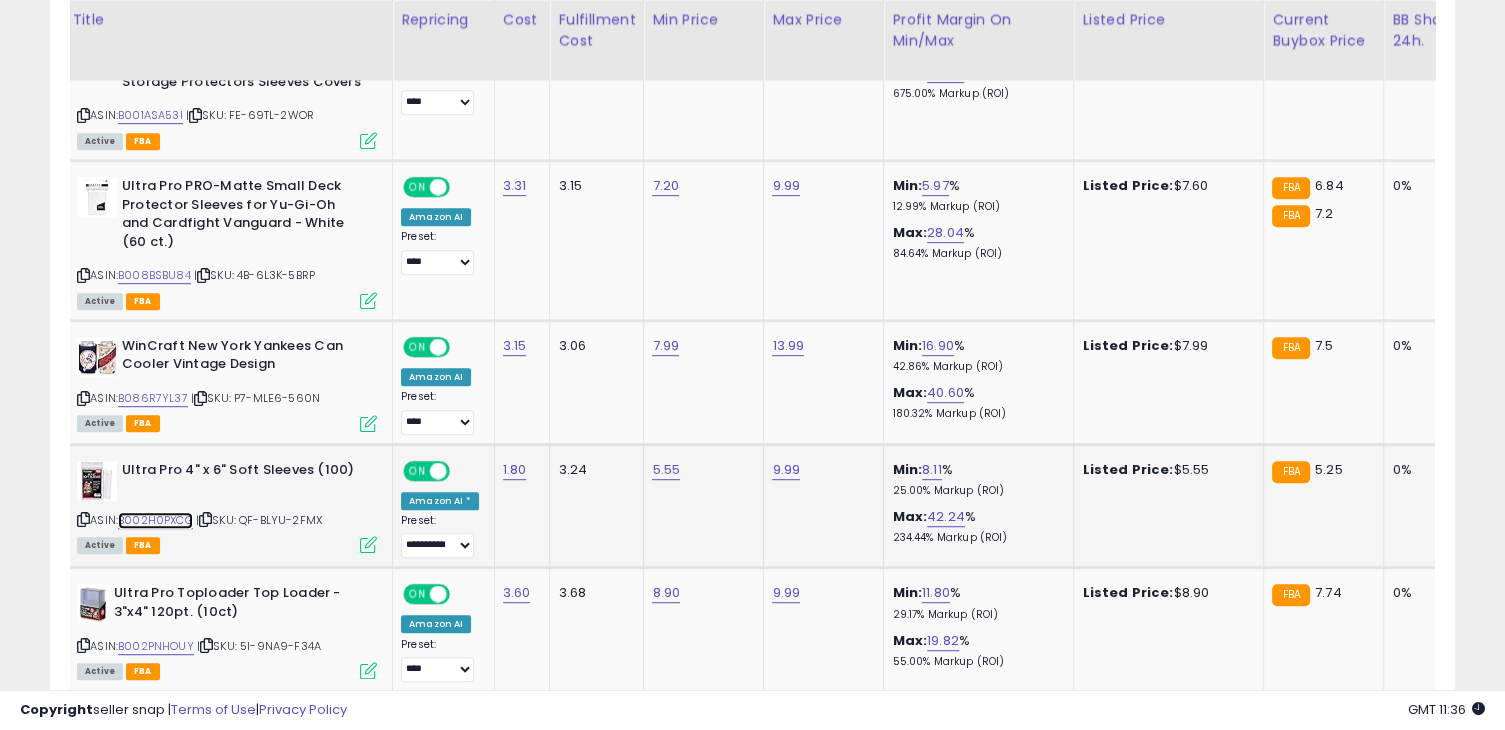 click on "B002H0PXCG" at bounding box center (155, 520) 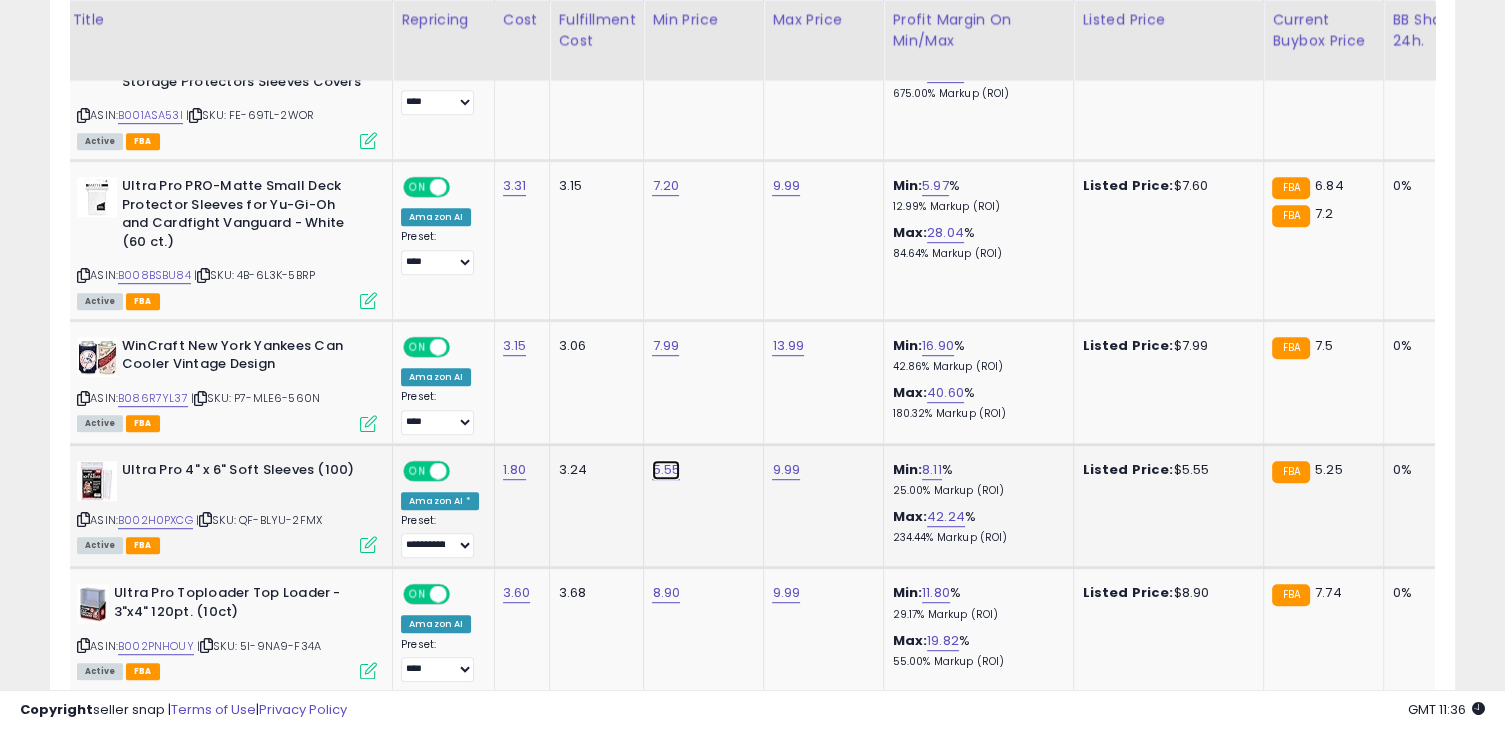 click on "5.55" at bounding box center [666, 26] 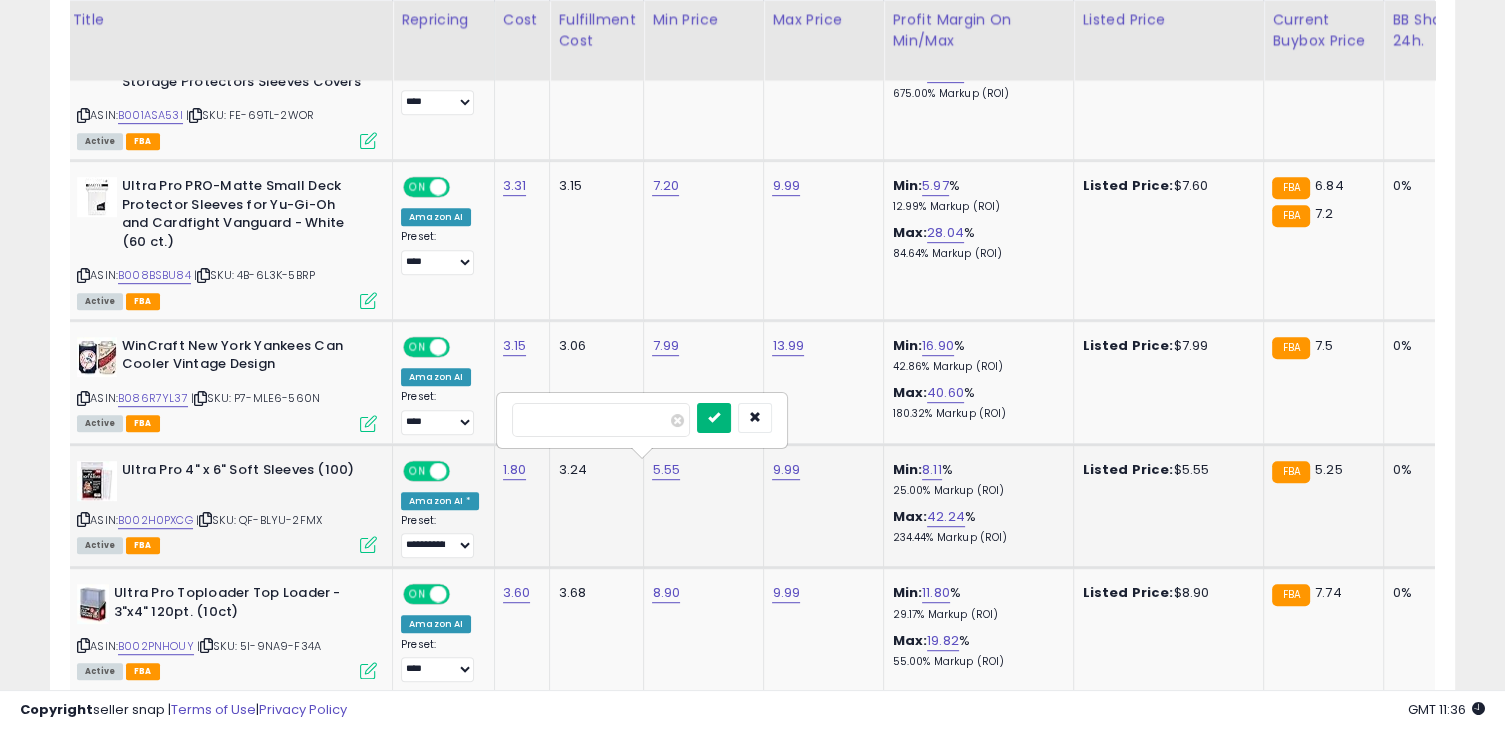 type on "****" 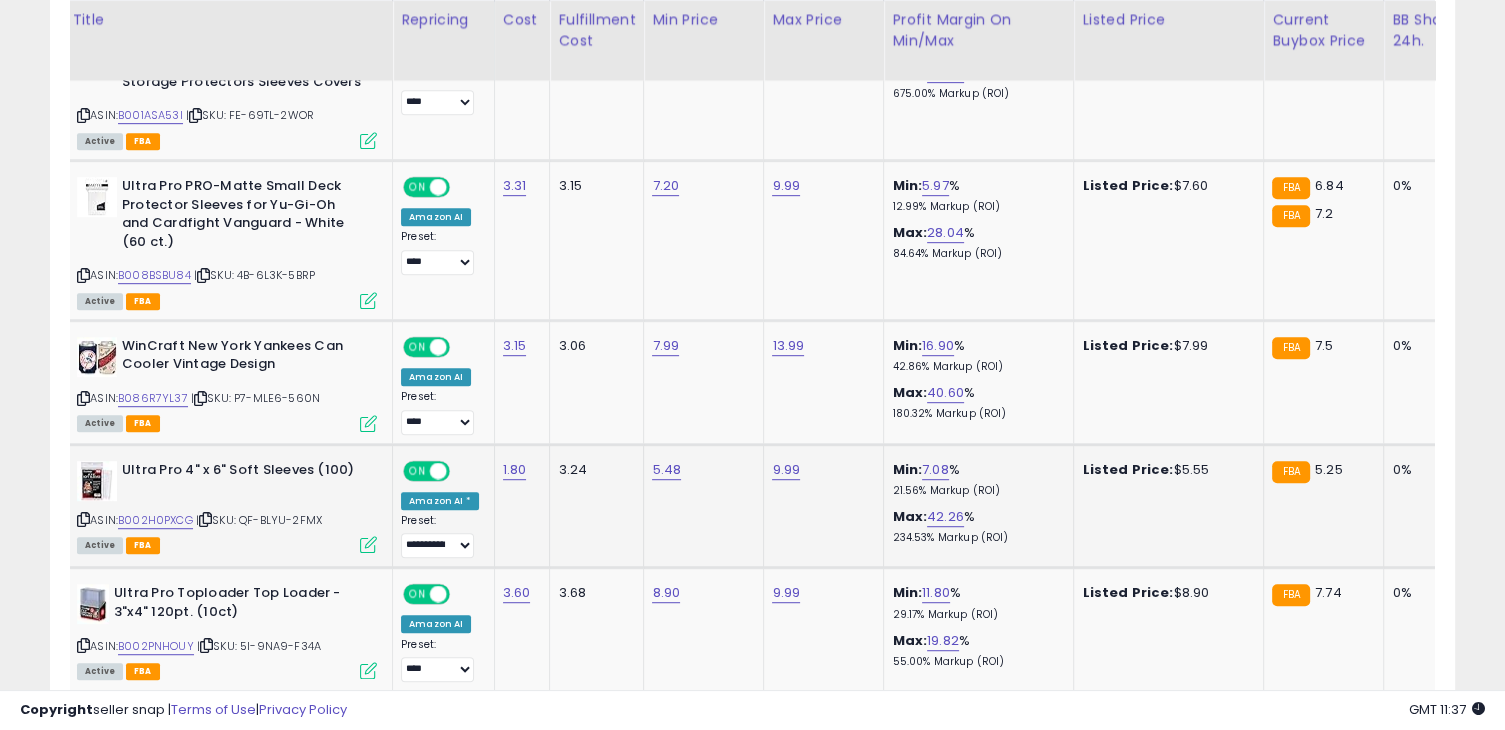 scroll, scrollTop: 0, scrollLeft: 4, axis: horizontal 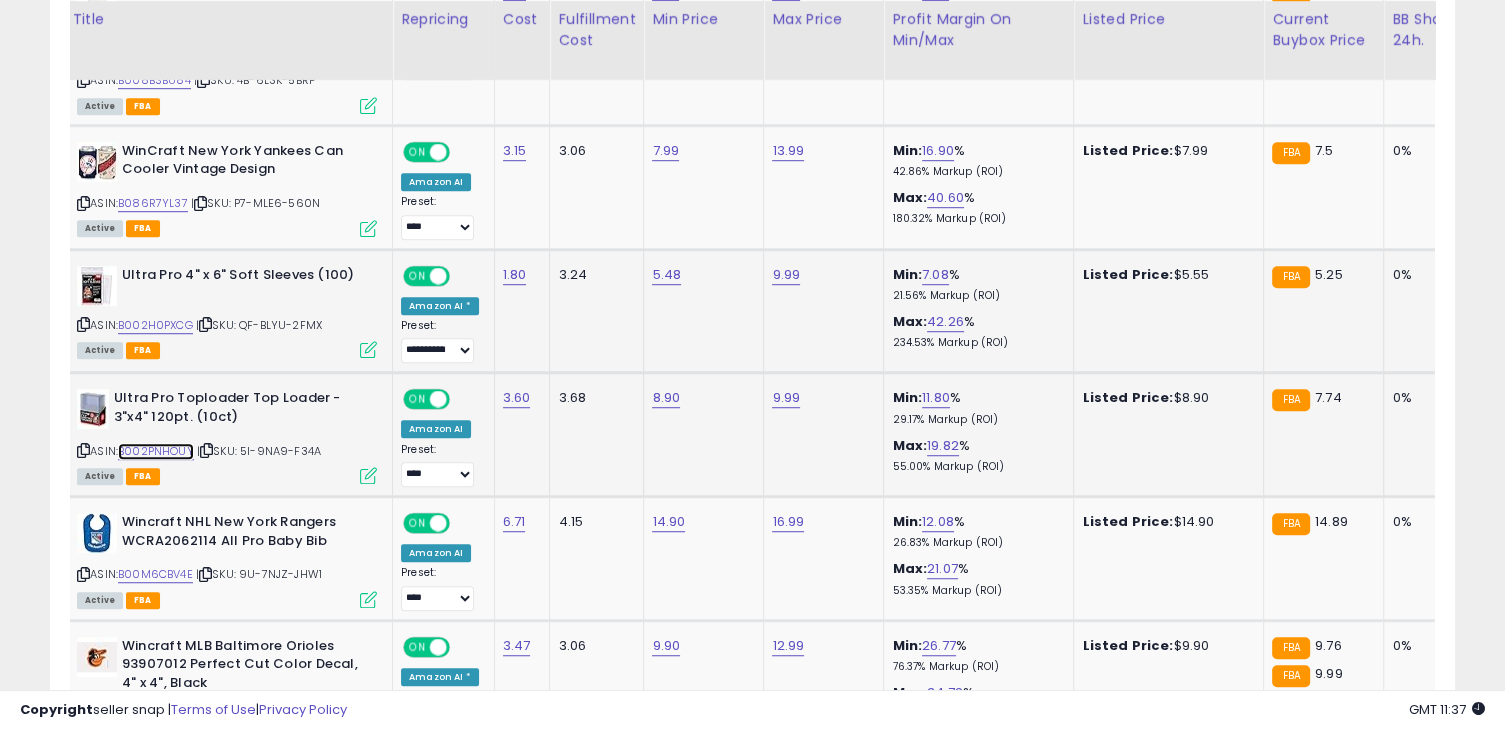 click on "B002PNHOUY" at bounding box center [156, 451] 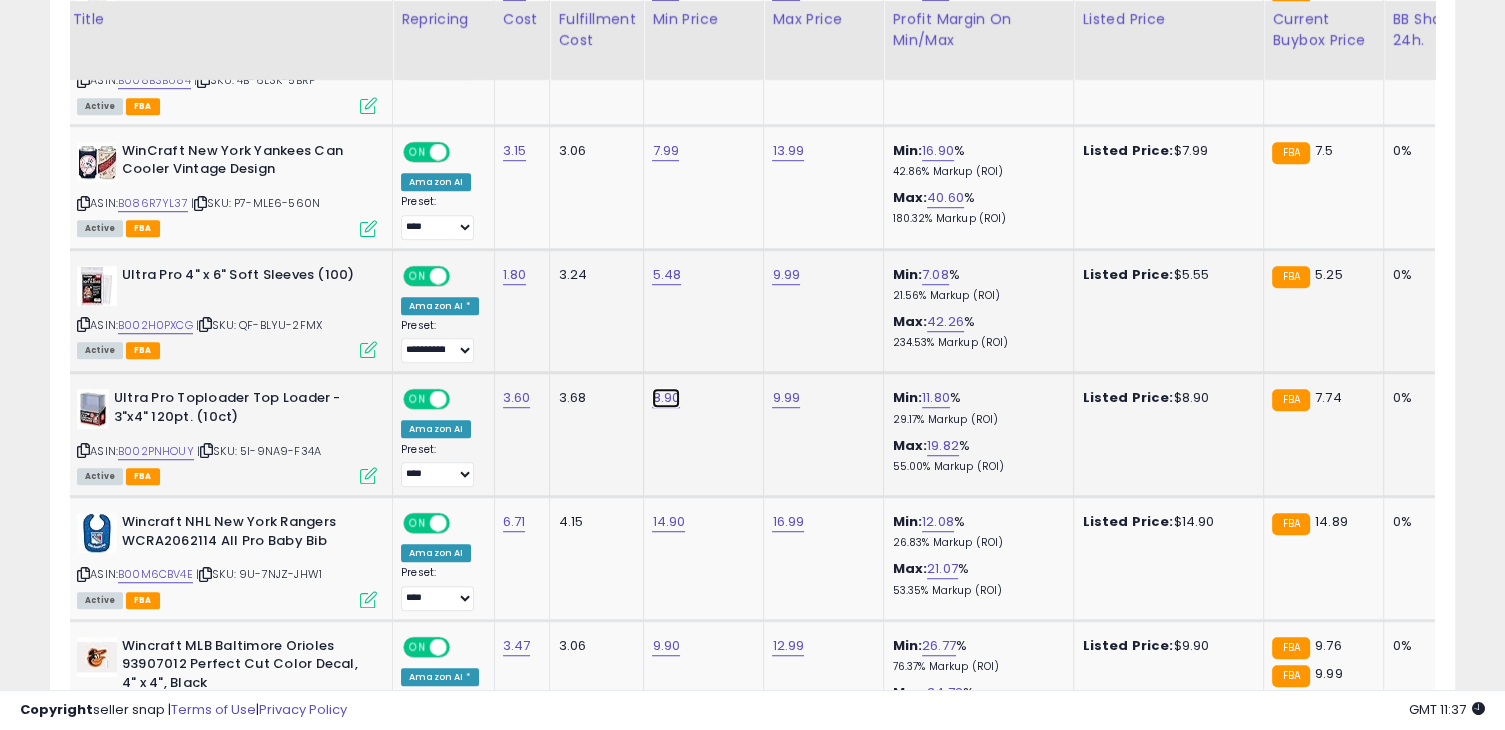 click on "8.90" at bounding box center (666, -169) 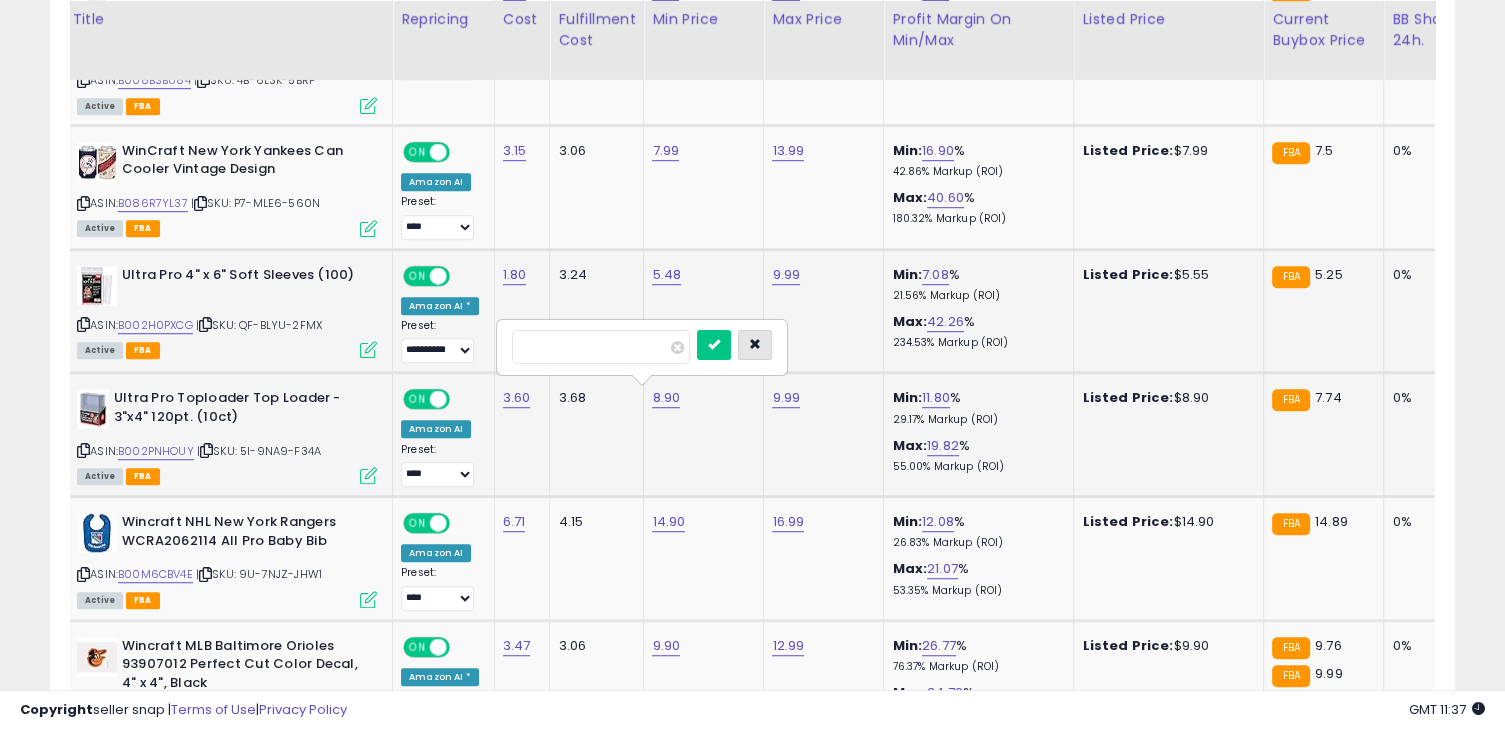 click at bounding box center [755, 345] 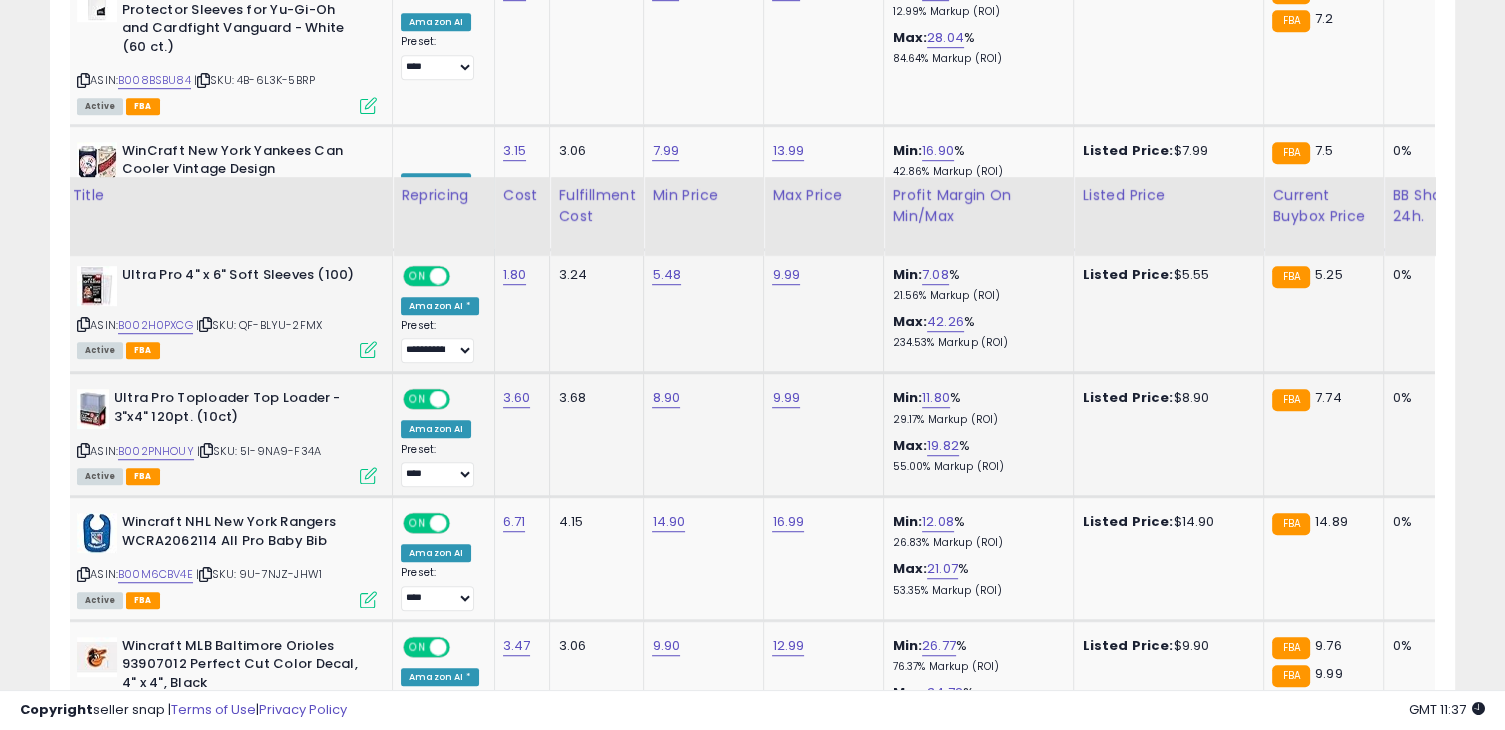 scroll, scrollTop: 1428, scrollLeft: 0, axis: vertical 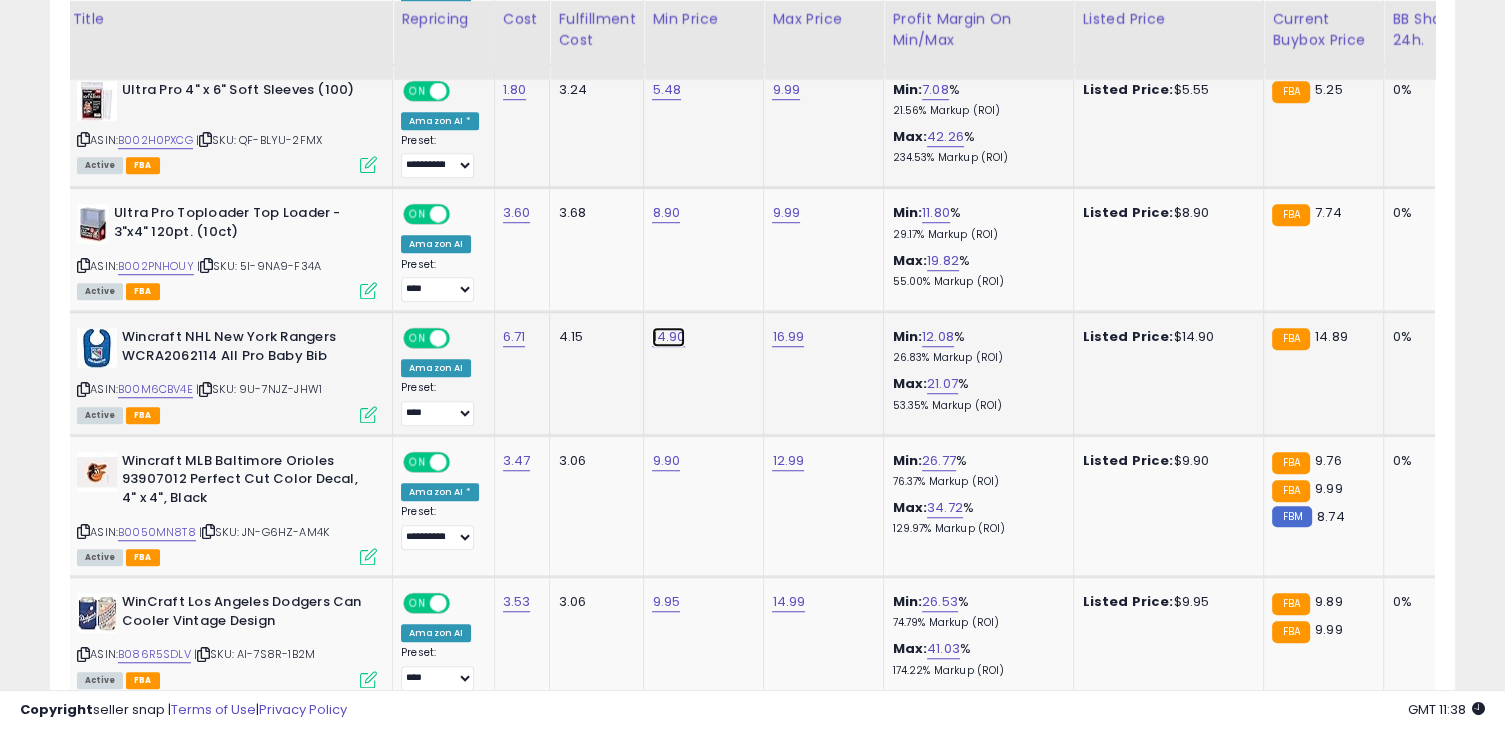 click on "14.90" at bounding box center (666, -354) 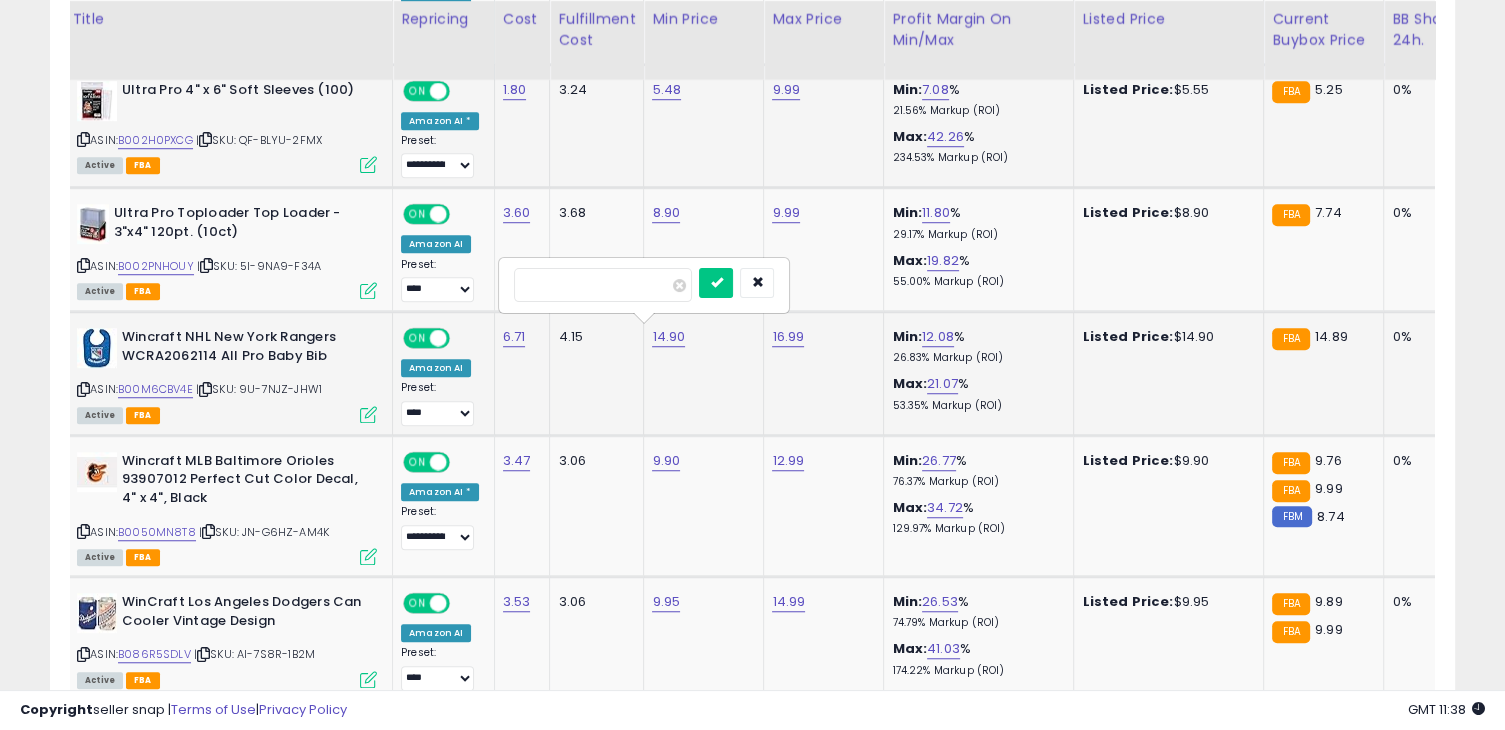 click on "*****" at bounding box center (603, 285) 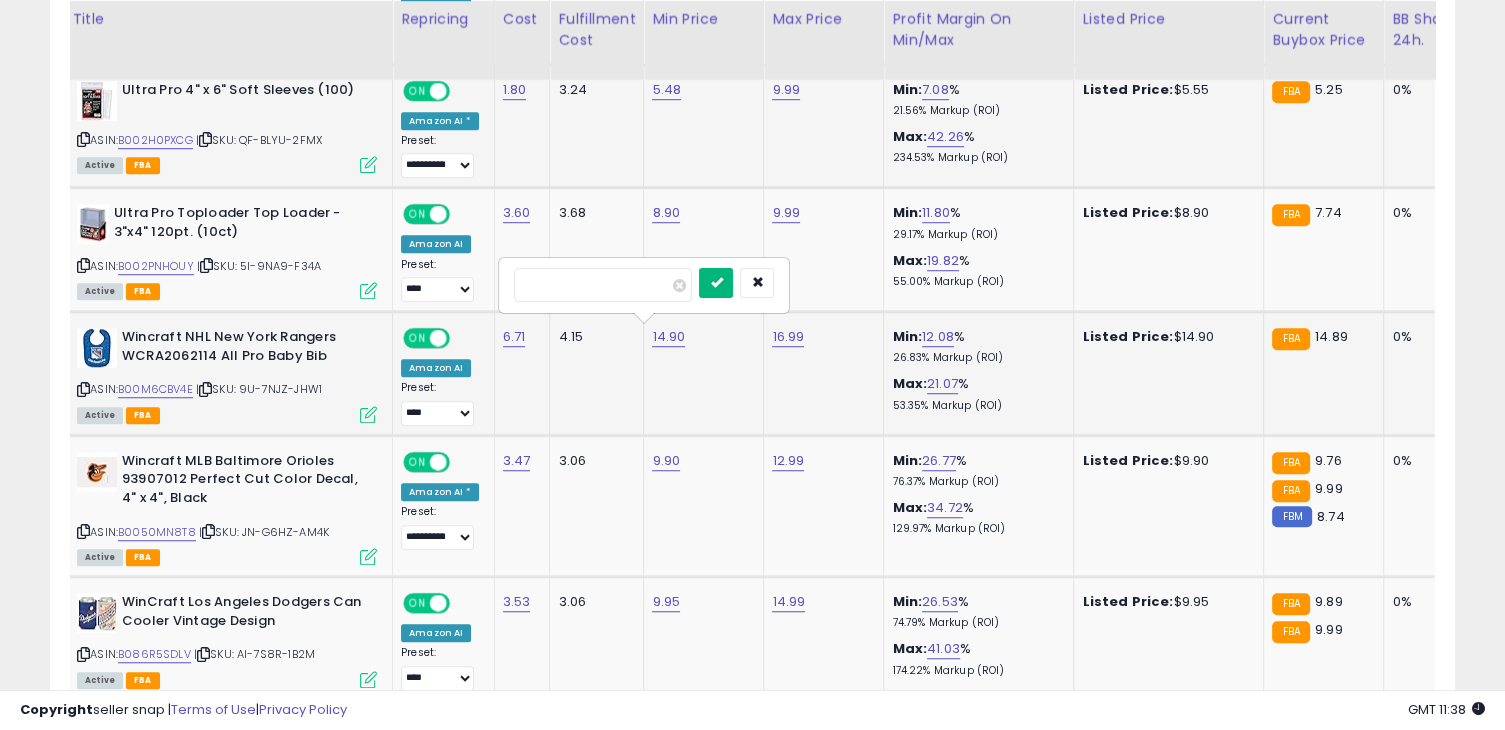 type on "****" 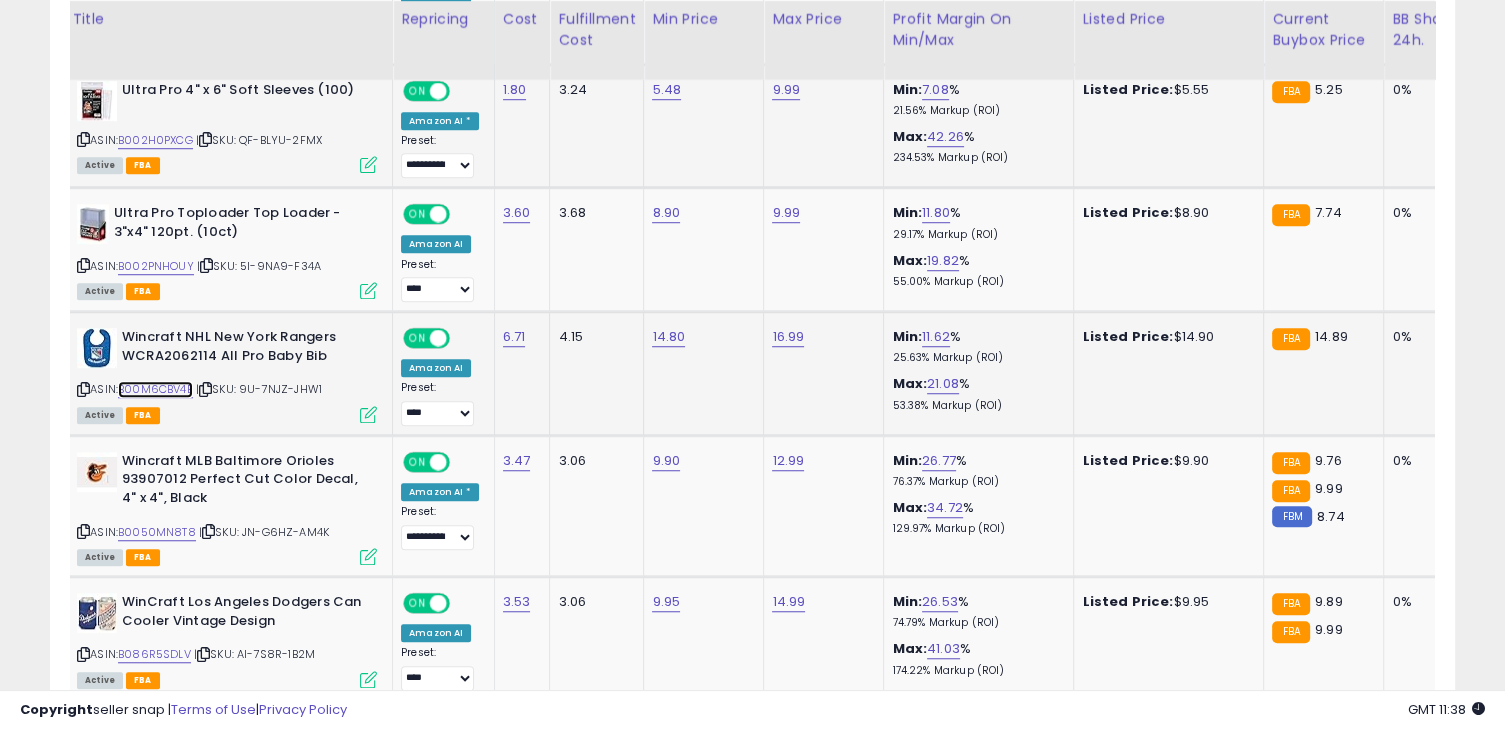 click on "B00M6CBV4E" at bounding box center [155, 389] 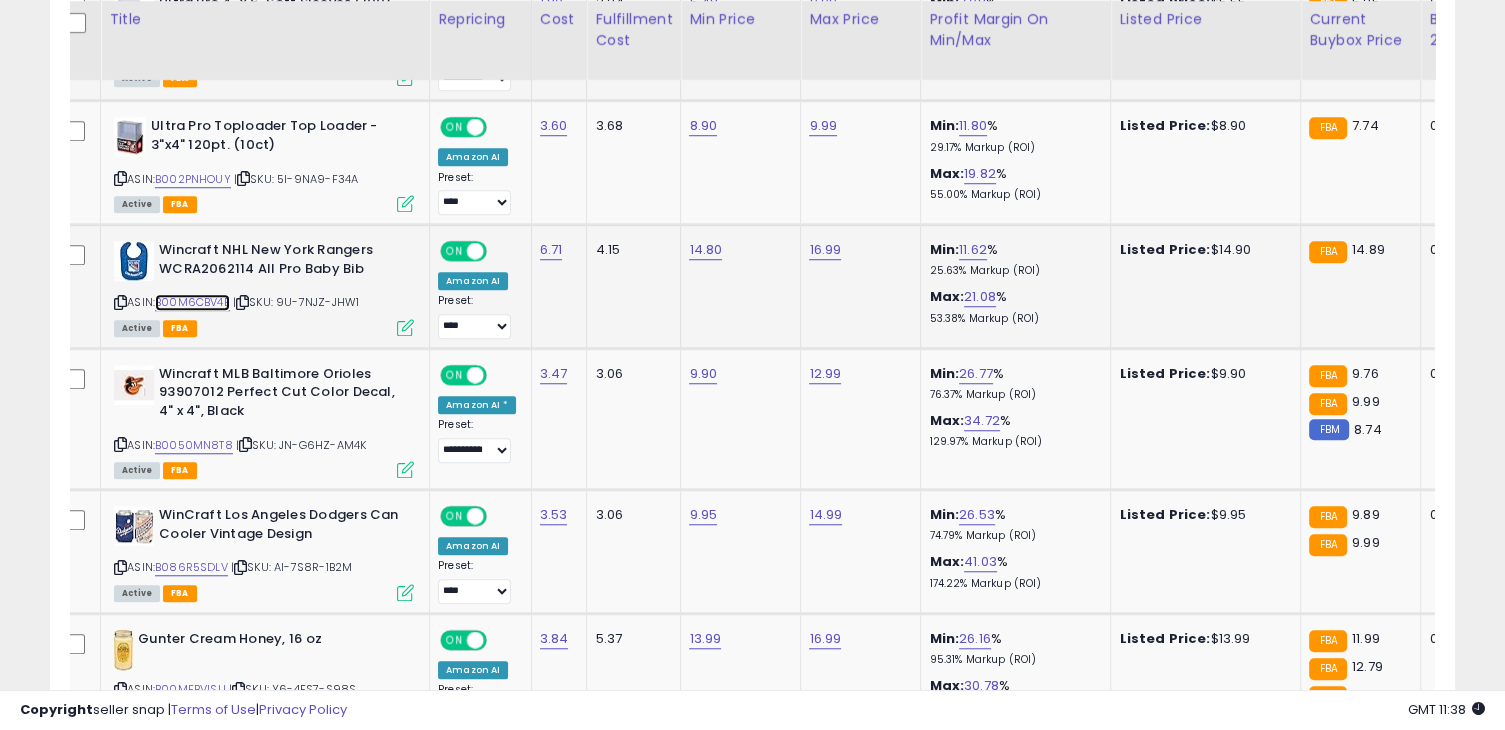 scroll, scrollTop: 1516, scrollLeft: 0, axis: vertical 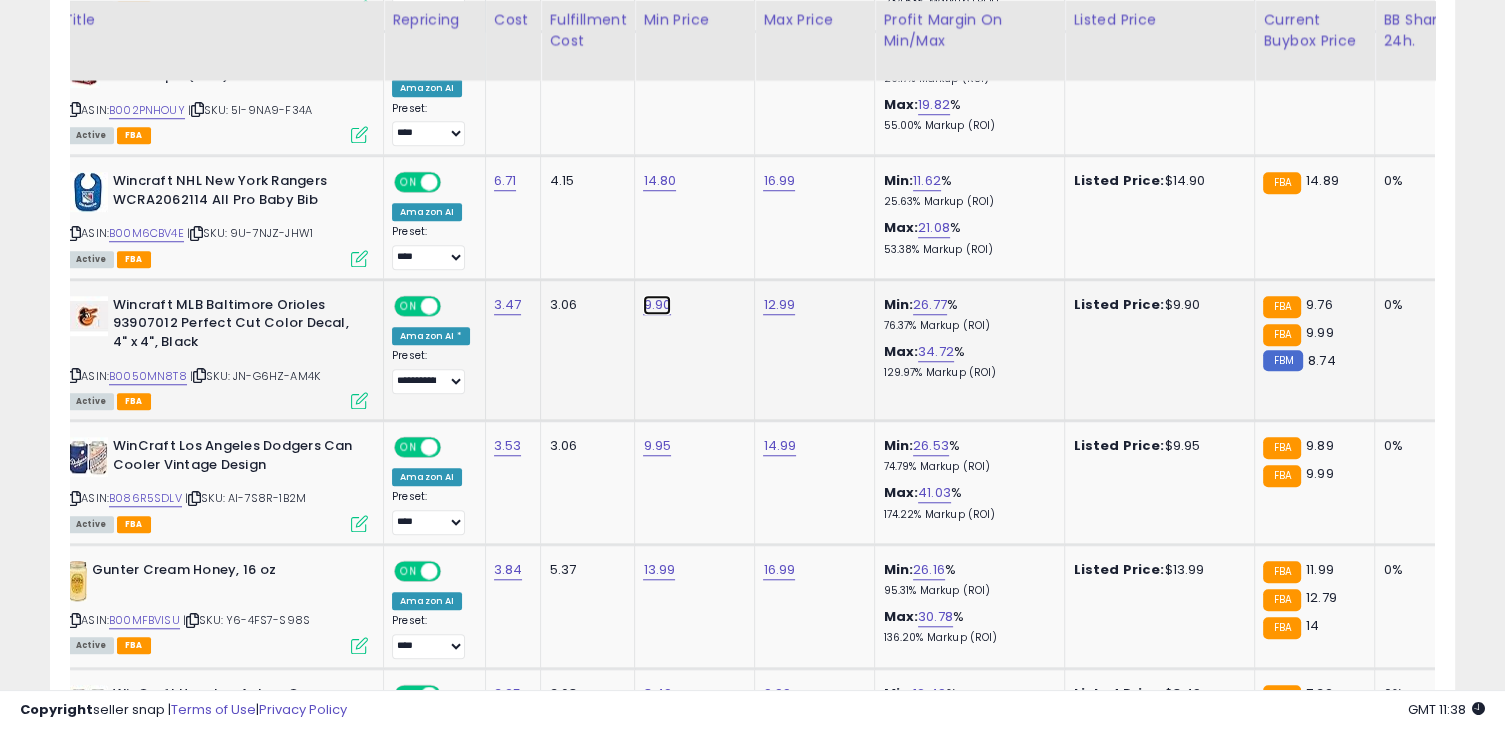 click on "9.90" at bounding box center [657, -510] 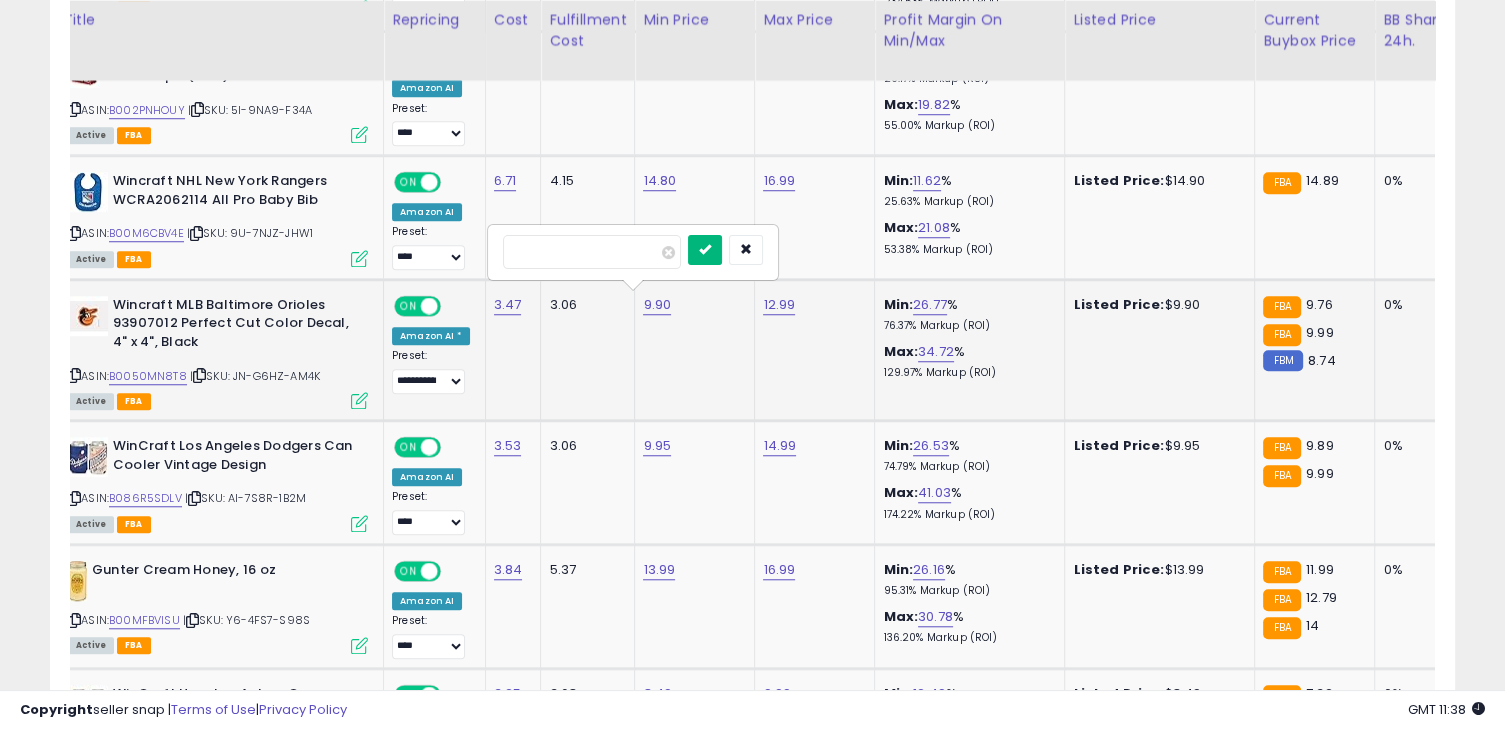 type on "****" 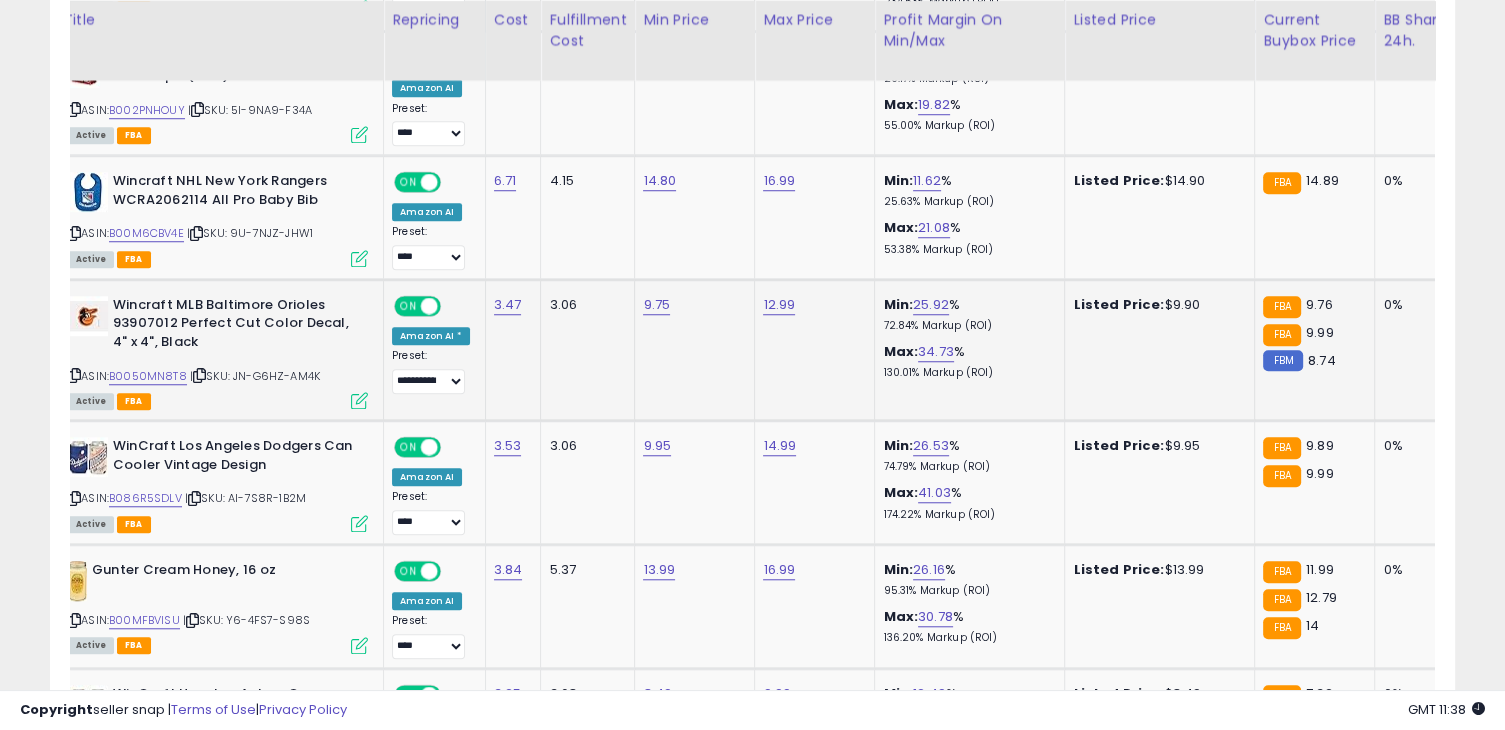 scroll, scrollTop: 0, scrollLeft: 18, axis: horizontal 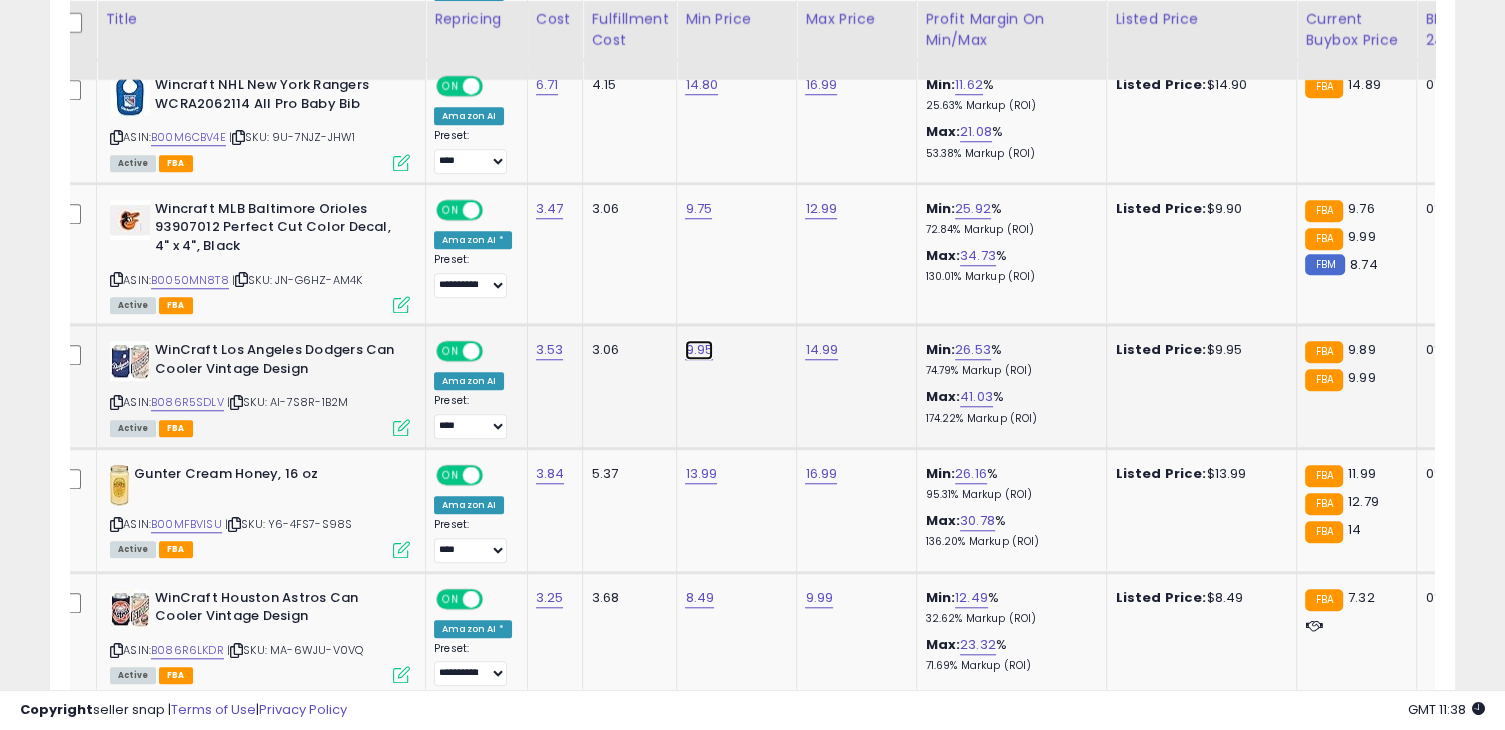 click on "9.95" at bounding box center (699, -606) 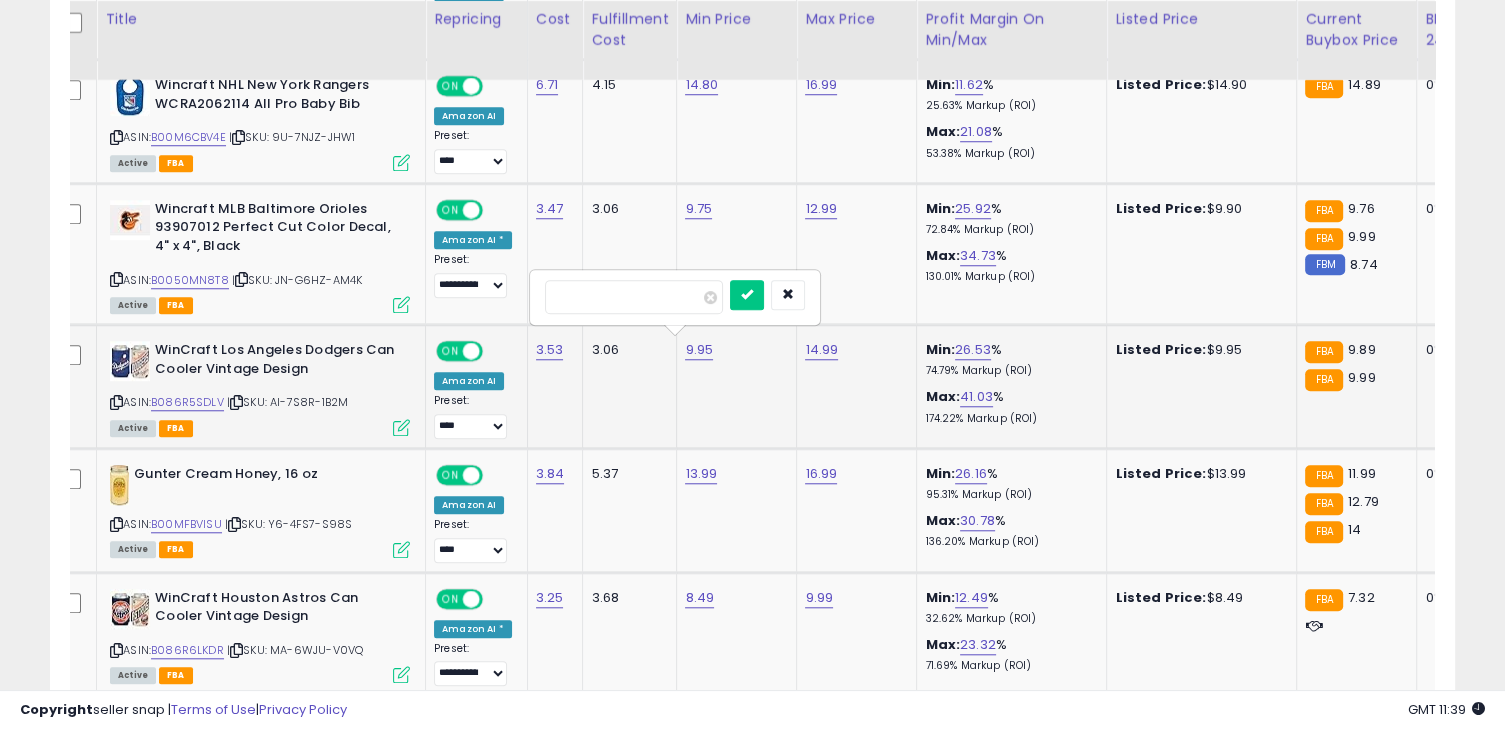 click on "***" at bounding box center (634, 297) 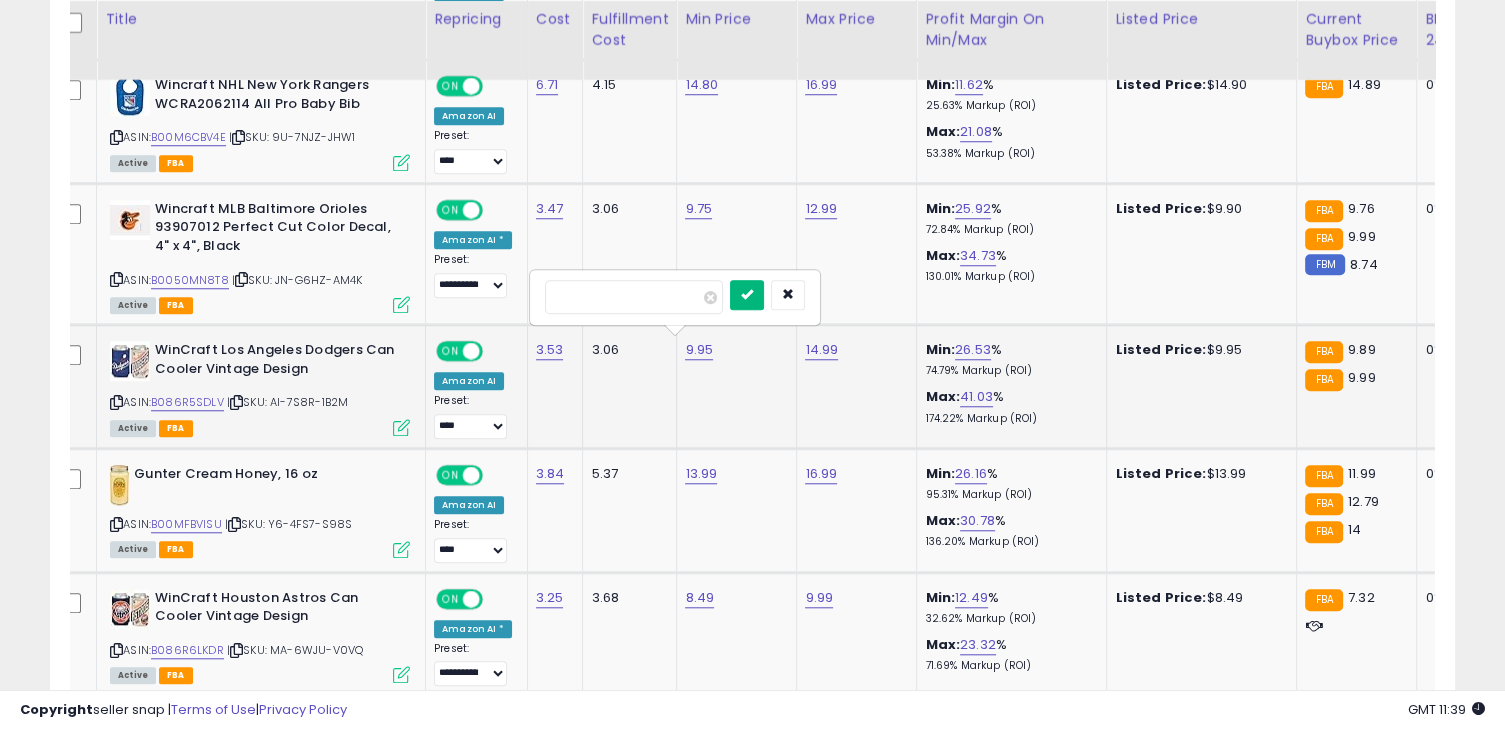 type on "***" 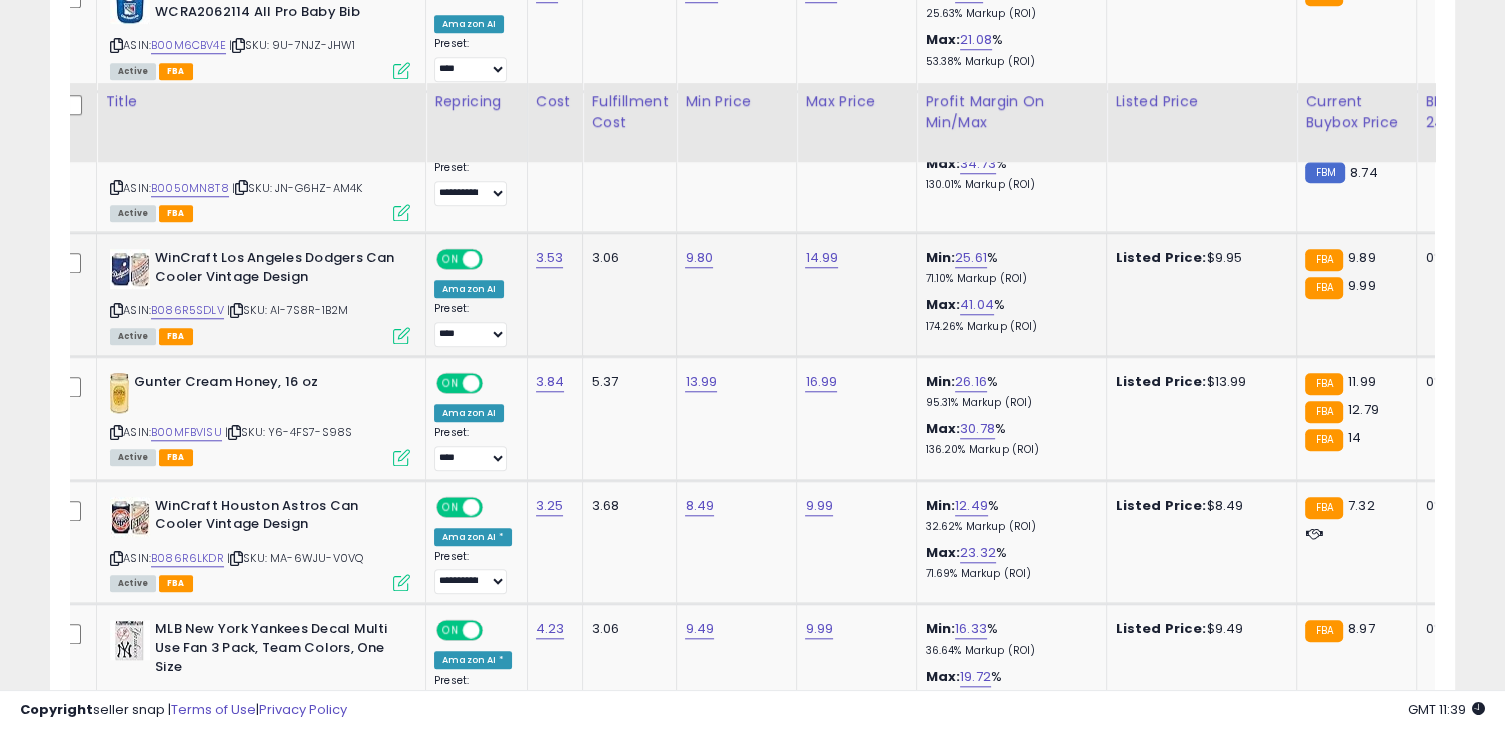 scroll, scrollTop: 1860, scrollLeft: 0, axis: vertical 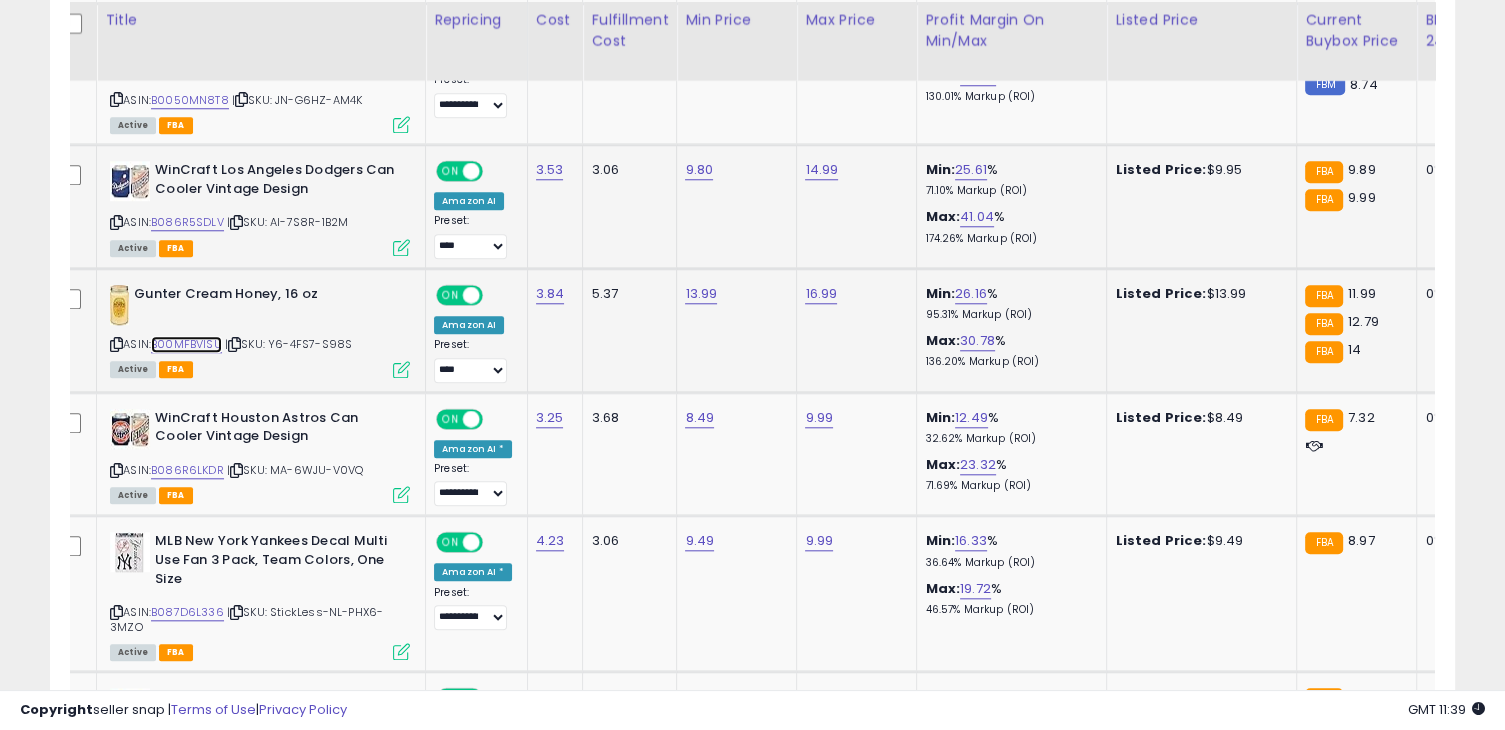 click on "B00MFBVISU" at bounding box center [186, 344] 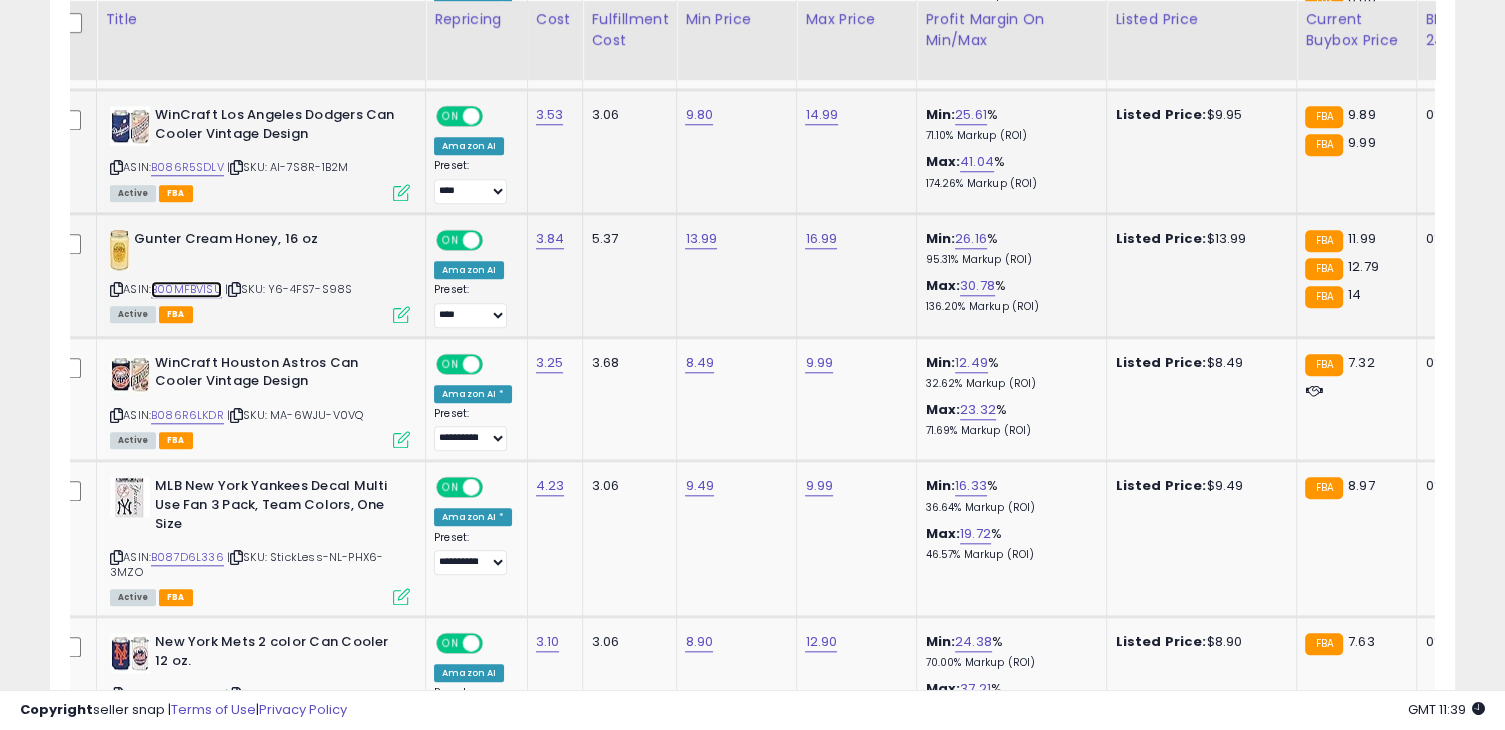 scroll, scrollTop: 1920, scrollLeft: 0, axis: vertical 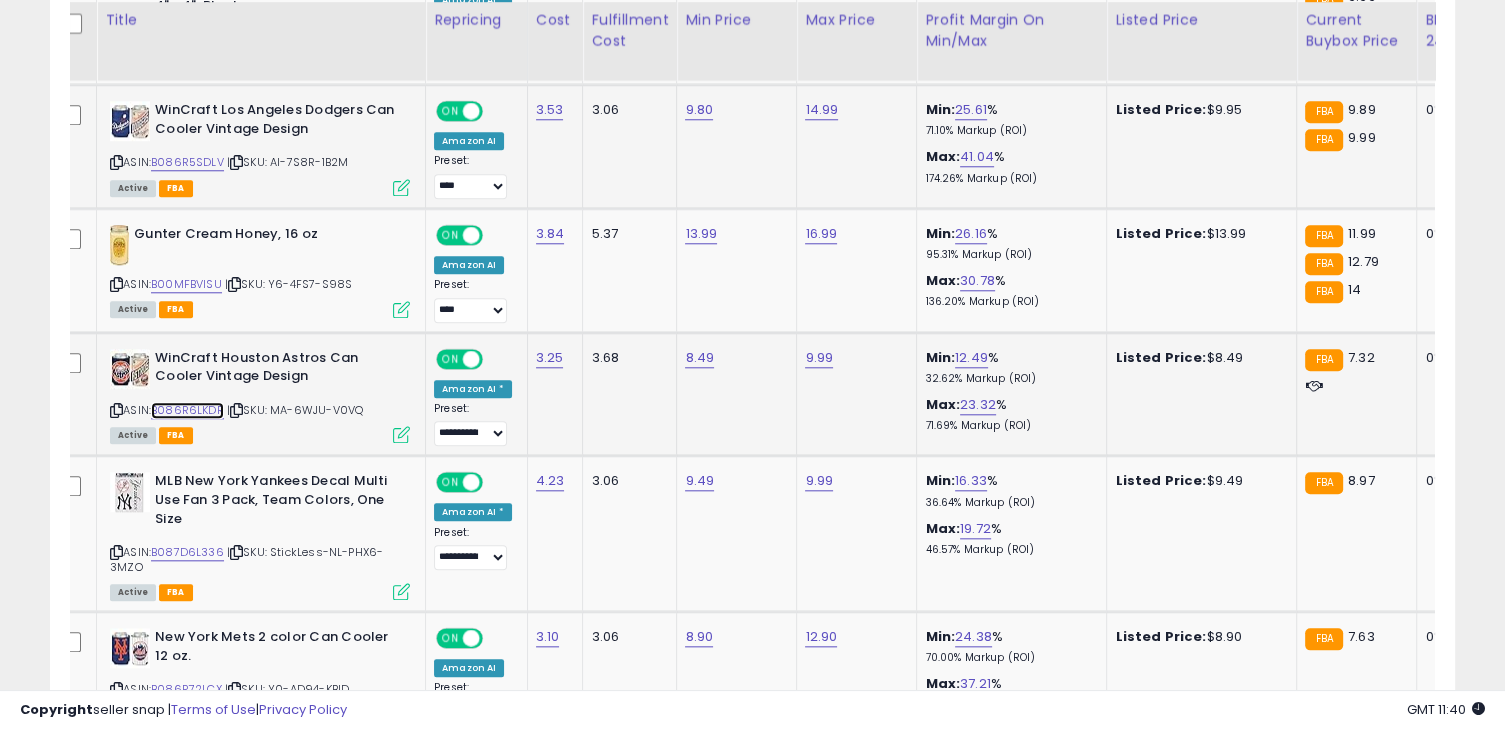 click on "B086R6LKDR" at bounding box center (187, 410) 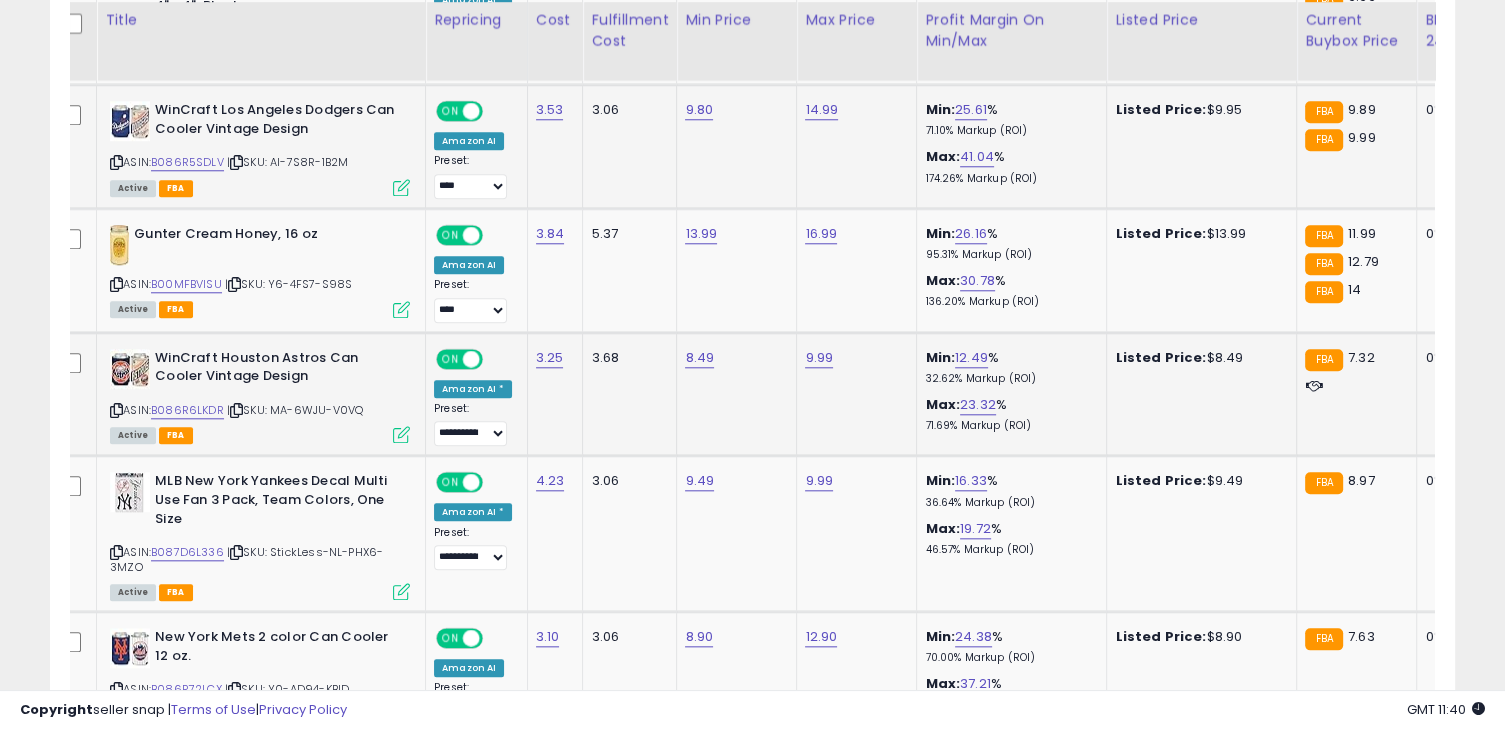 click on "8.49" 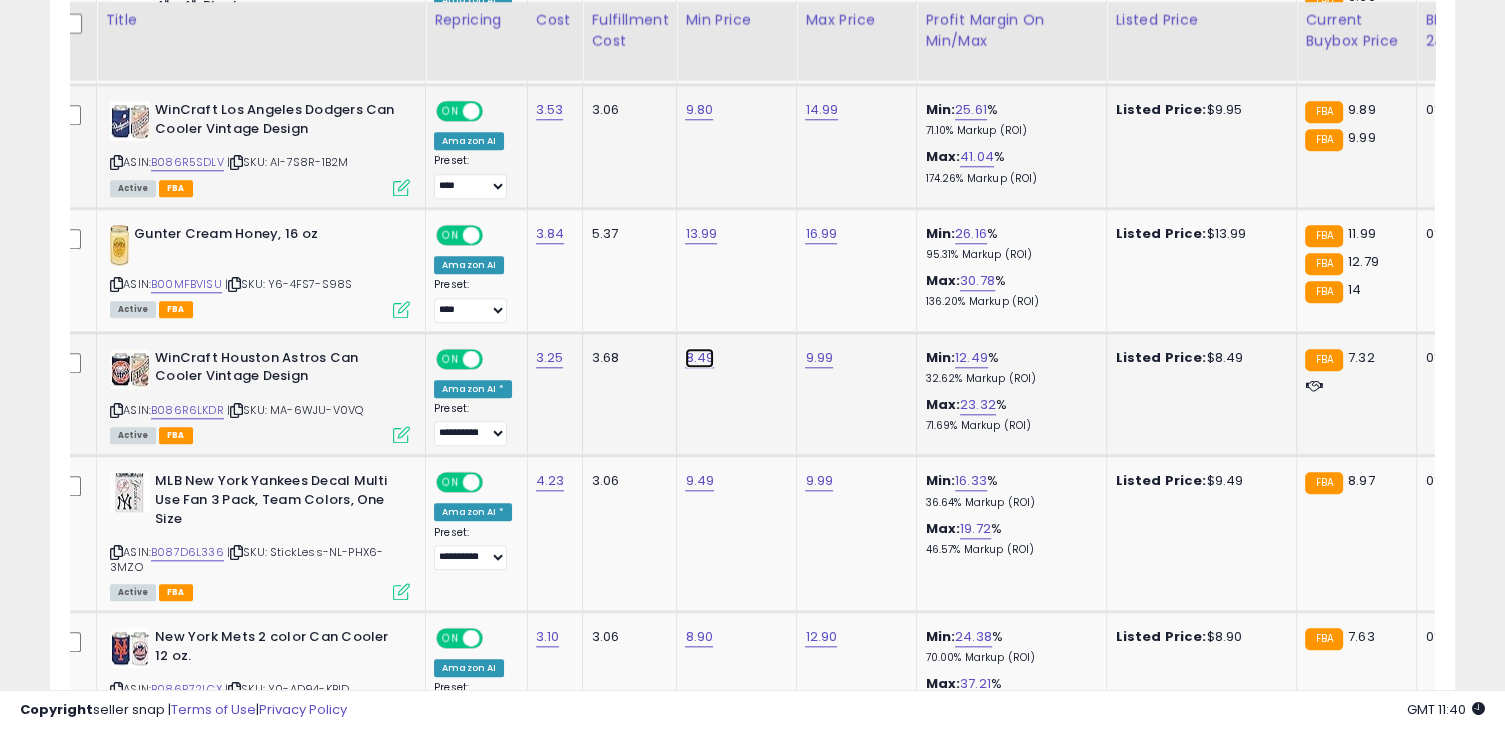 click on "8.49" at bounding box center (699, -846) 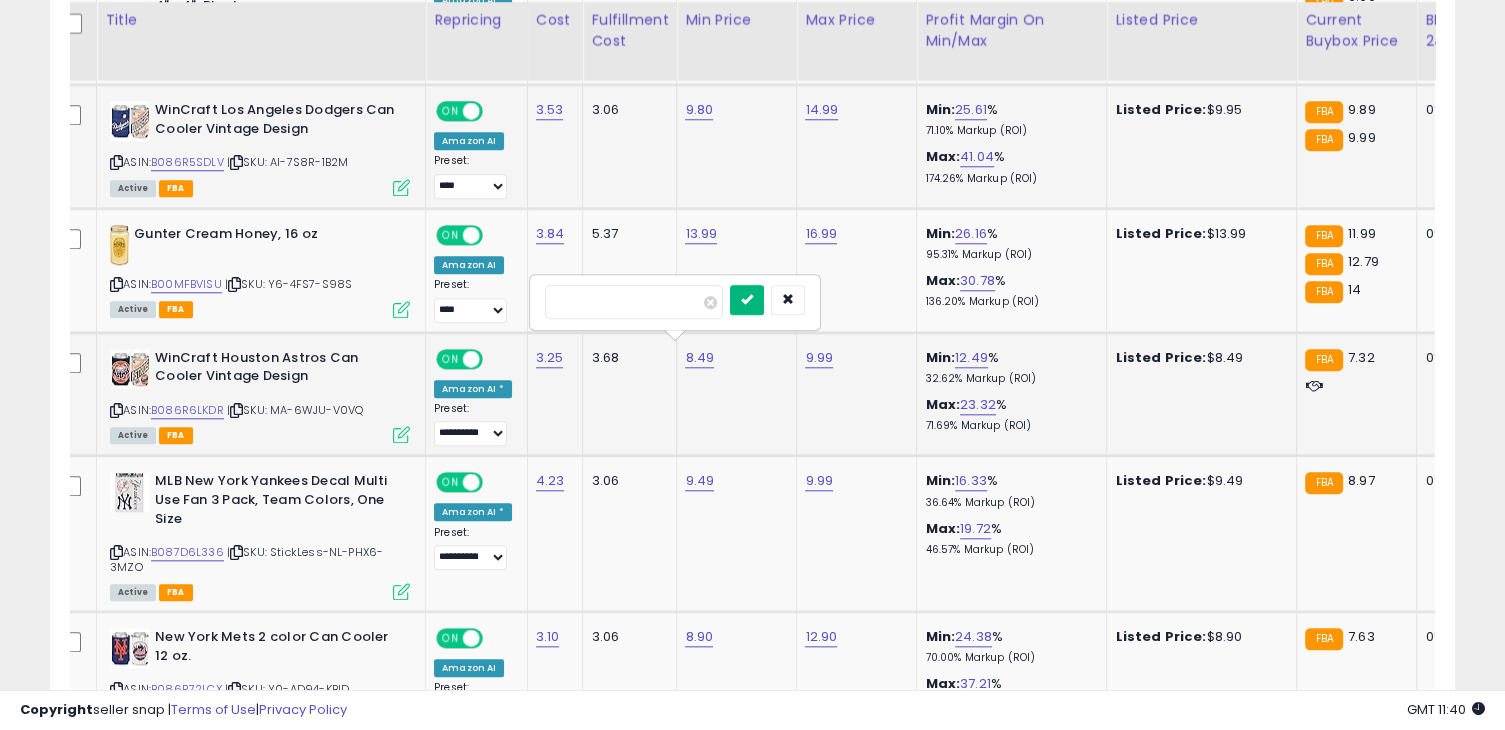 type on "****" 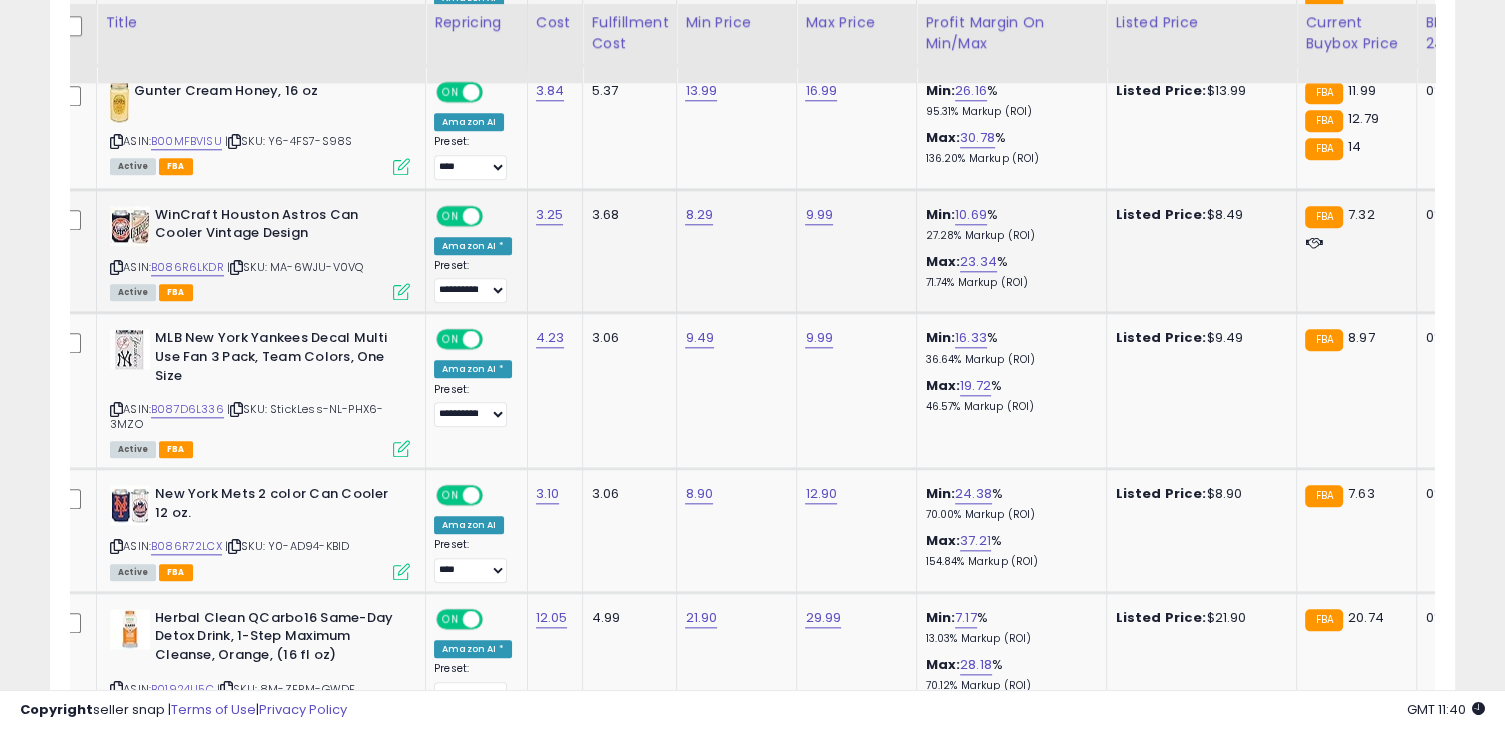 scroll, scrollTop: 2067, scrollLeft: 0, axis: vertical 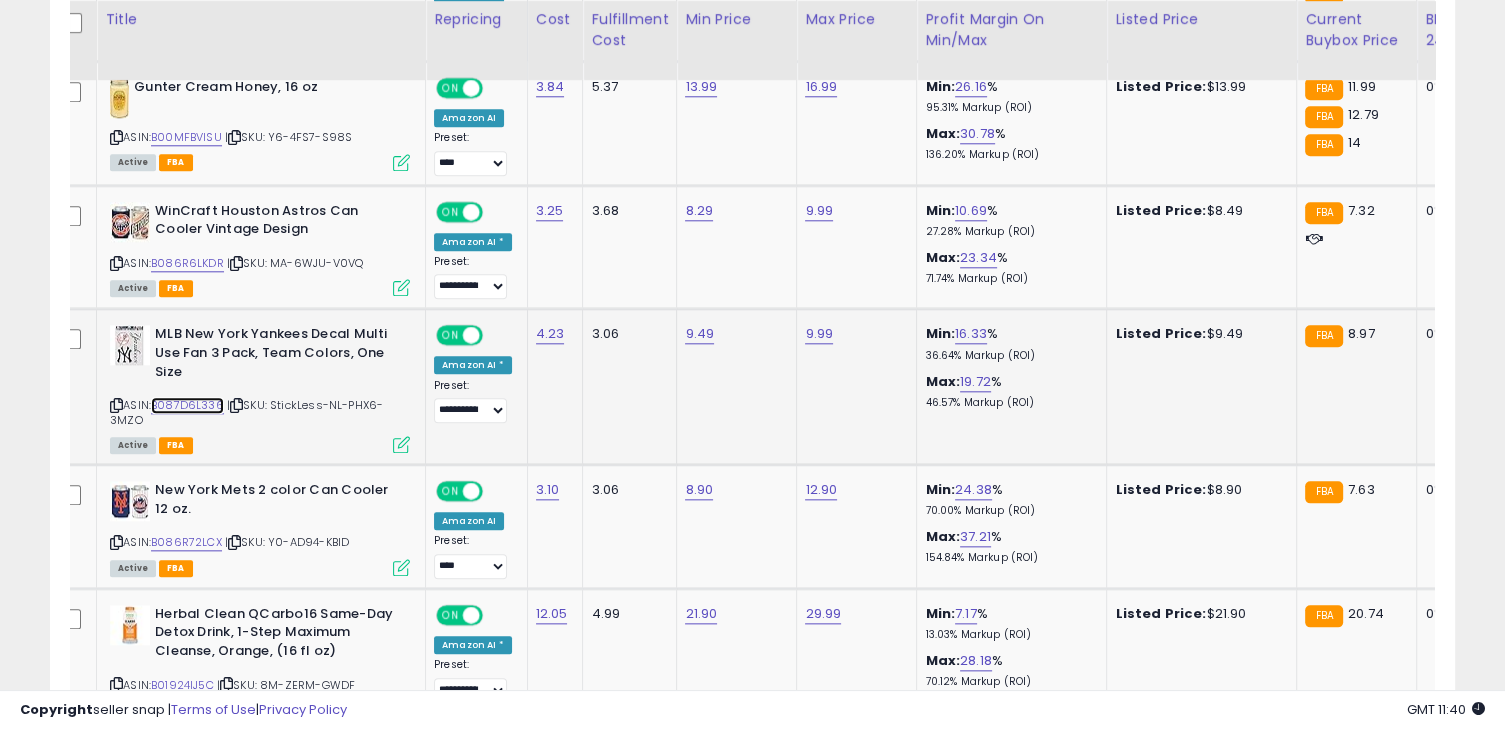 click on "B087D6L336" at bounding box center (187, 405) 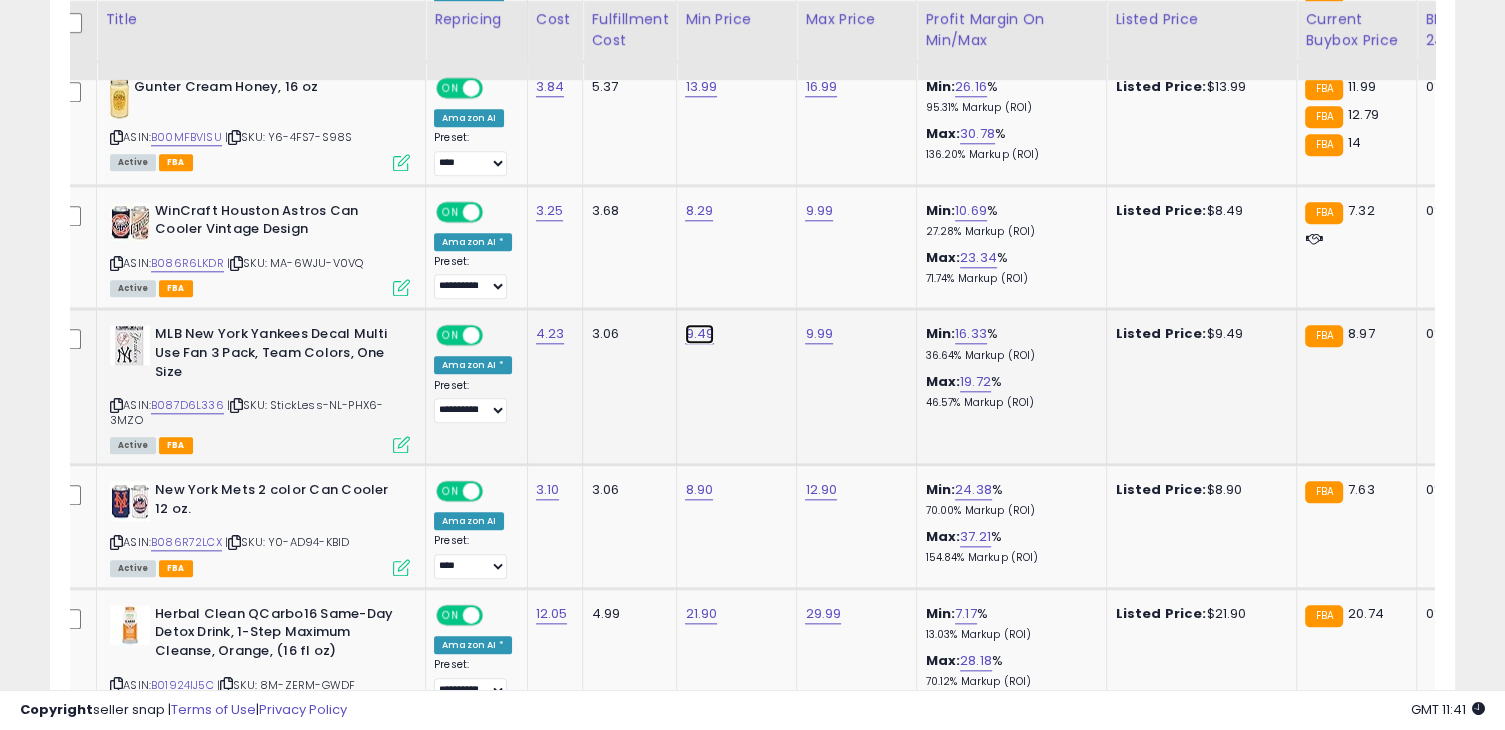 click on "9.49" at bounding box center (699, -993) 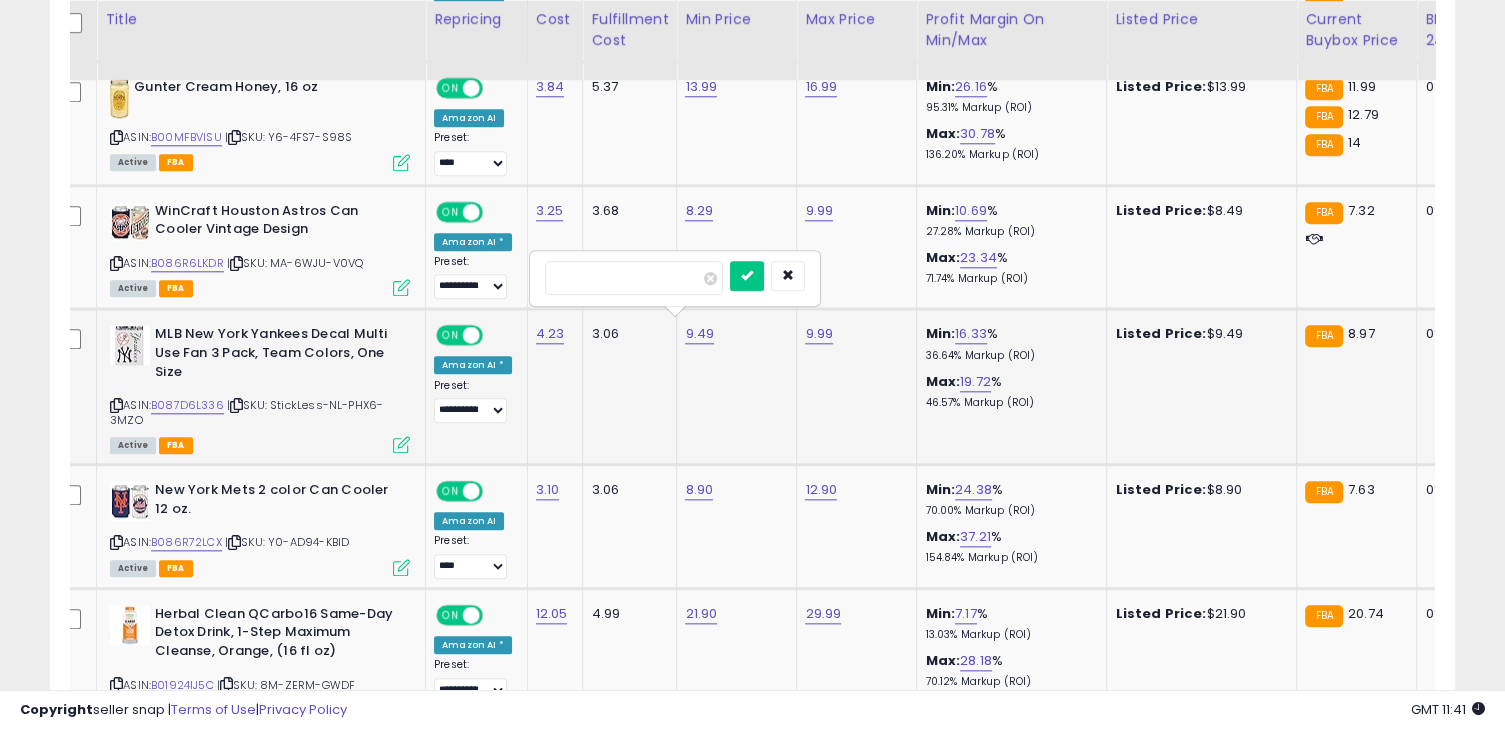 click on "****" at bounding box center [634, 278] 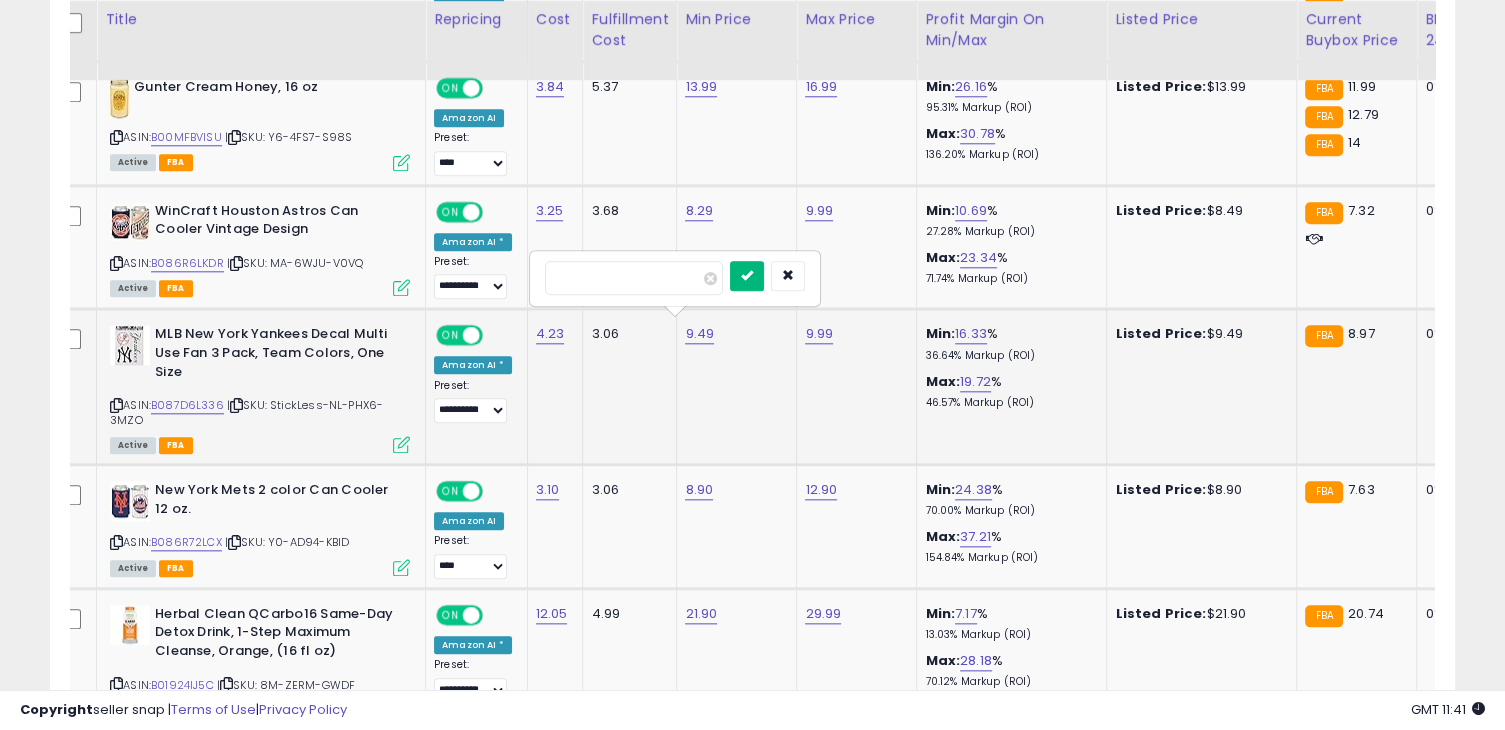 type on "****" 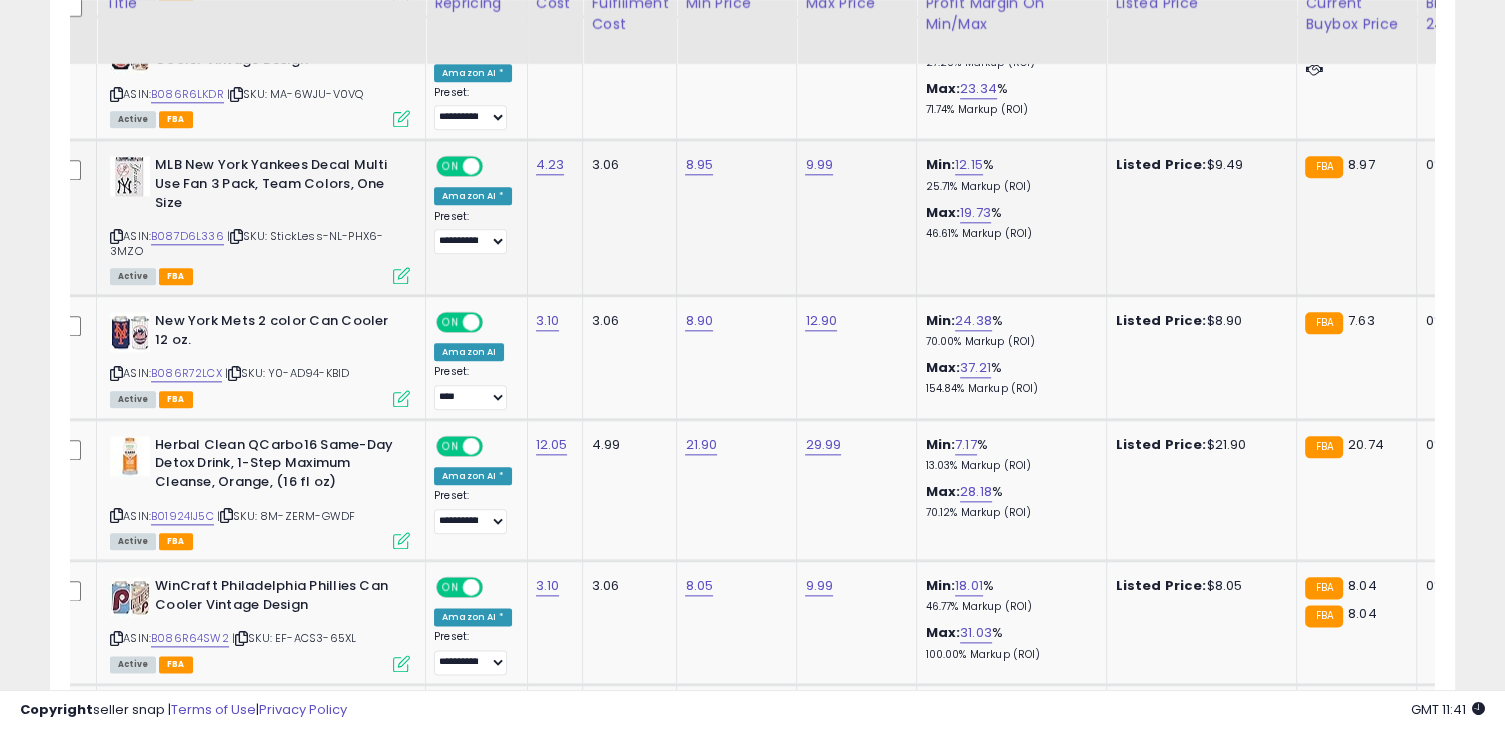 scroll, scrollTop: 2236, scrollLeft: 0, axis: vertical 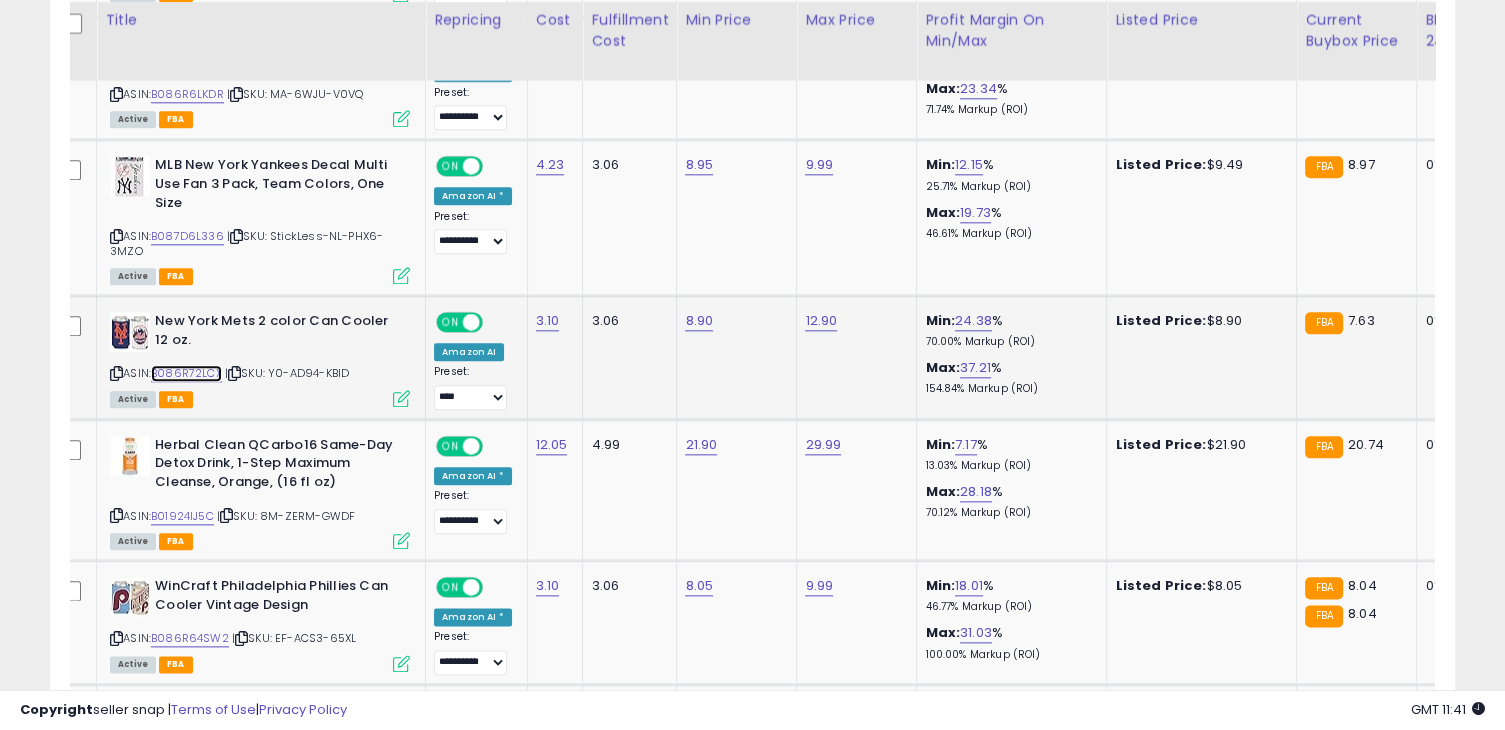 click on "B086R72LCX" at bounding box center [186, 373] 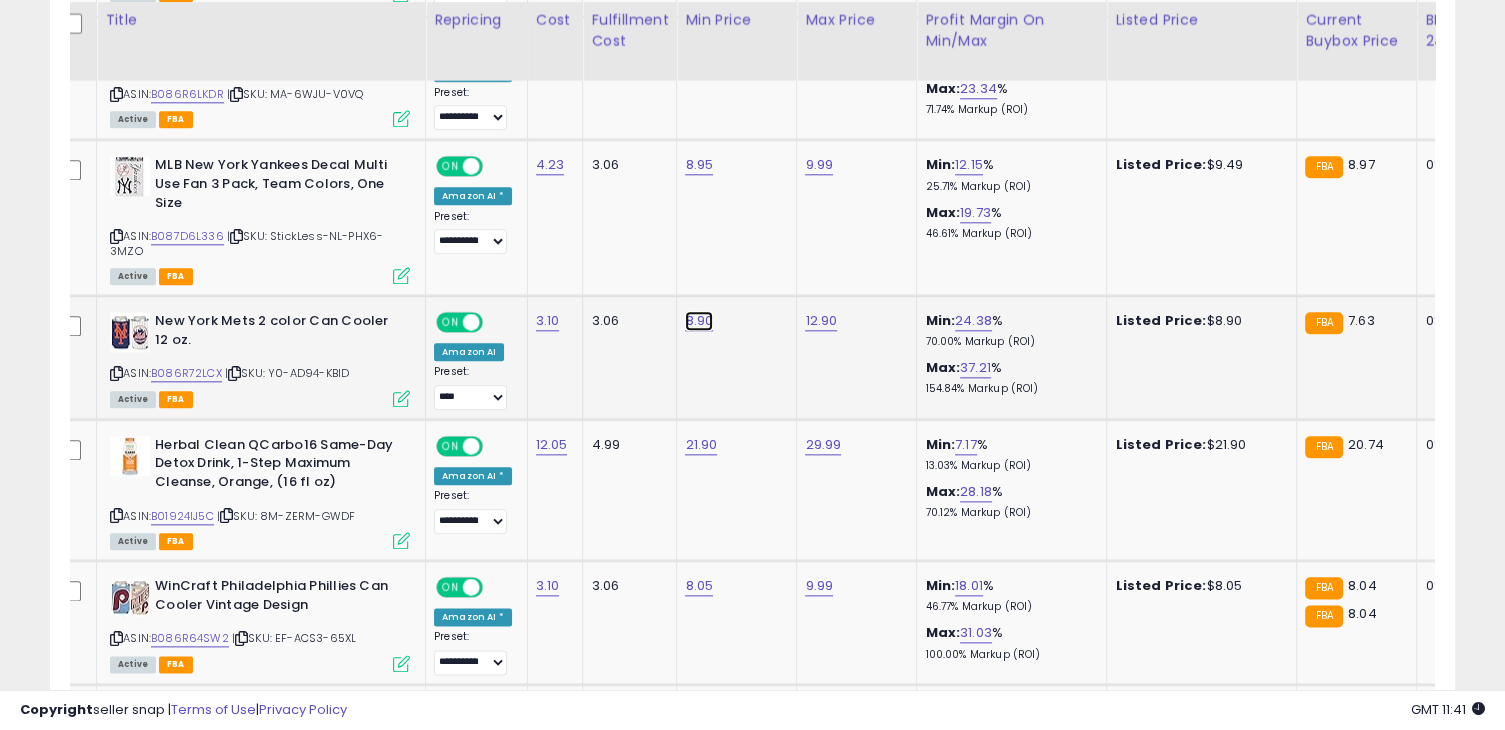 click on "8.90" at bounding box center [699, -1162] 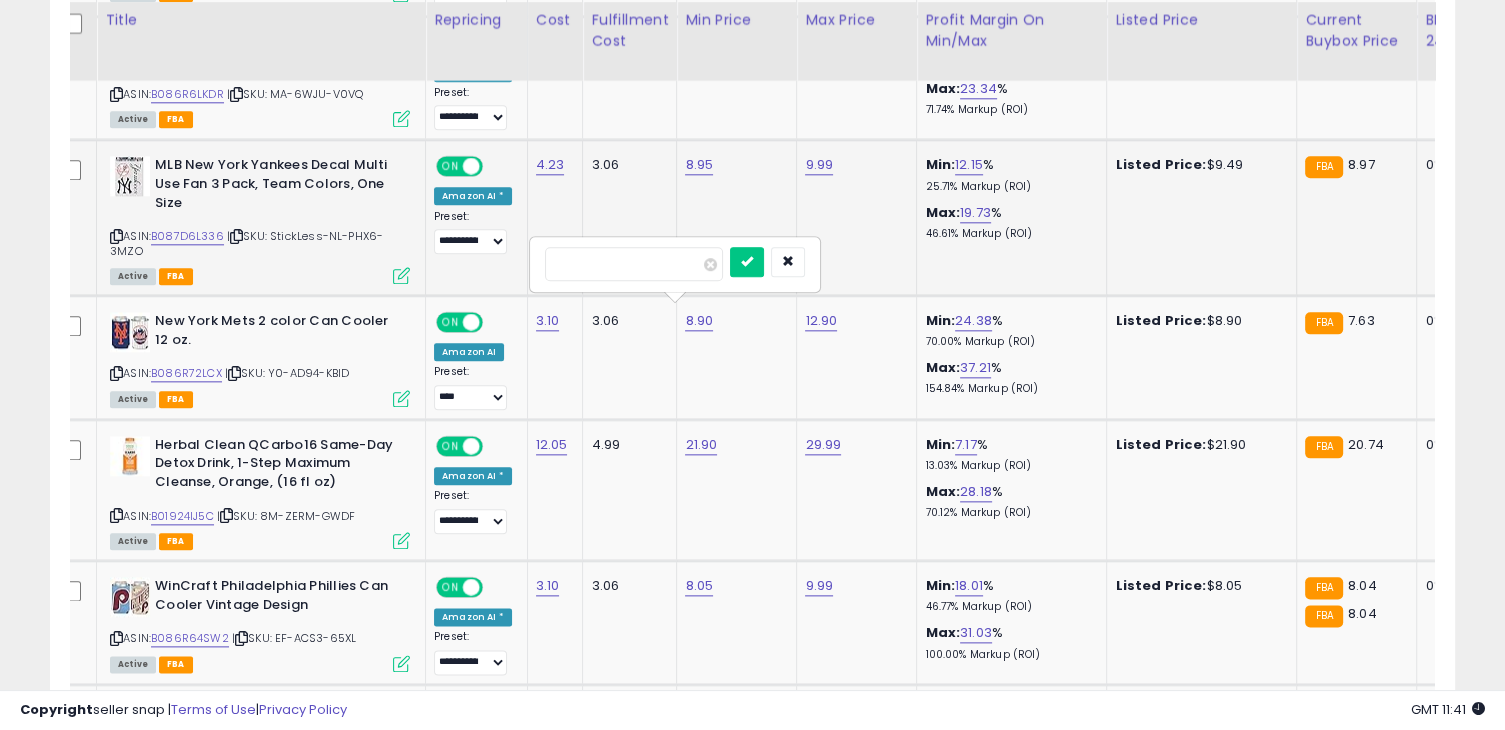 drag, startPoint x: 622, startPoint y: 267, endPoint x: 392, endPoint y: 272, distance: 230.05434 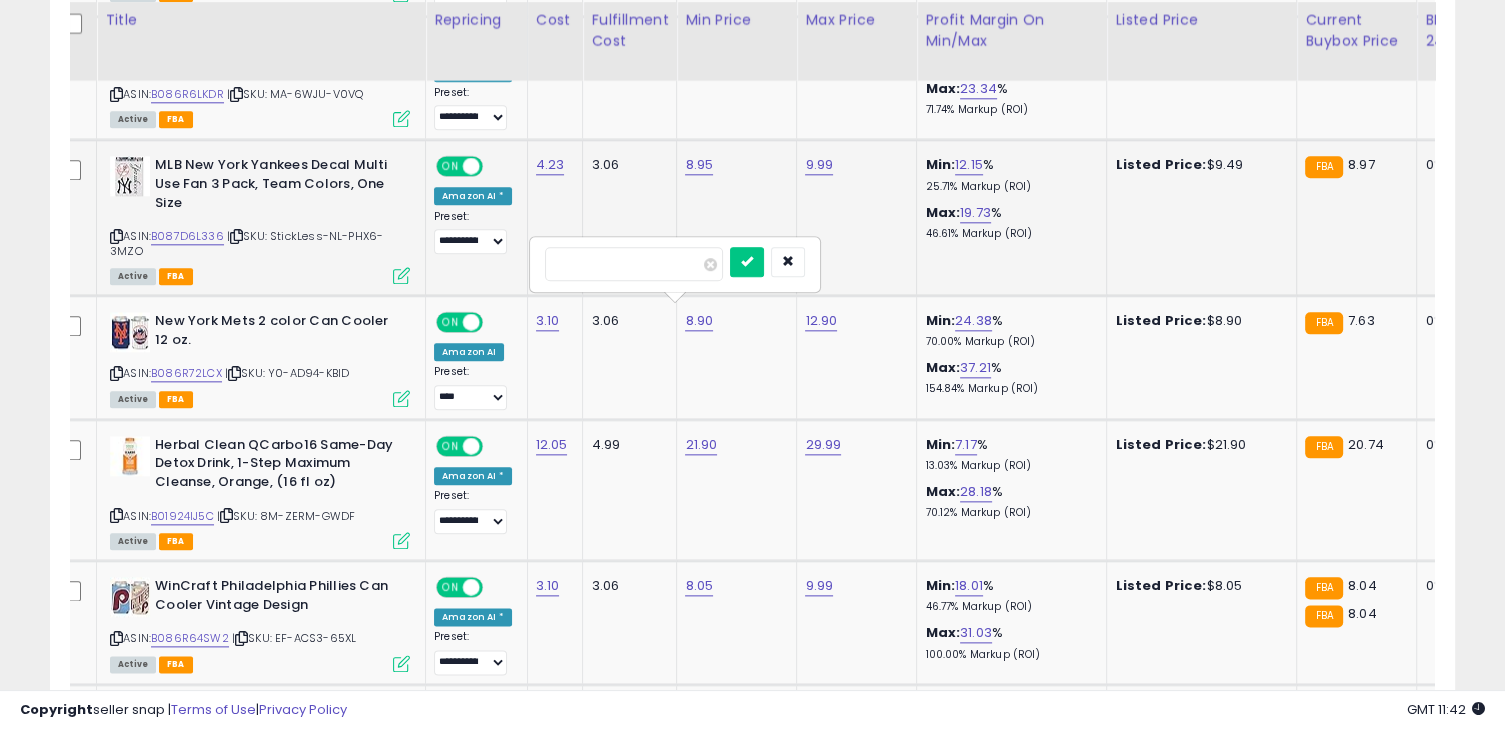 type on "*" 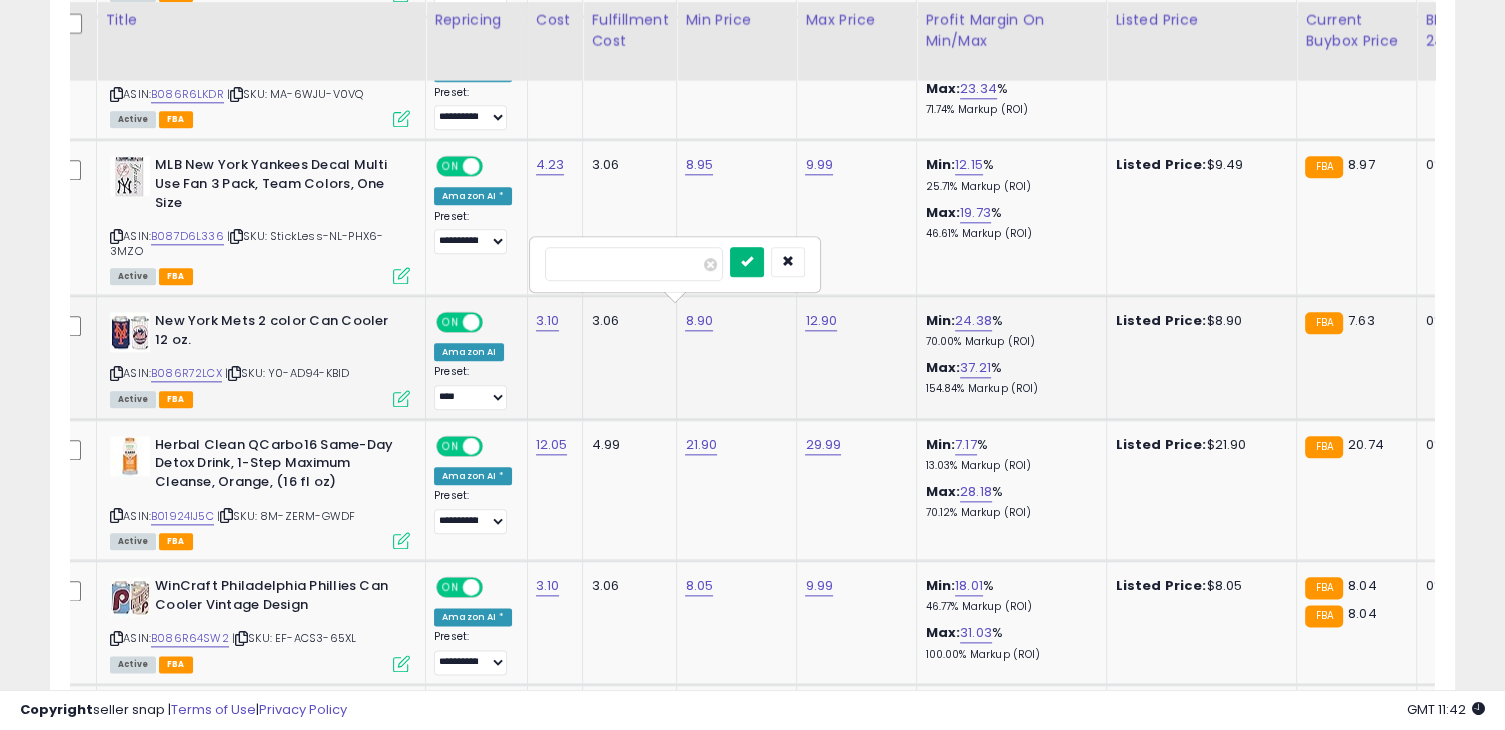 type on "***" 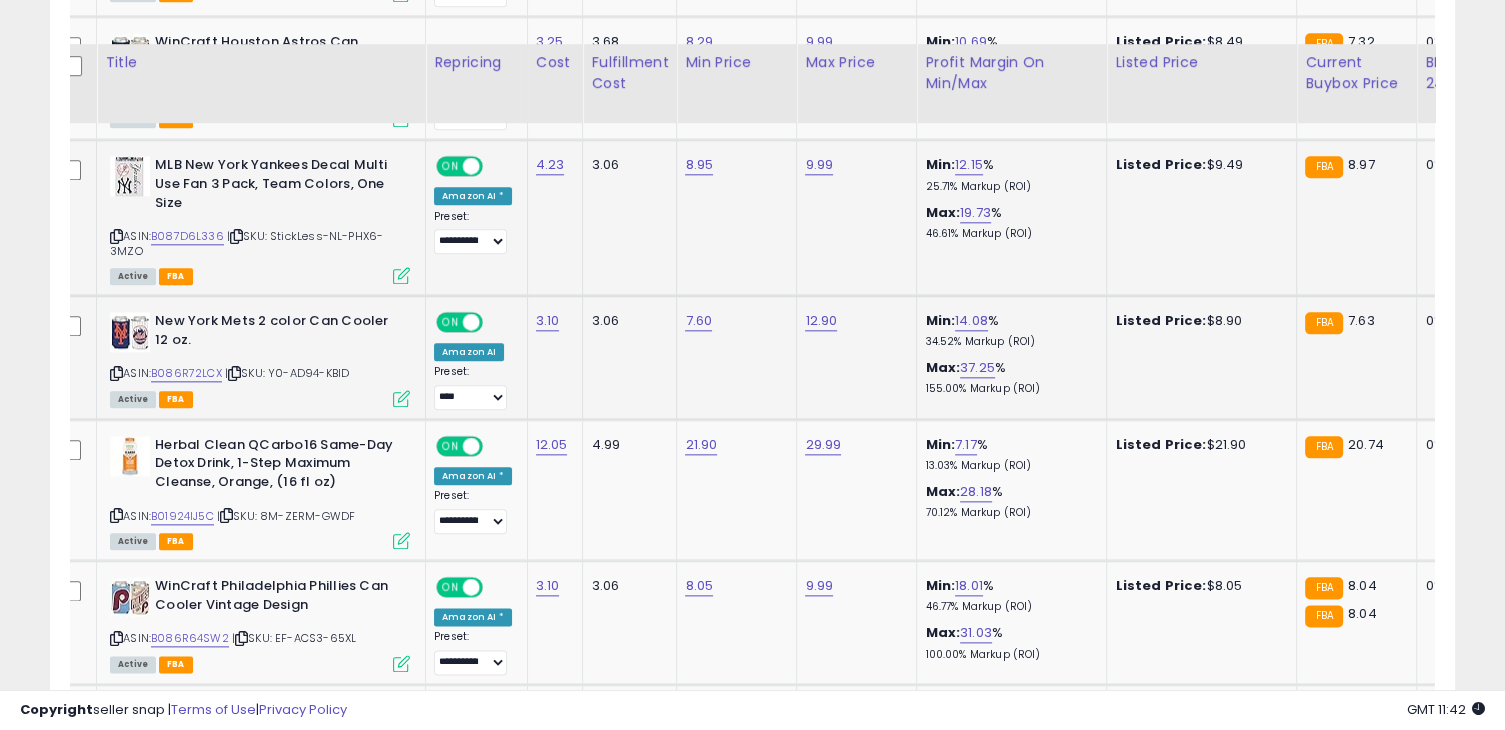 scroll, scrollTop: 2396, scrollLeft: 0, axis: vertical 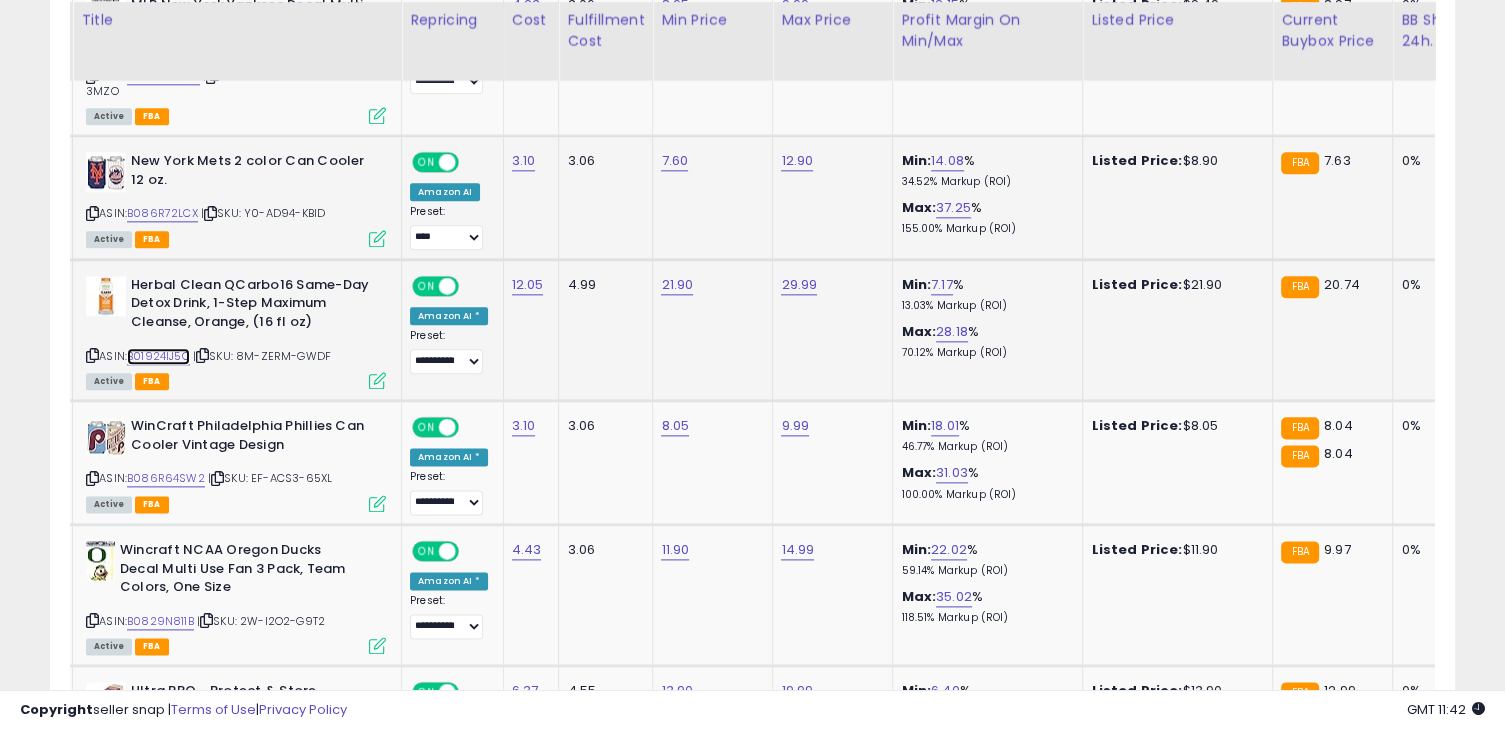 click on "B01924IJ5C" at bounding box center (158, 356) 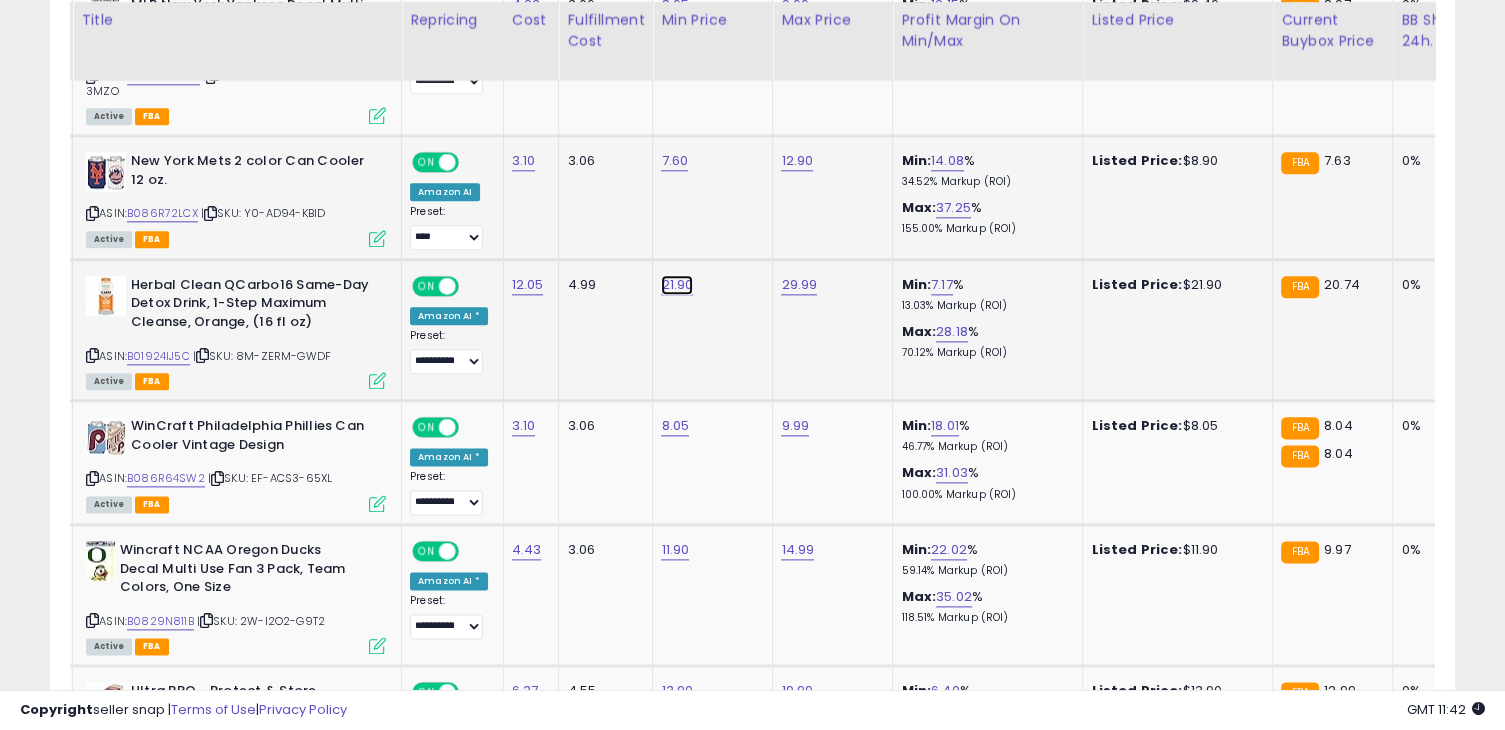 click on "21.90" at bounding box center (675, -1322) 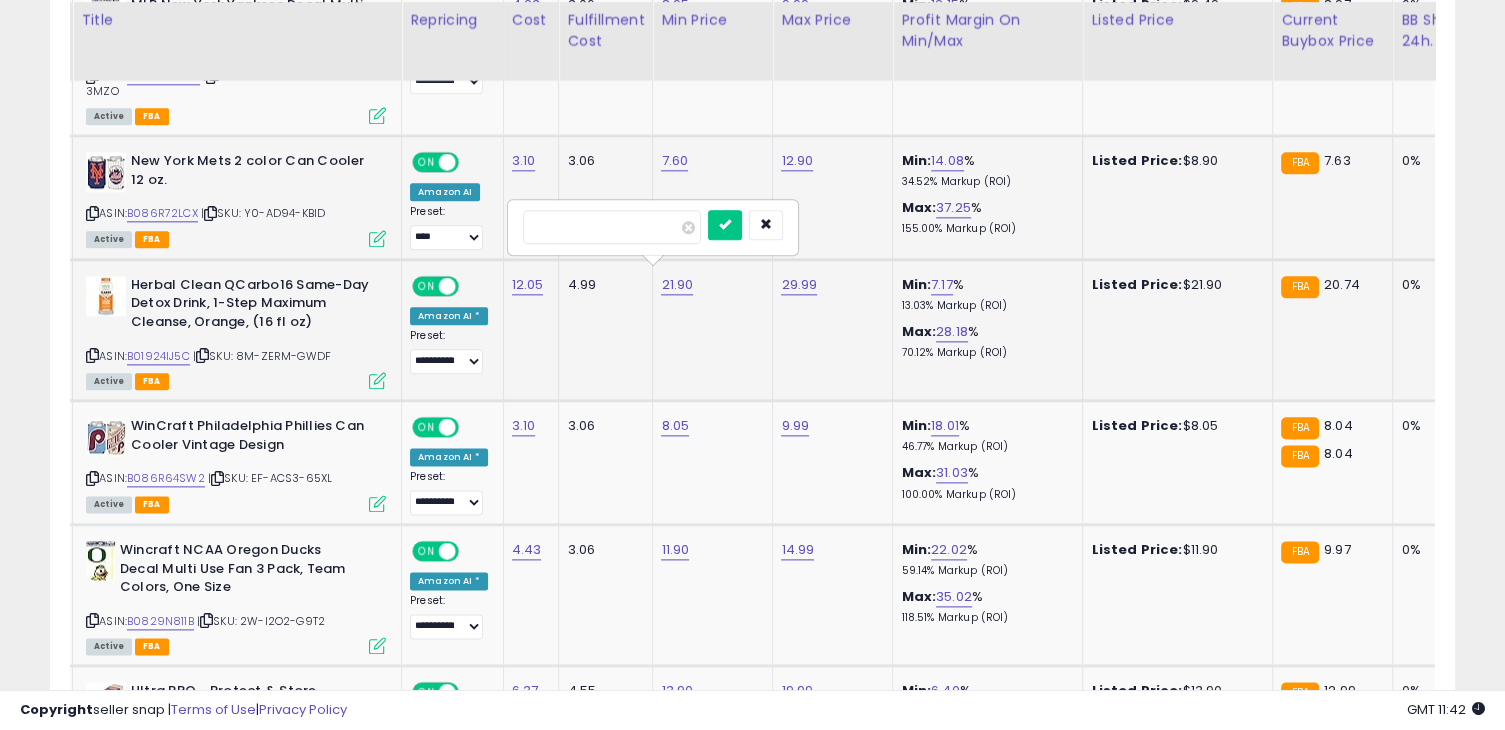 drag, startPoint x: 590, startPoint y: 224, endPoint x: 287, endPoint y: 288, distance: 309.68533 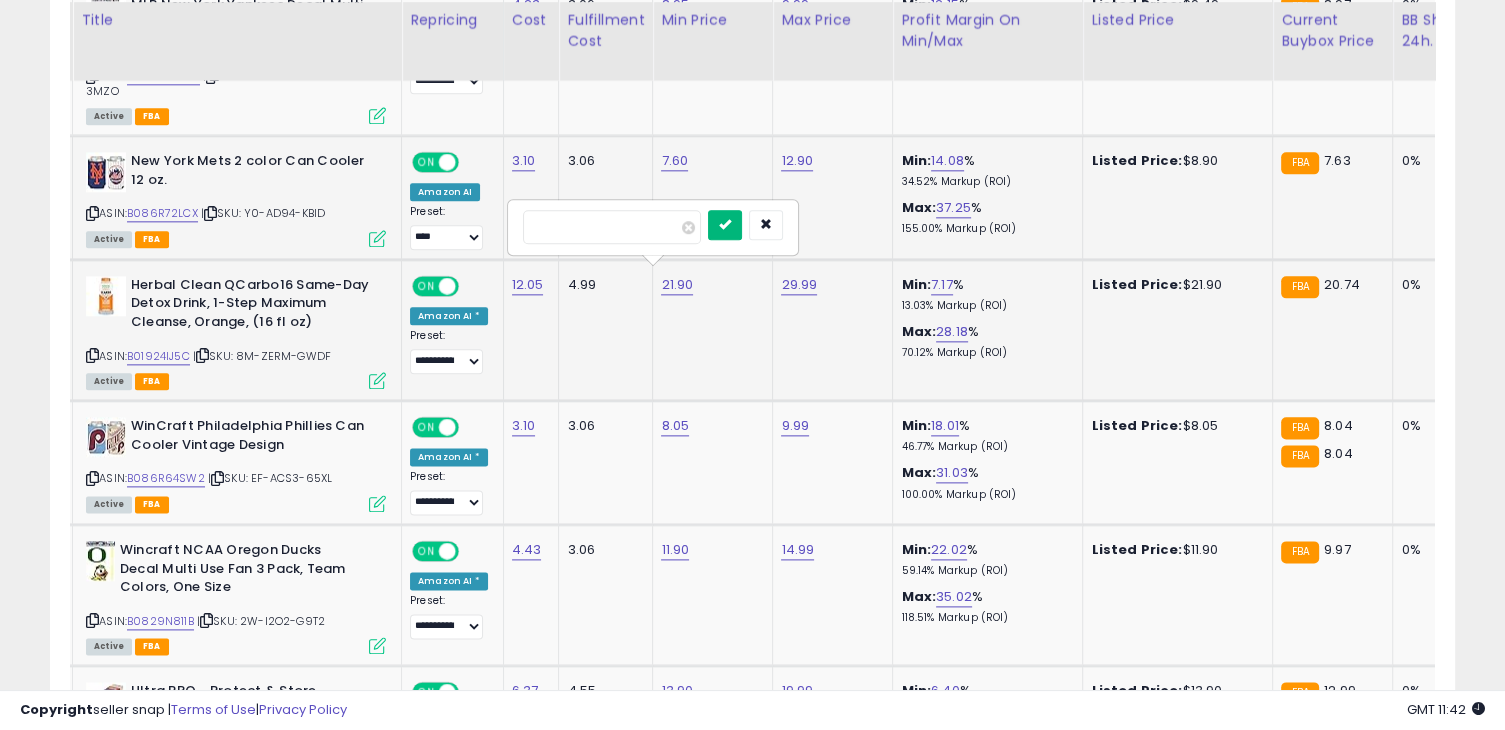type on "**" 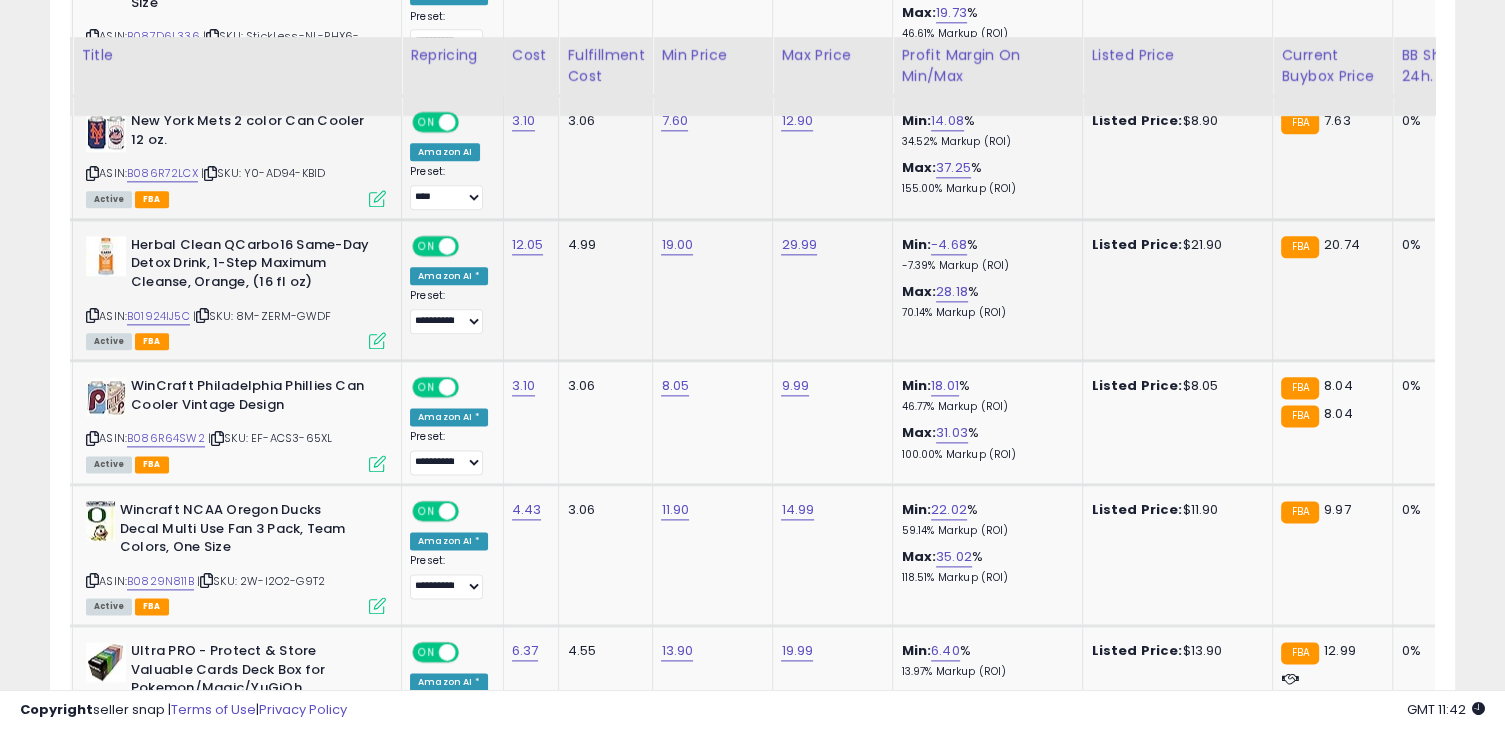 scroll, scrollTop: 2476, scrollLeft: 0, axis: vertical 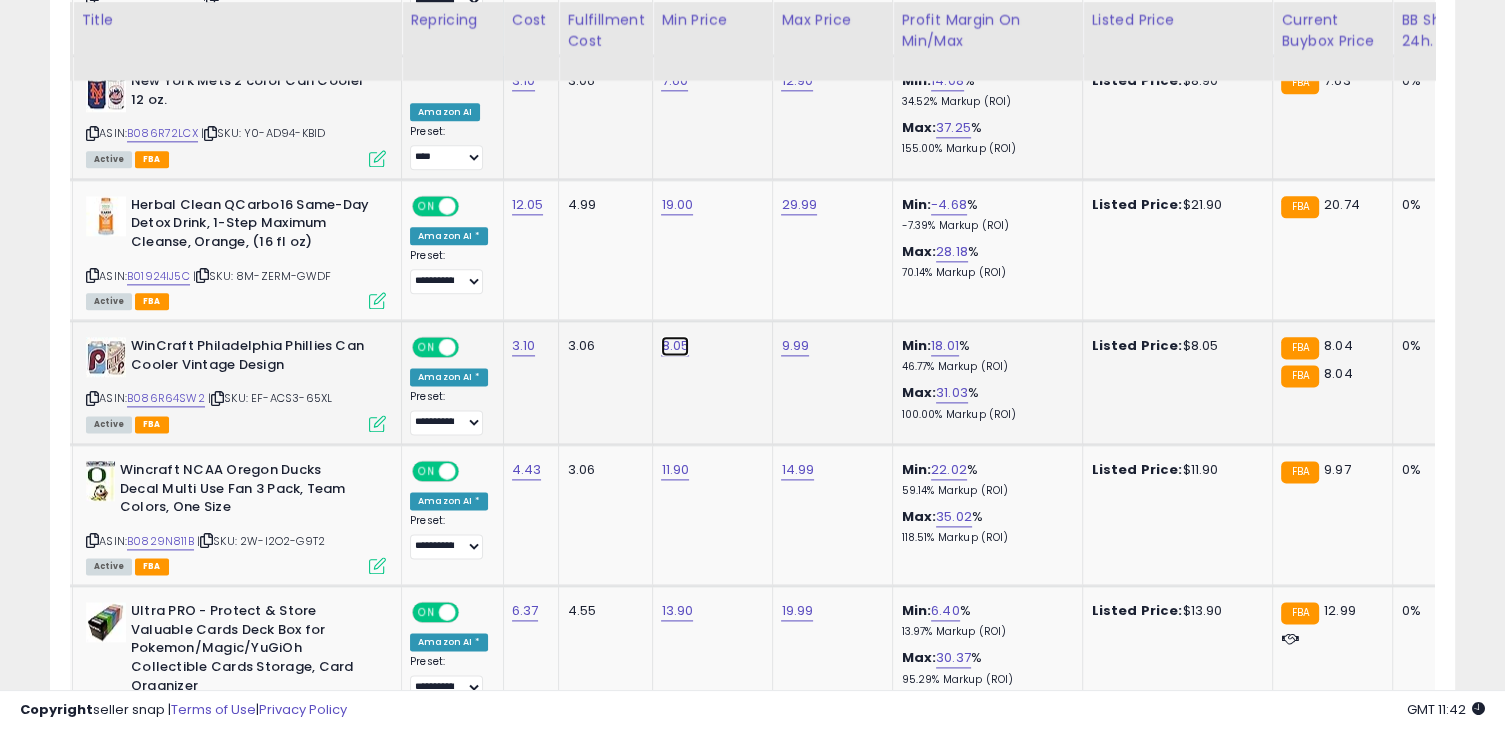 click on "8.05" at bounding box center [675, -1402] 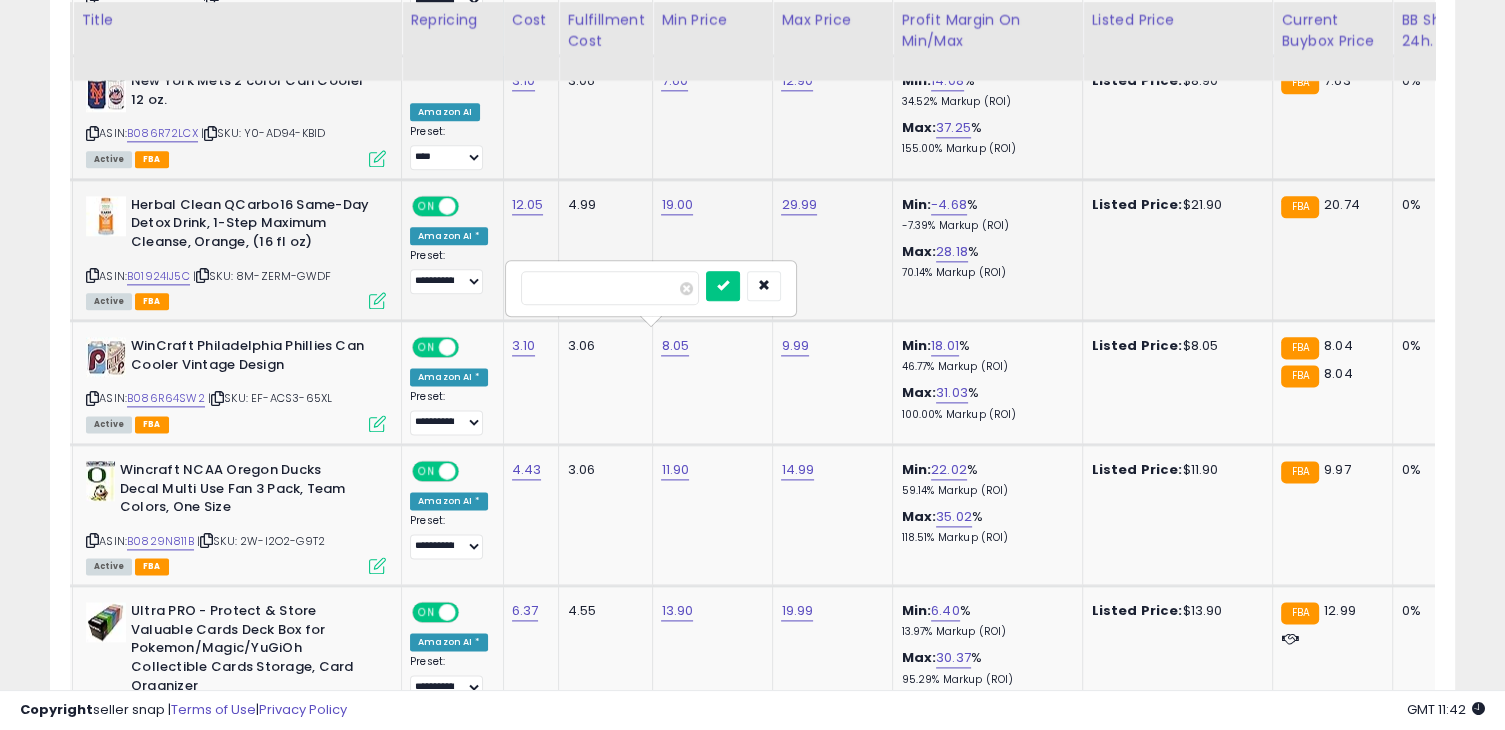drag, startPoint x: 604, startPoint y: 299, endPoint x: 310, endPoint y: 223, distance: 303.66428 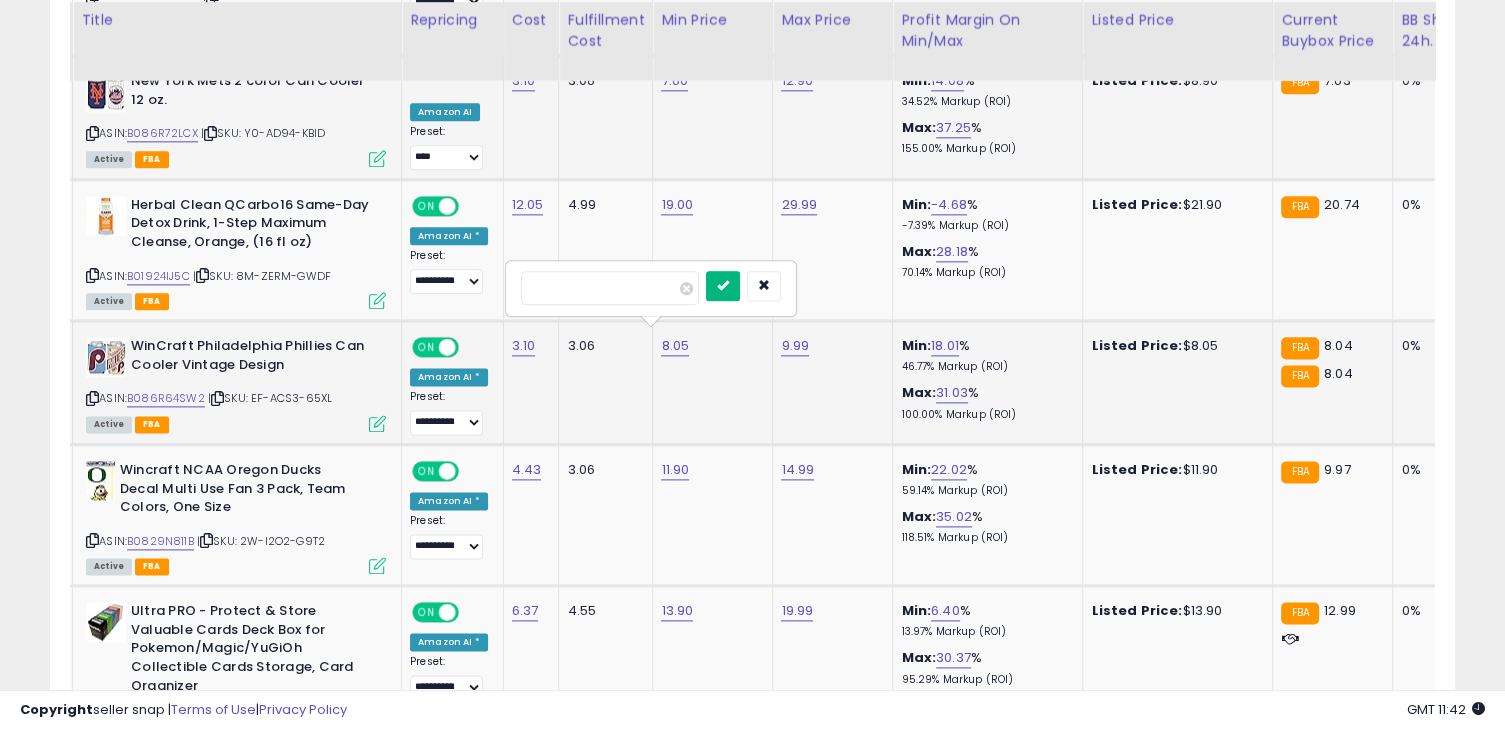 type on "****" 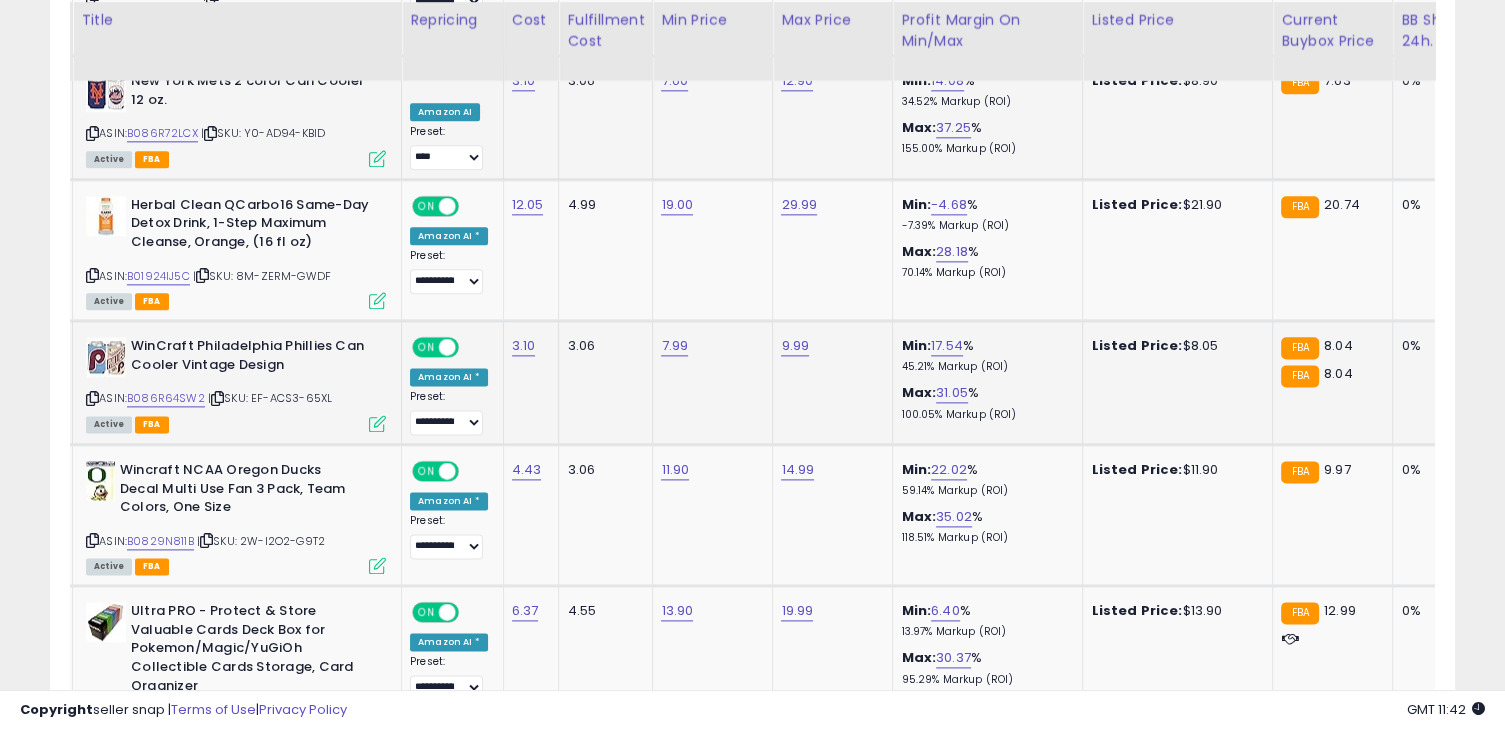 scroll, scrollTop: 0, scrollLeft: 78, axis: horizontal 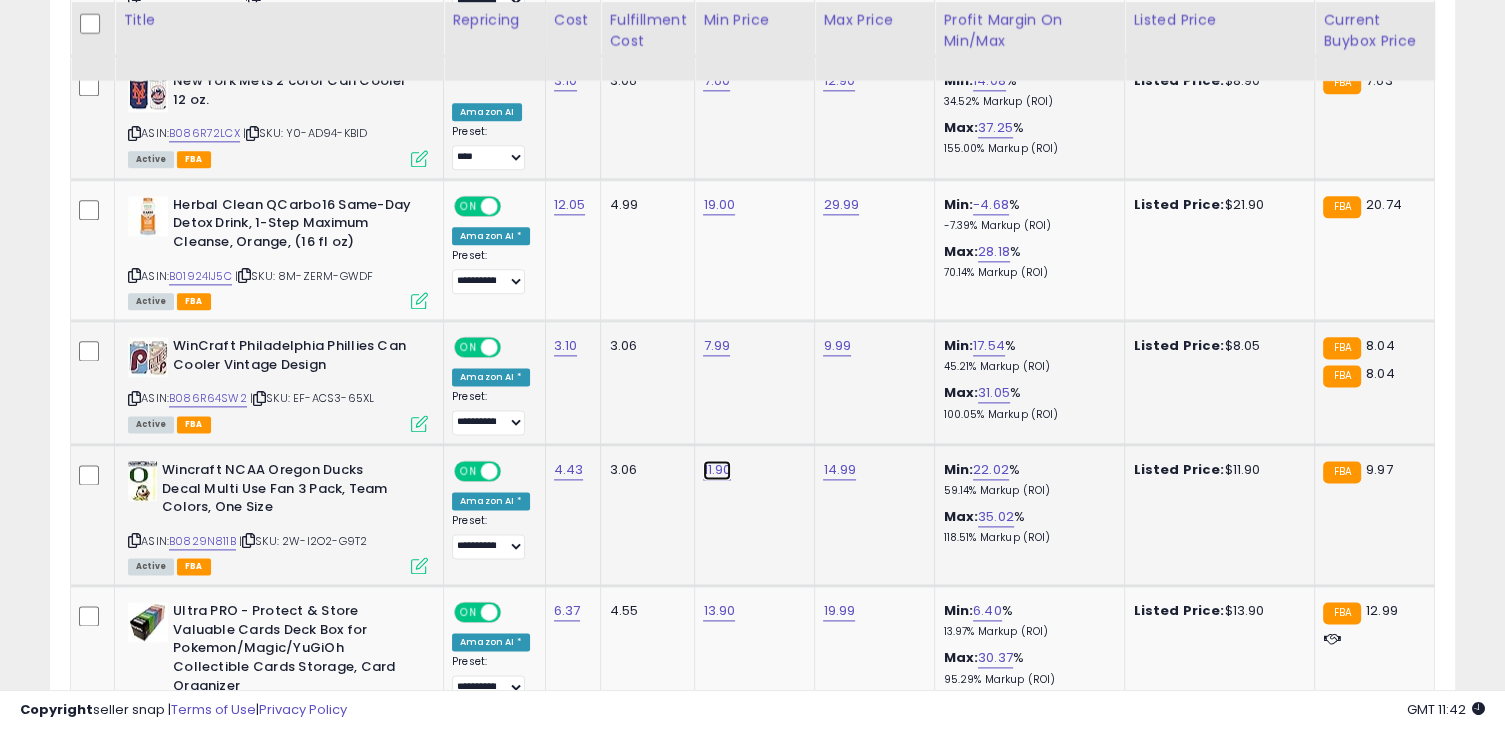 click on "11.90" at bounding box center (717, -1402) 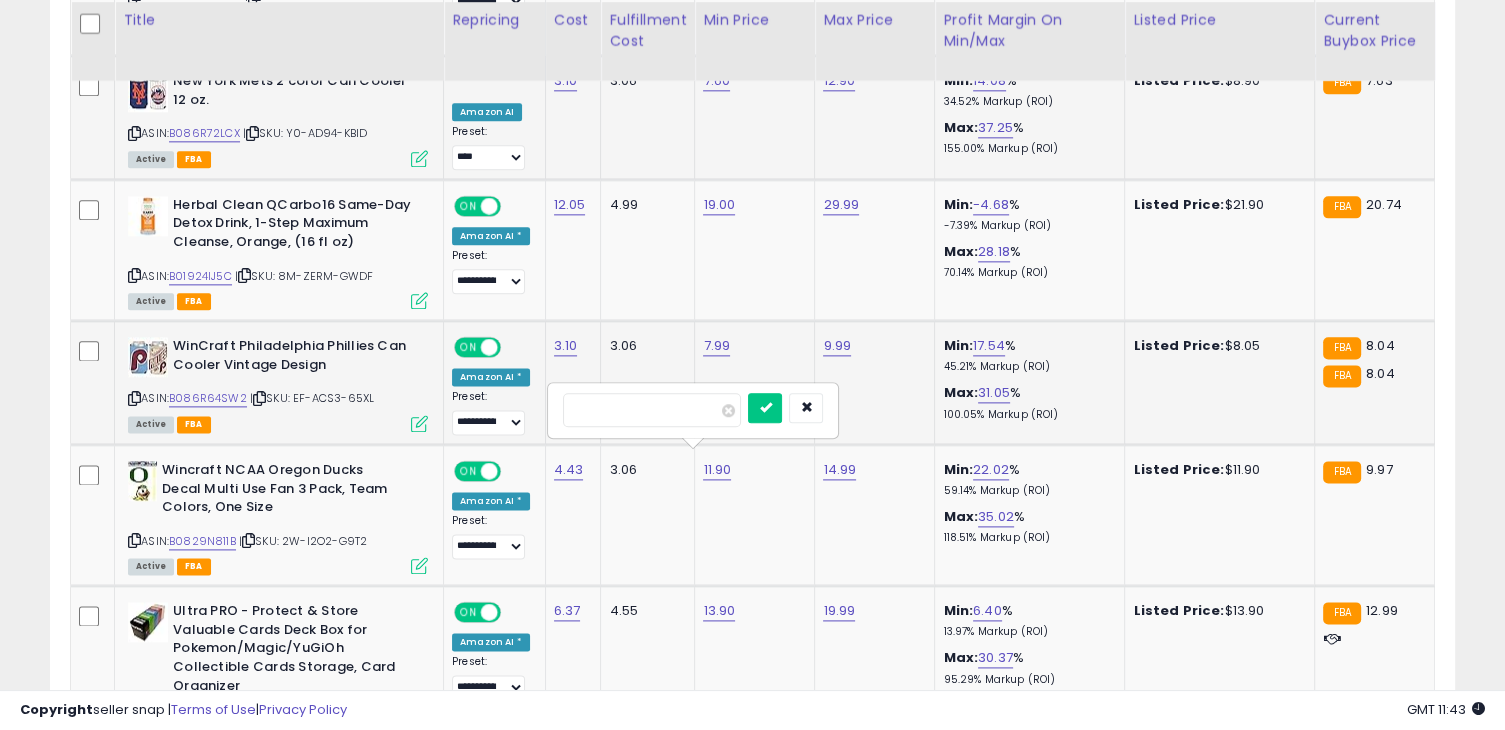 drag, startPoint x: 678, startPoint y: 410, endPoint x: 487, endPoint y: 417, distance: 191.12823 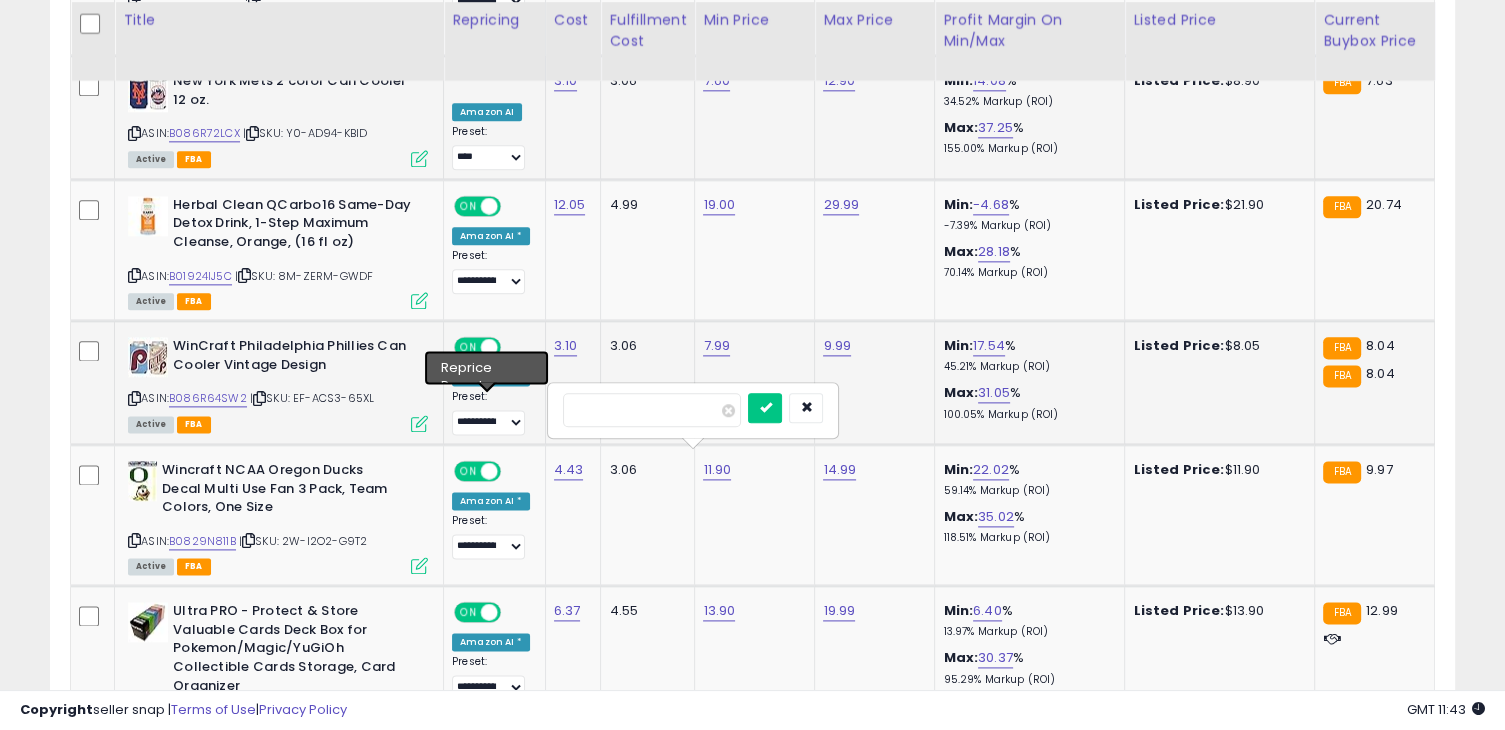type on "*" 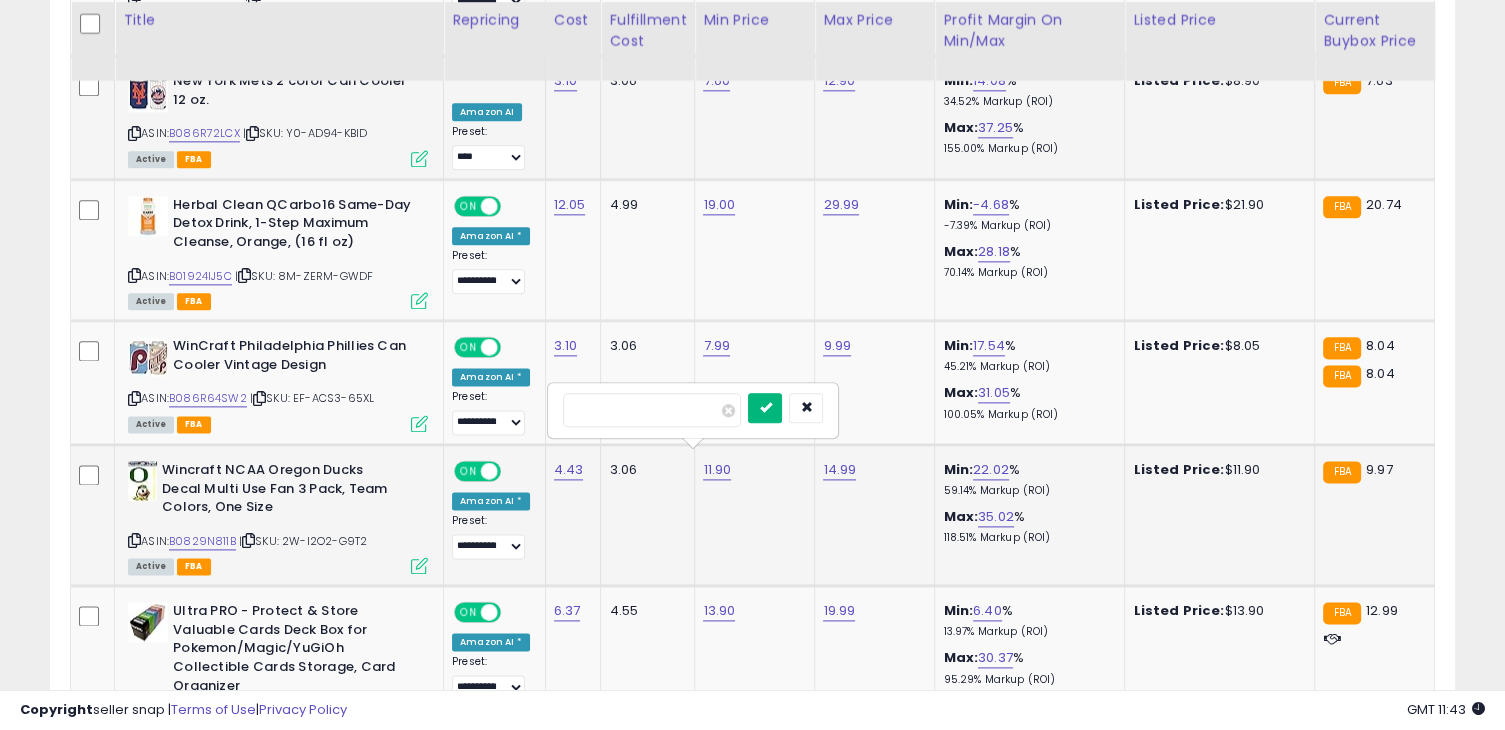 type on "***" 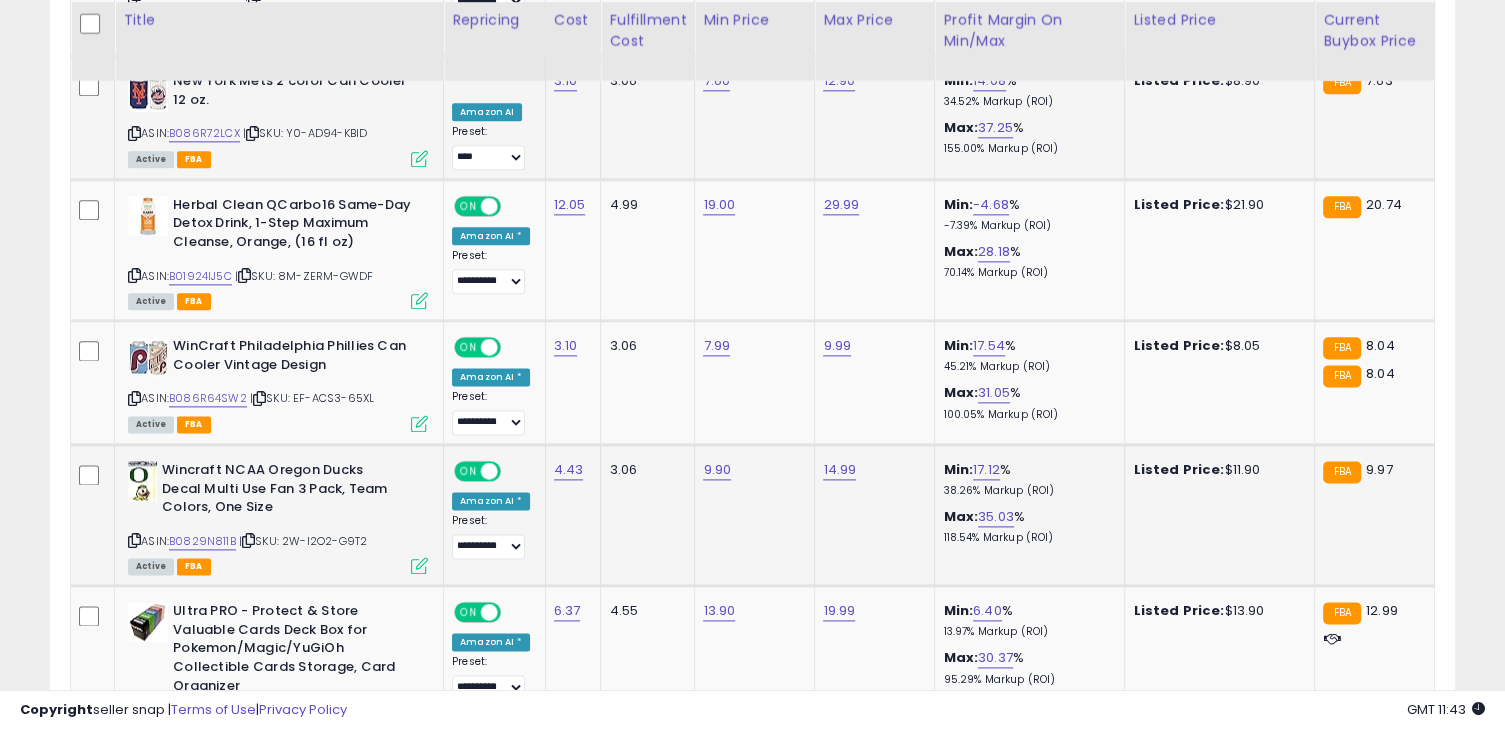 click on "7.99" 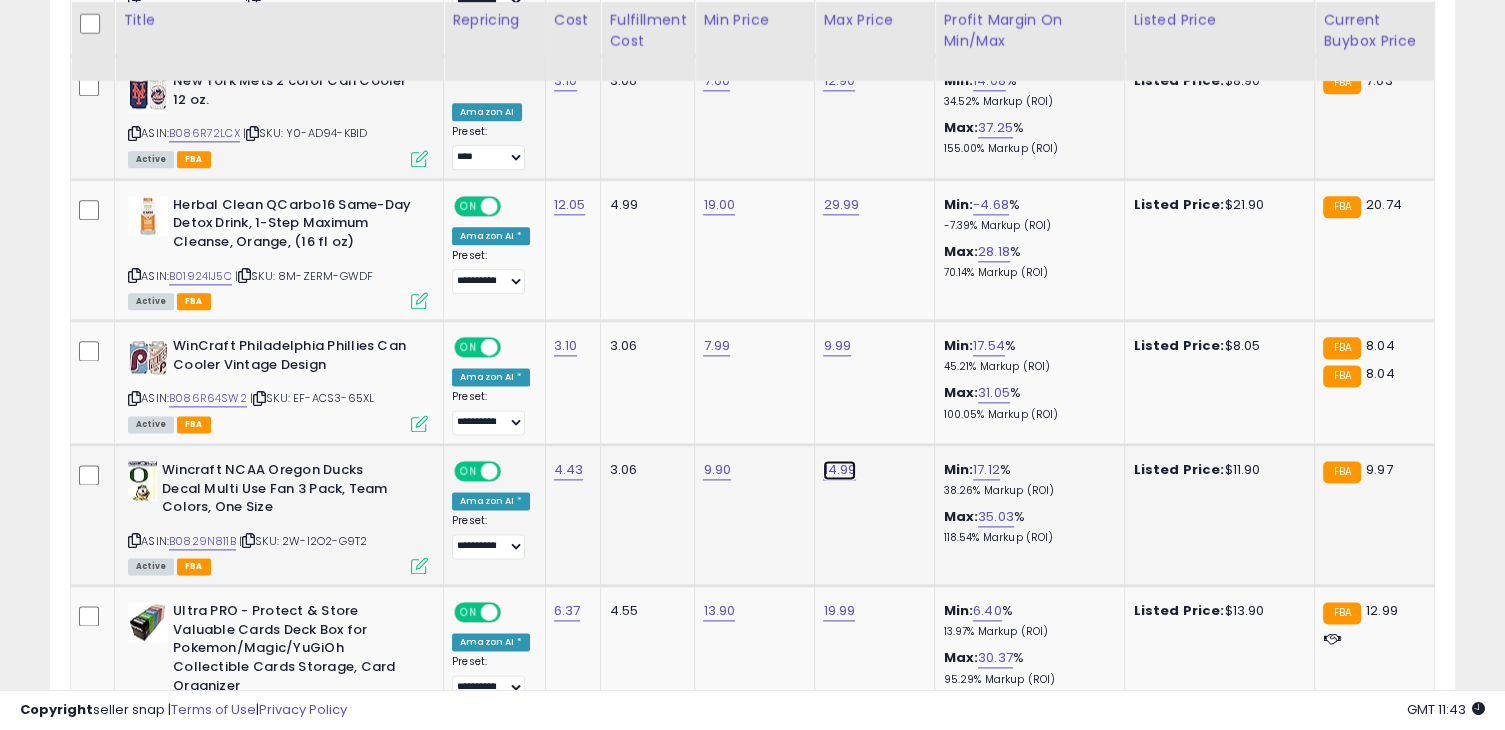 click on "14.99" at bounding box center [837, -1402] 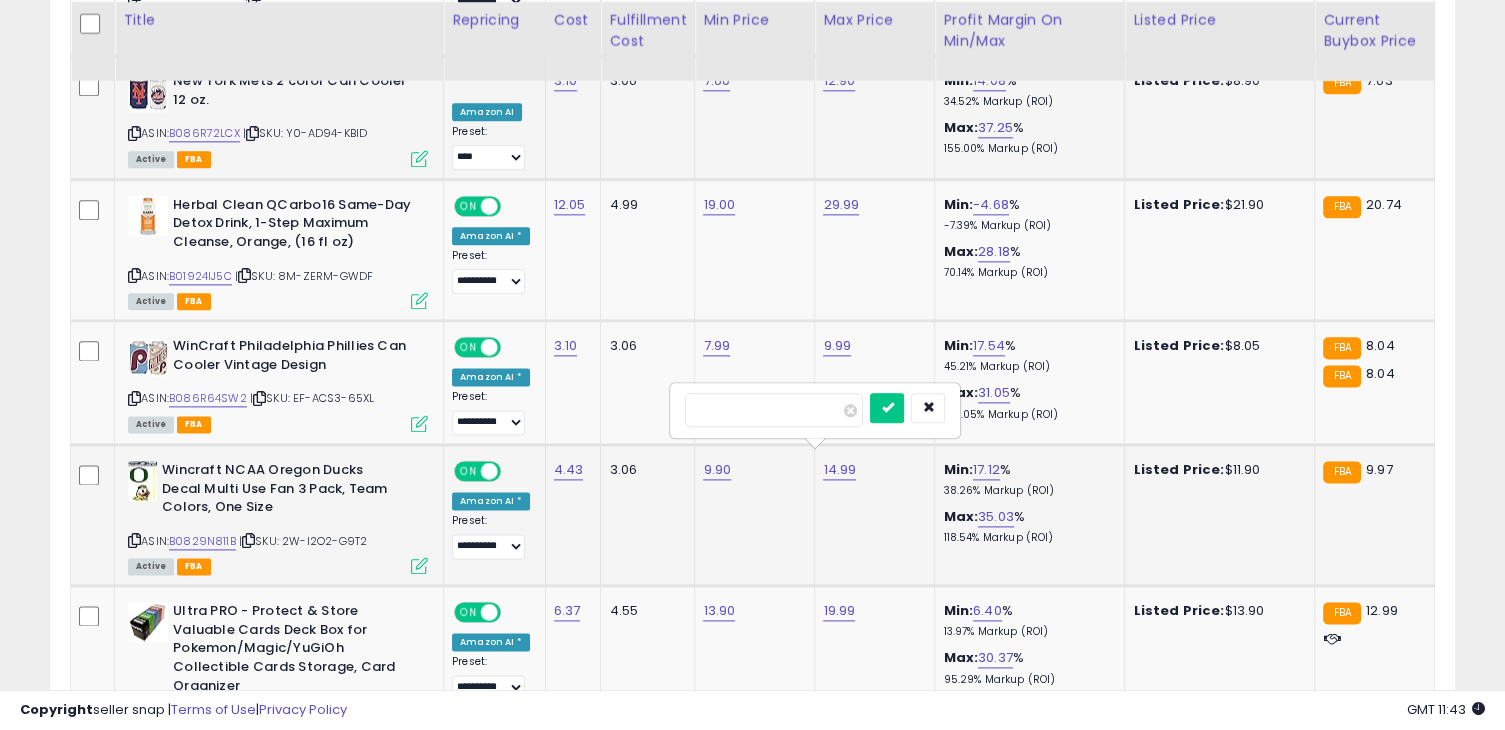 click on "*****" at bounding box center [774, 410] 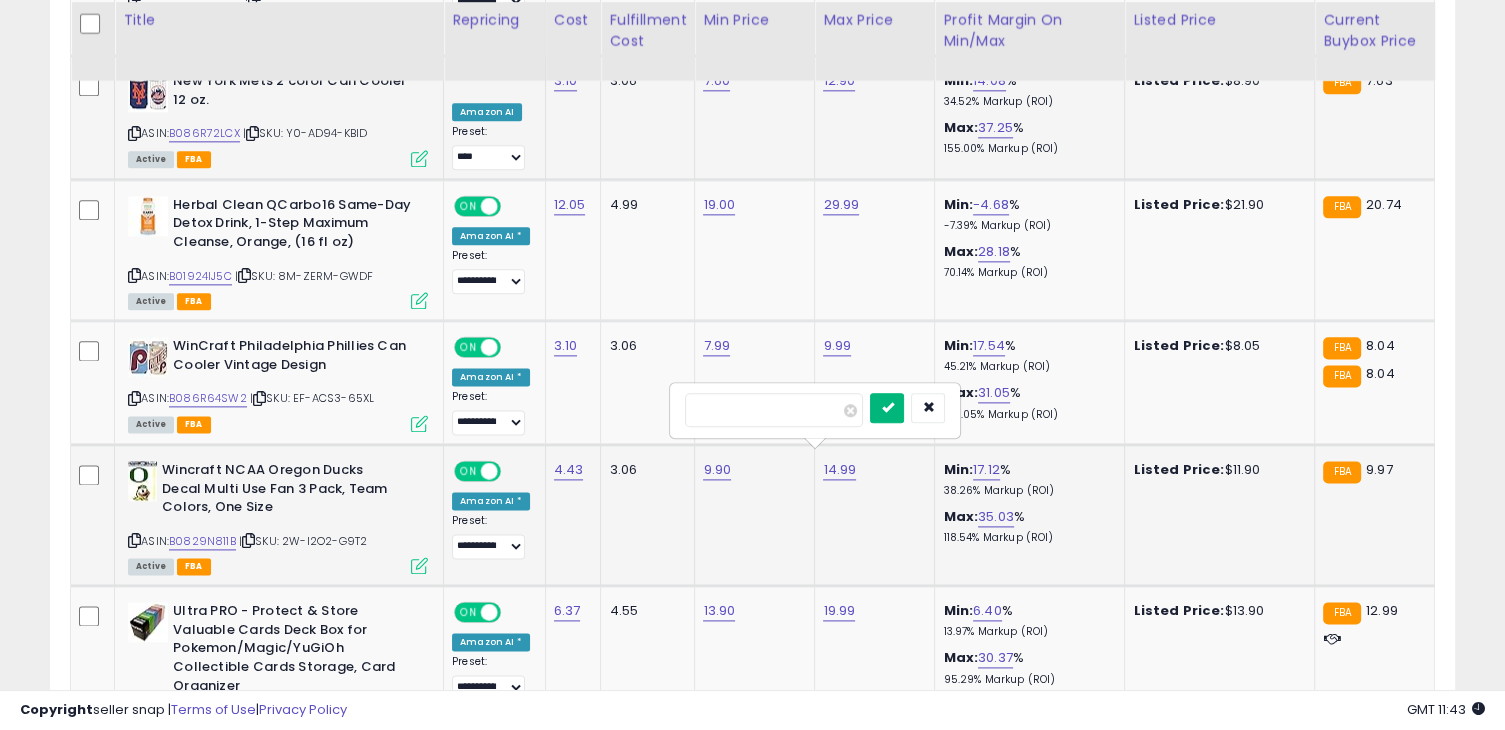 type on "****" 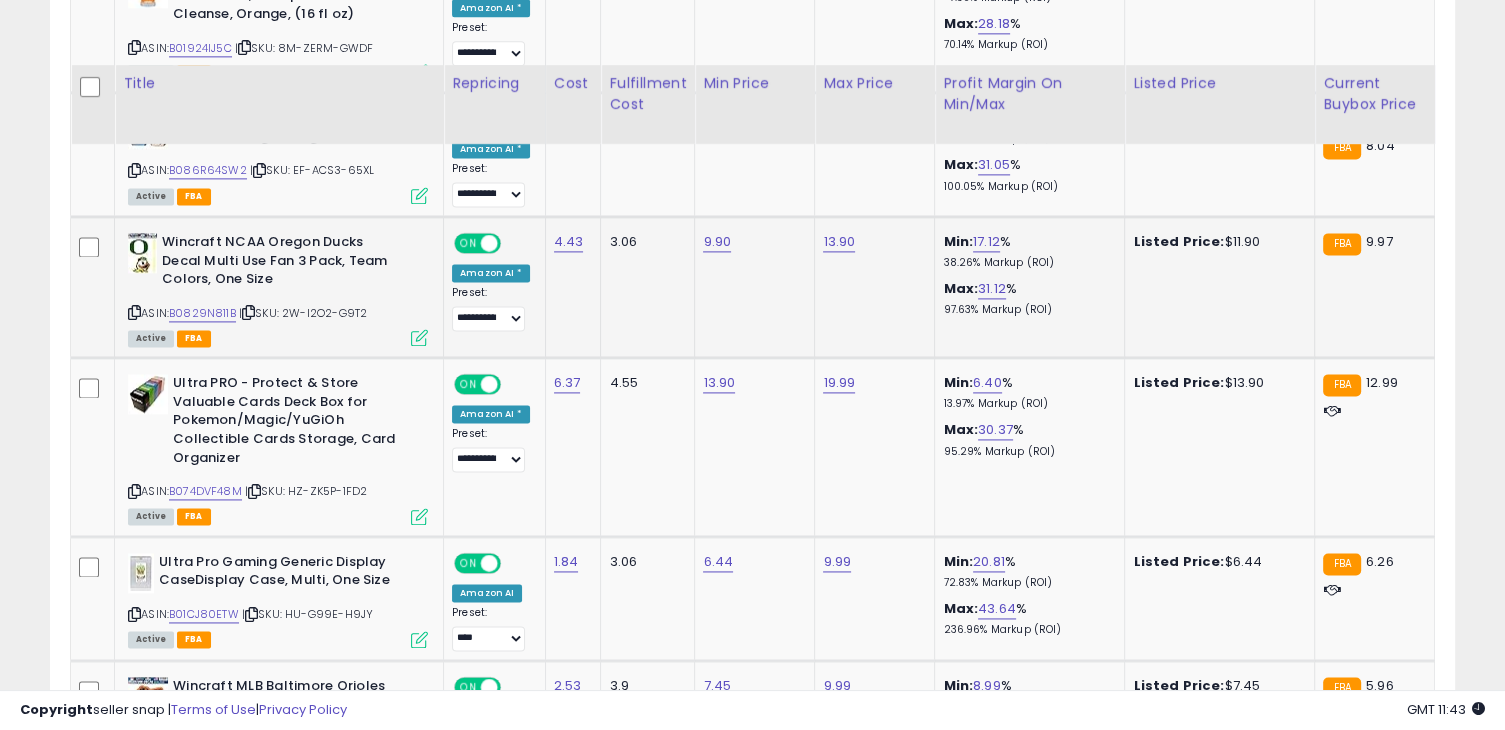 scroll, scrollTop: 2772, scrollLeft: 0, axis: vertical 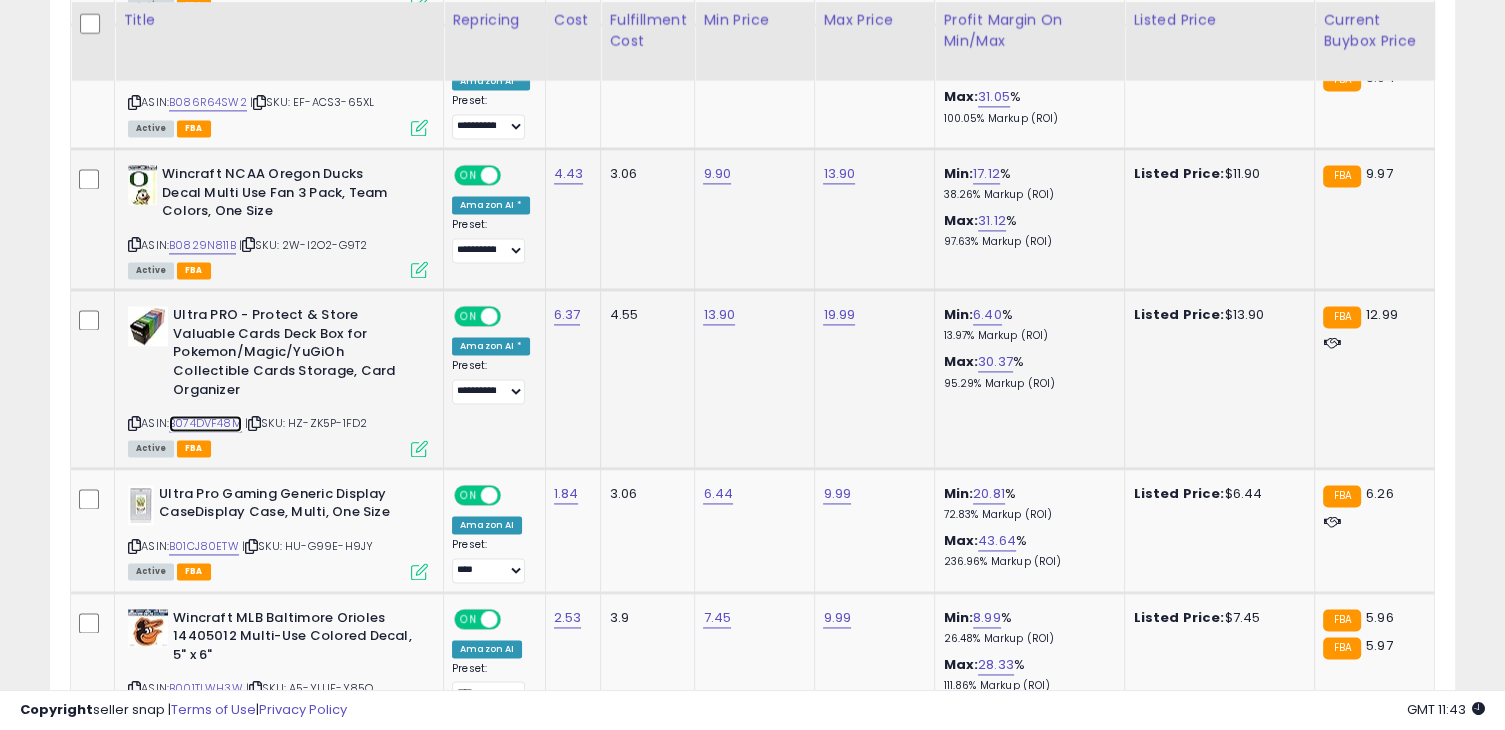 click on "B074DVF48M" at bounding box center [205, 423] 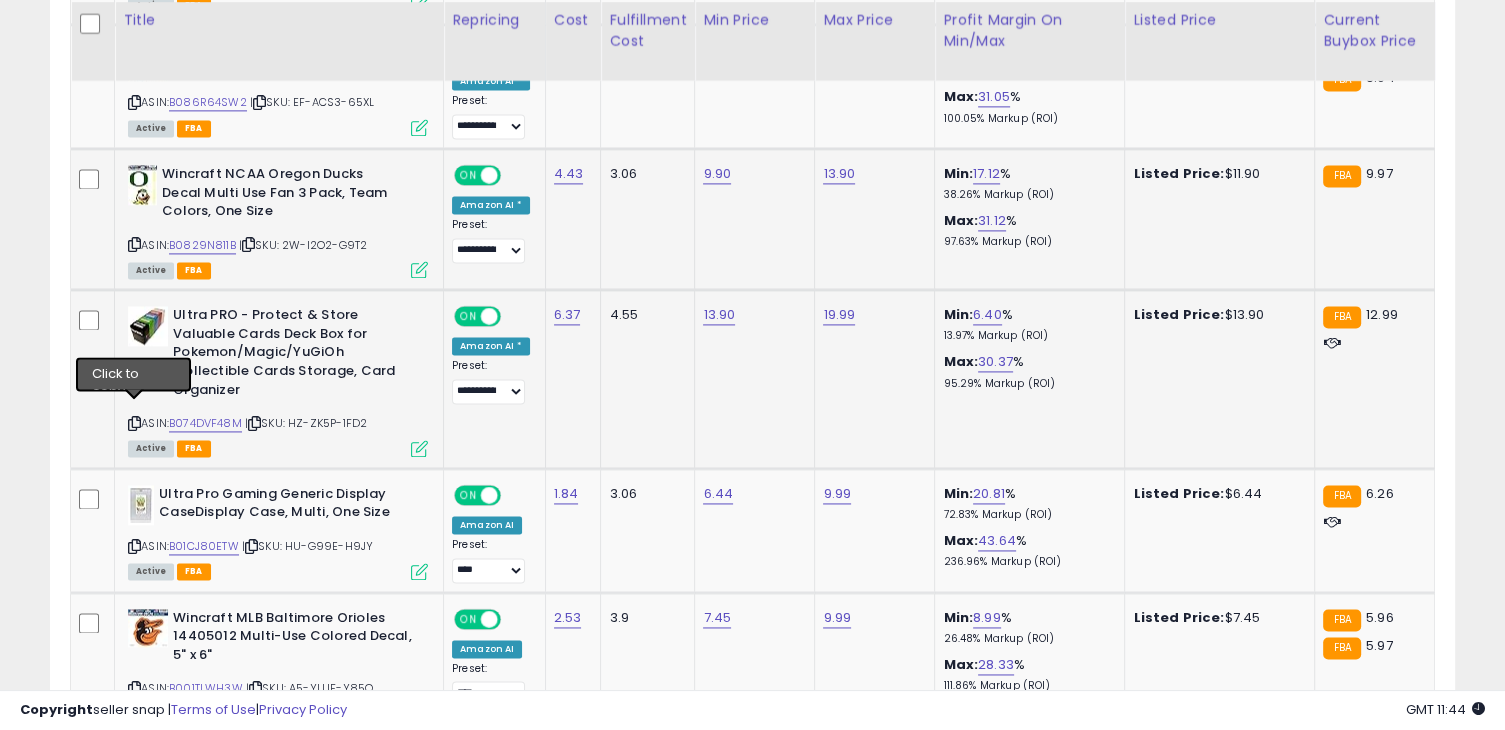 click at bounding box center (134, 423) 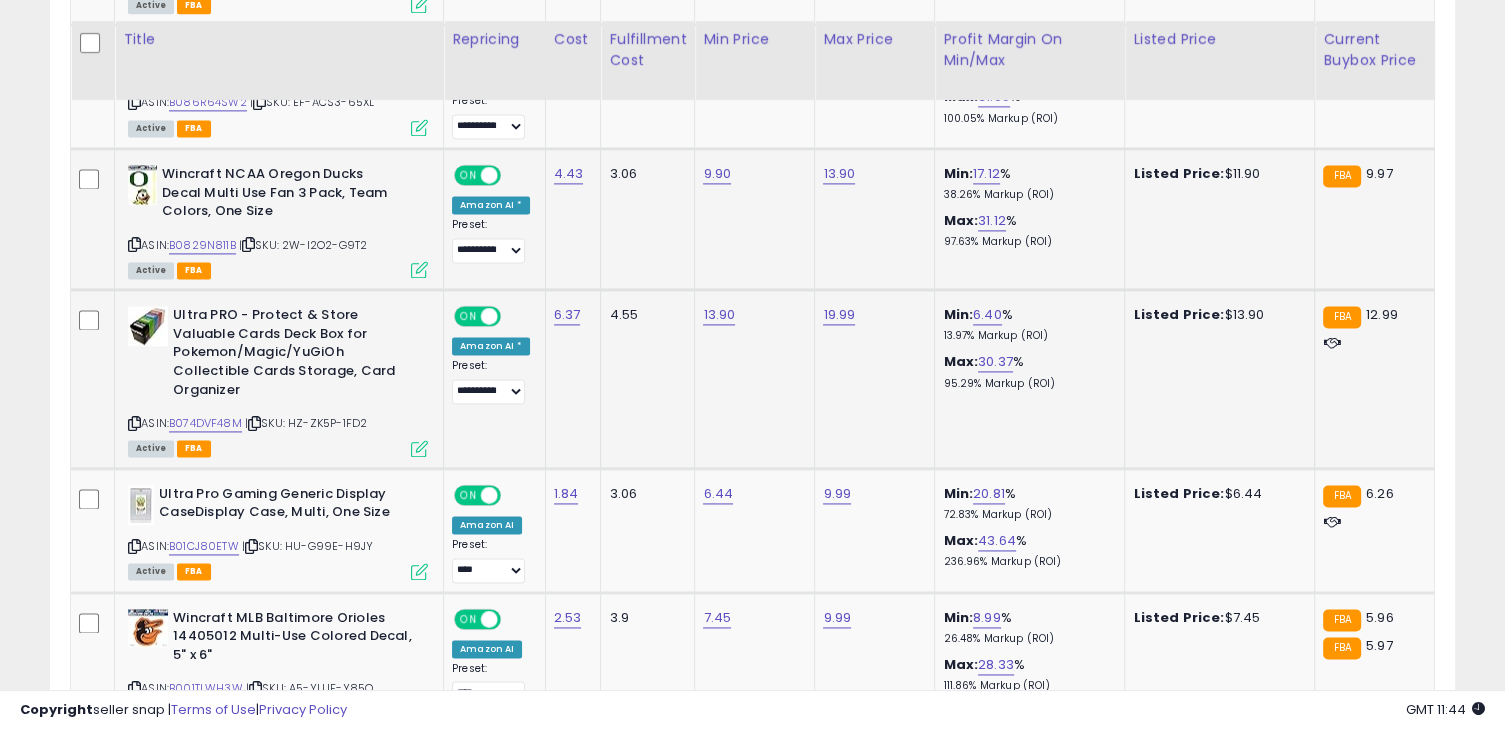 scroll, scrollTop: 2862, scrollLeft: 0, axis: vertical 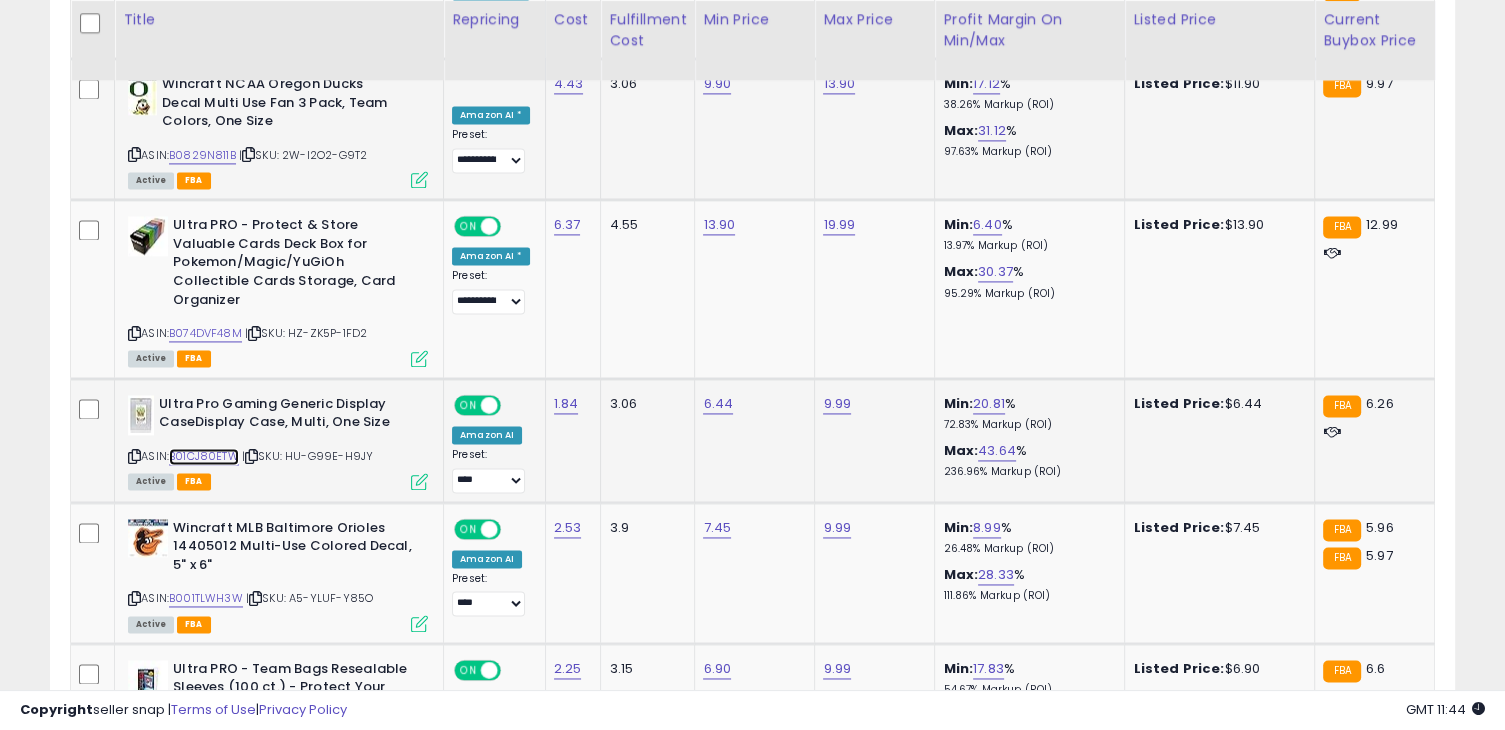 click on "B01CJ80ETW" at bounding box center (204, 456) 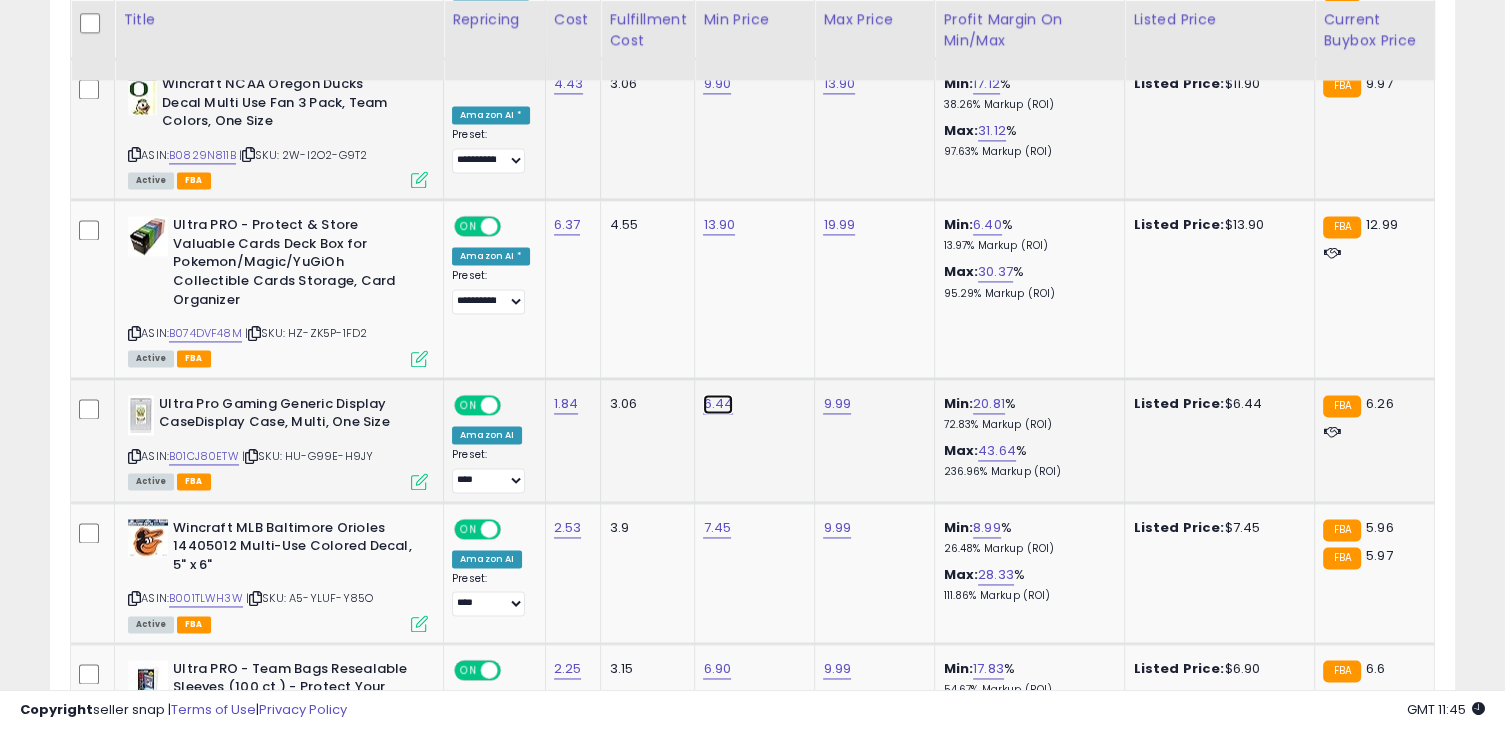 click on "6.44" at bounding box center (717, -1788) 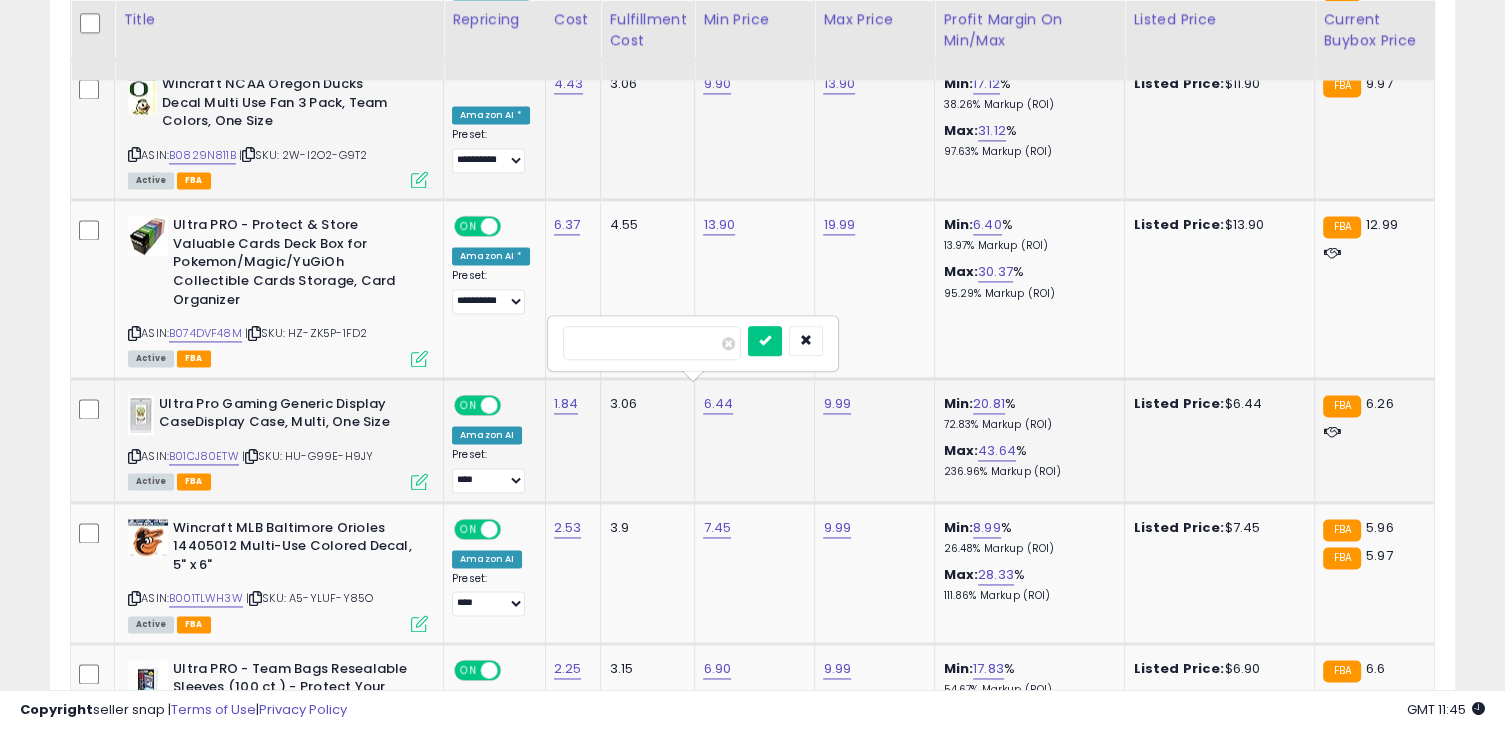 click on "****" at bounding box center (652, 343) 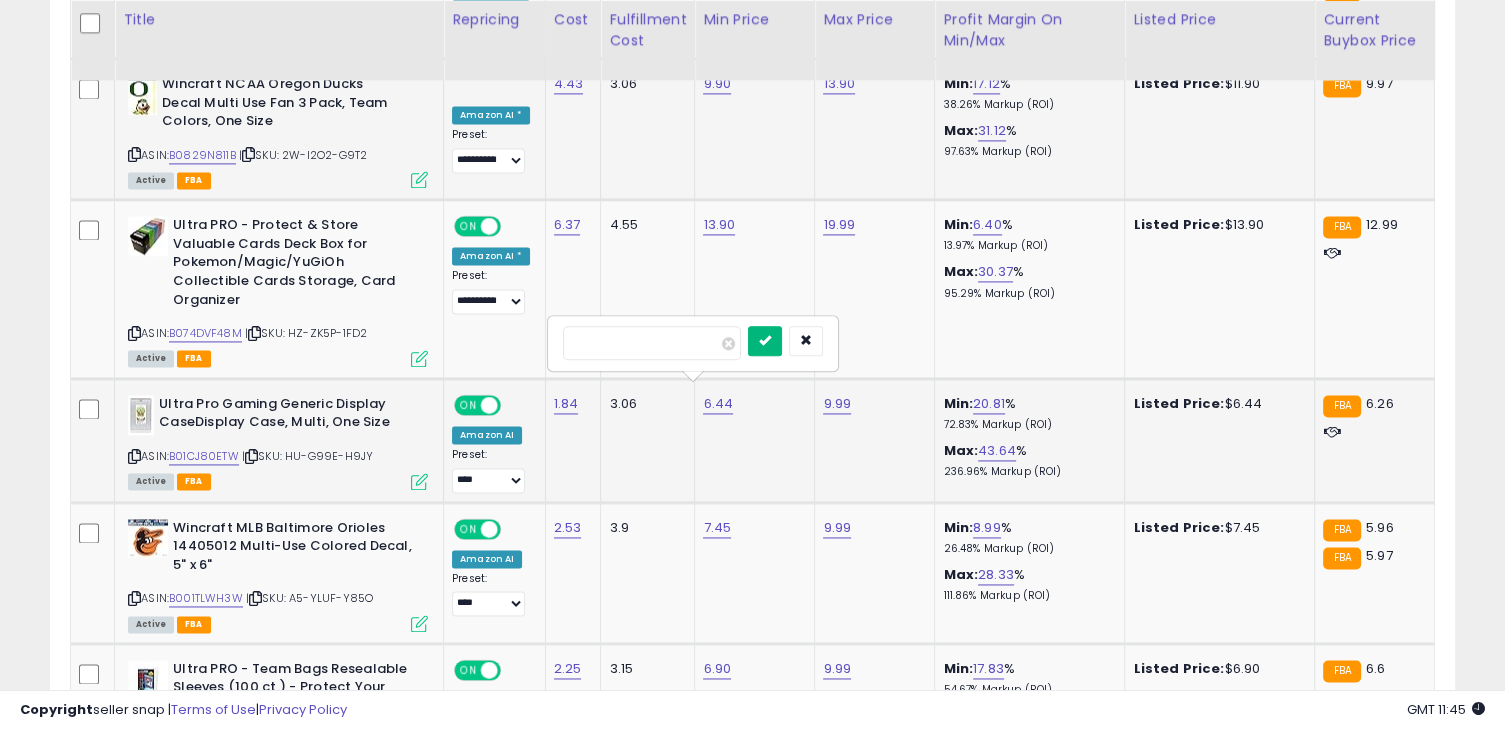 type on "***" 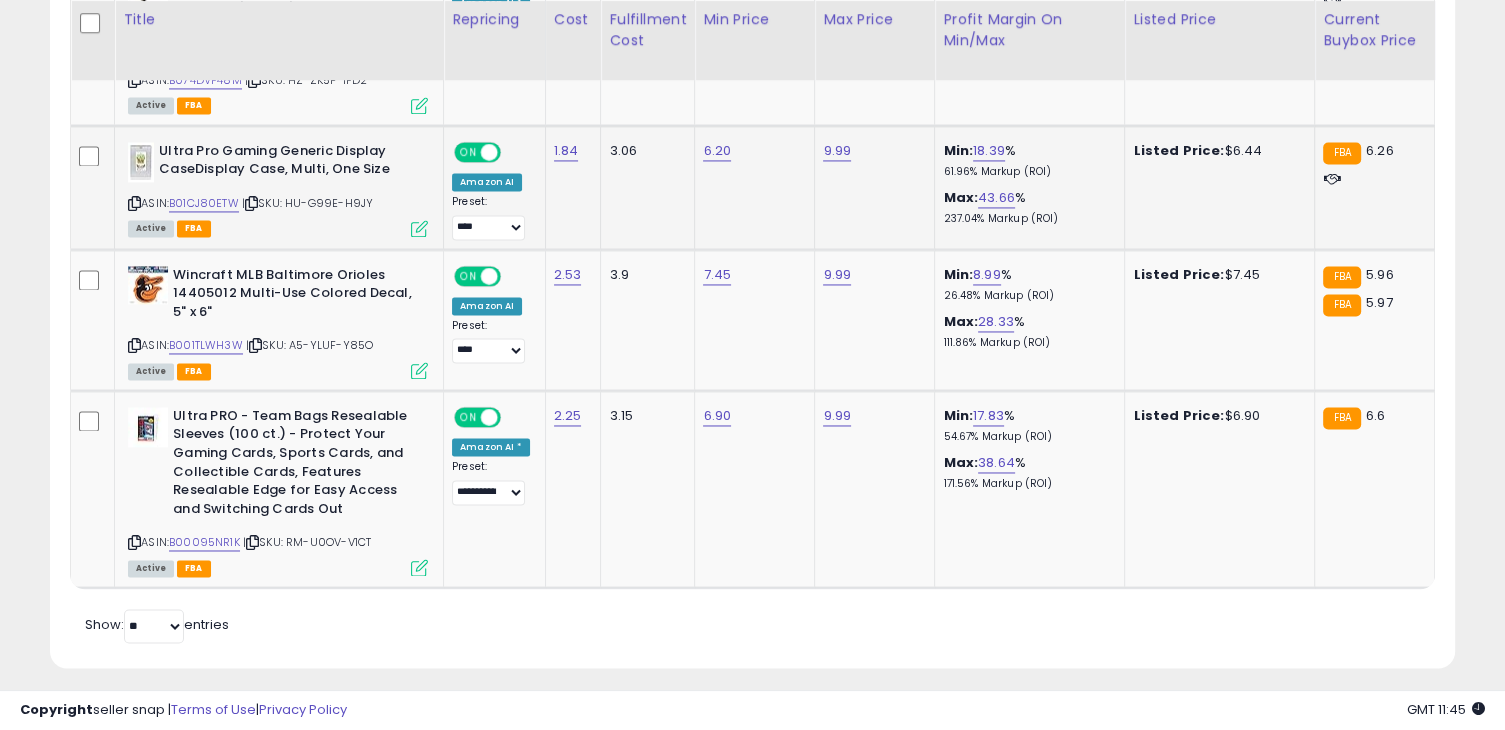 scroll, scrollTop: 3128, scrollLeft: 0, axis: vertical 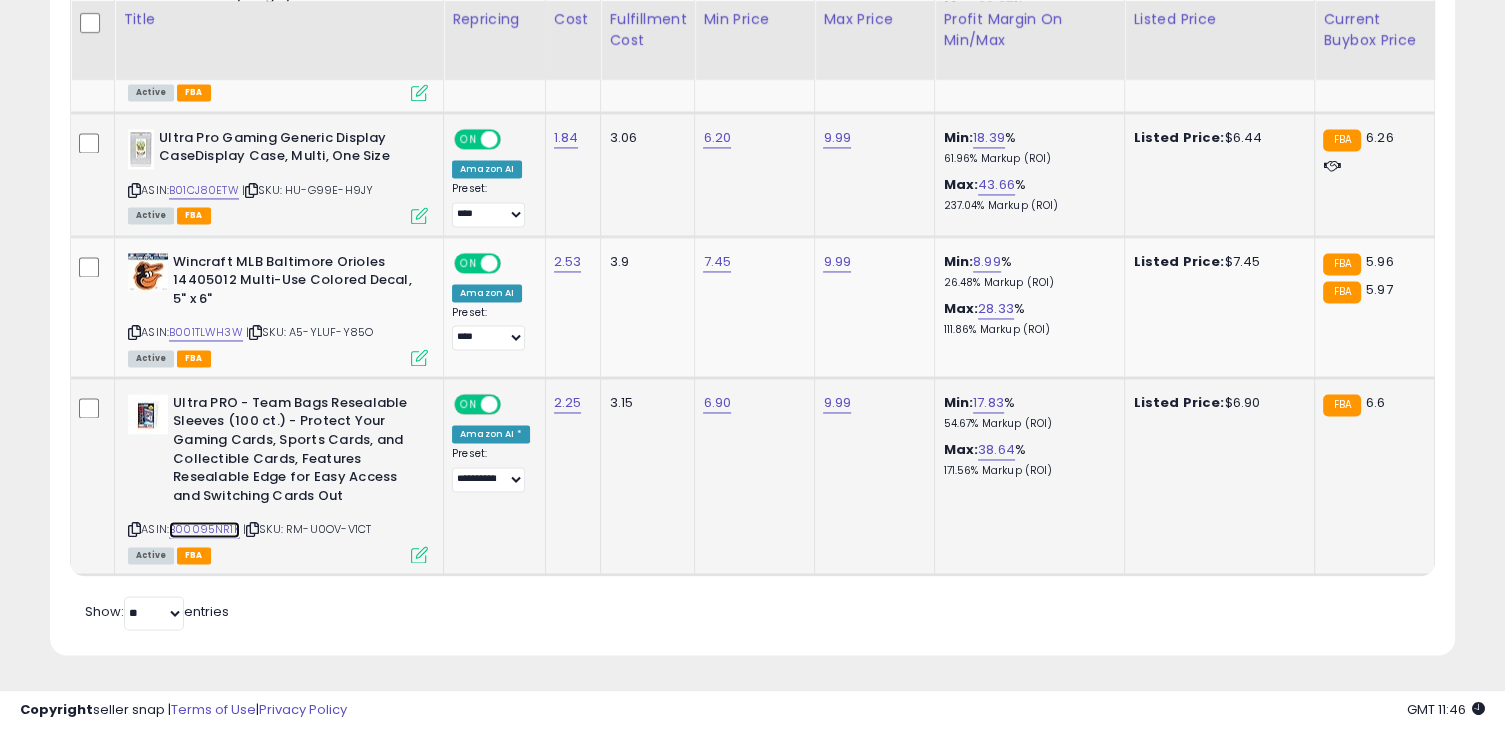 click on "B00095NR1K" at bounding box center (204, 529) 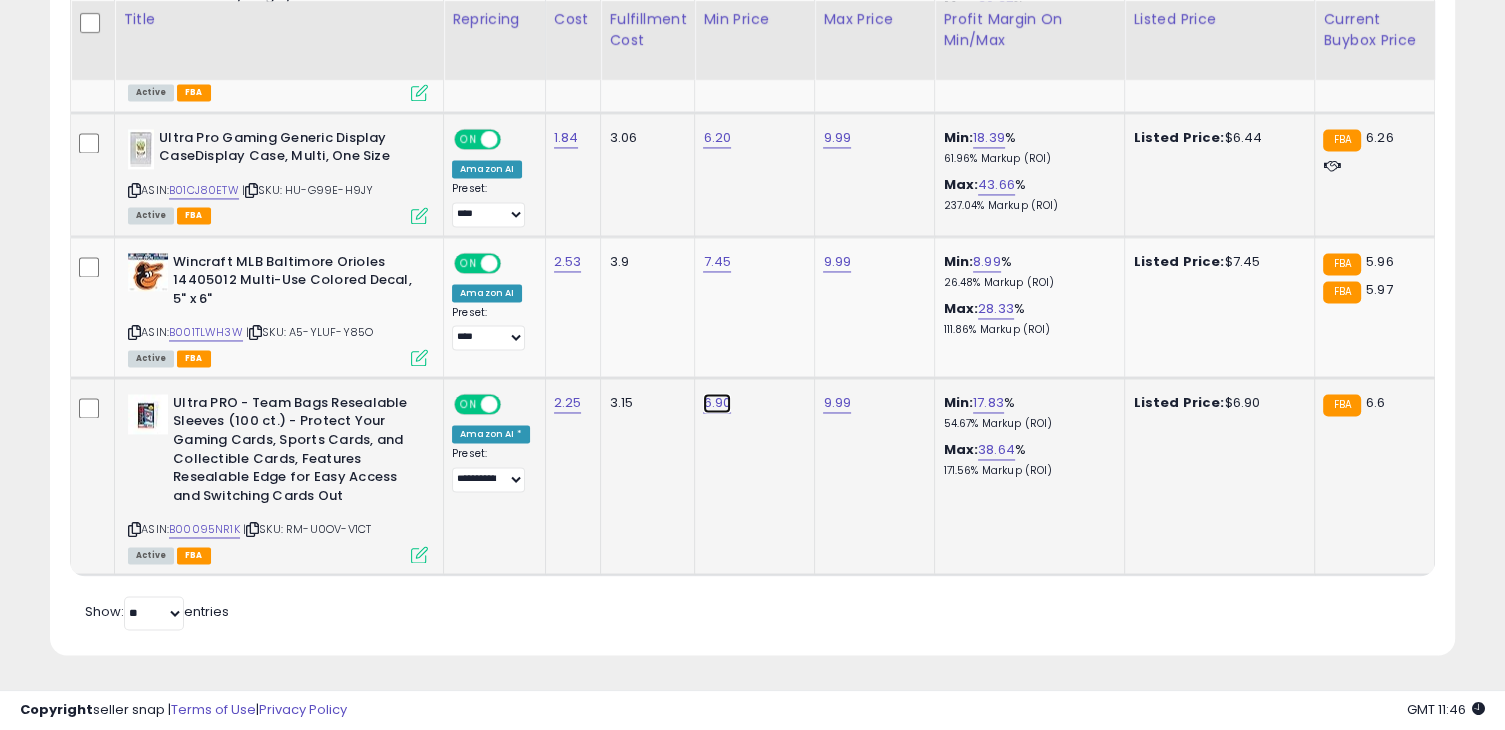 click on "6.90" at bounding box center [717, -2054] 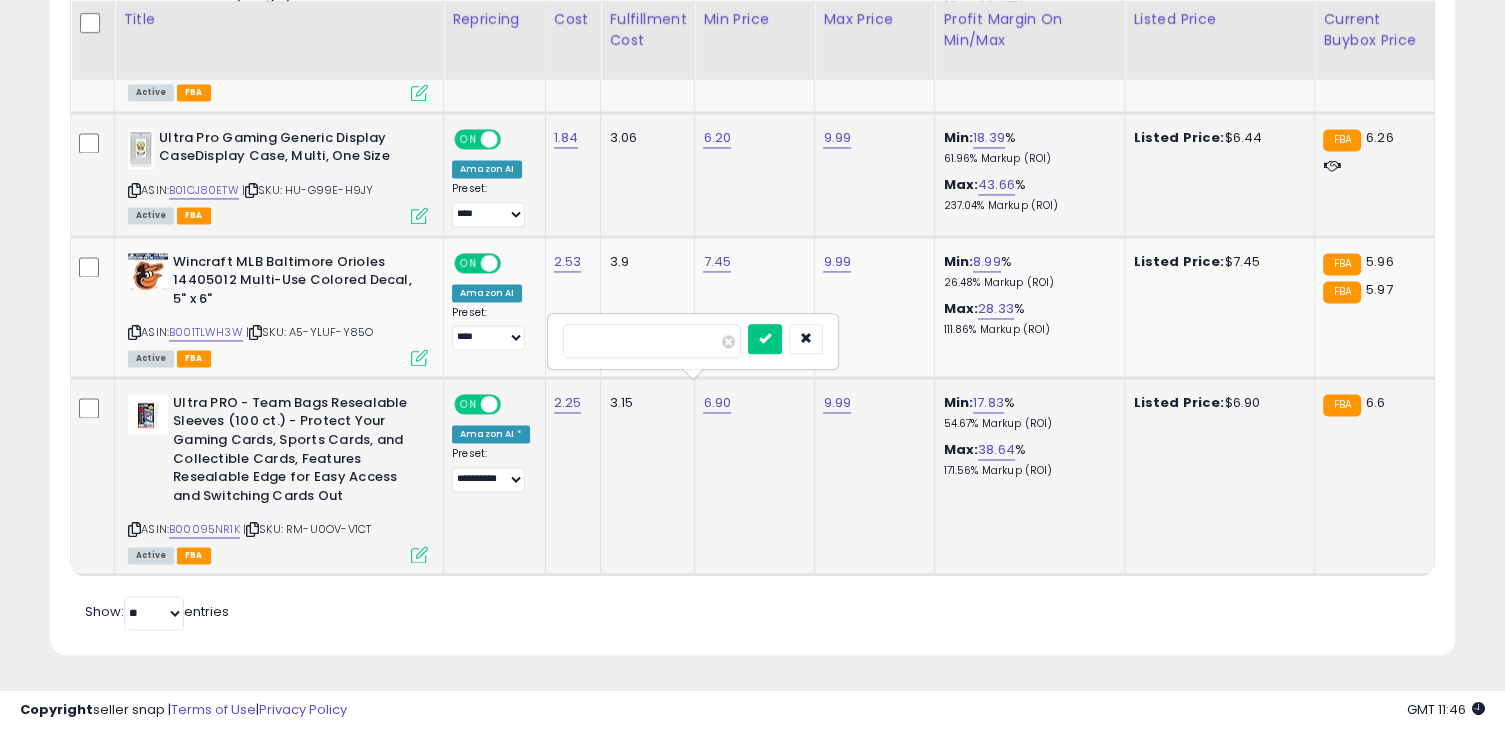 click on "****" at bounding box center [652, 341] 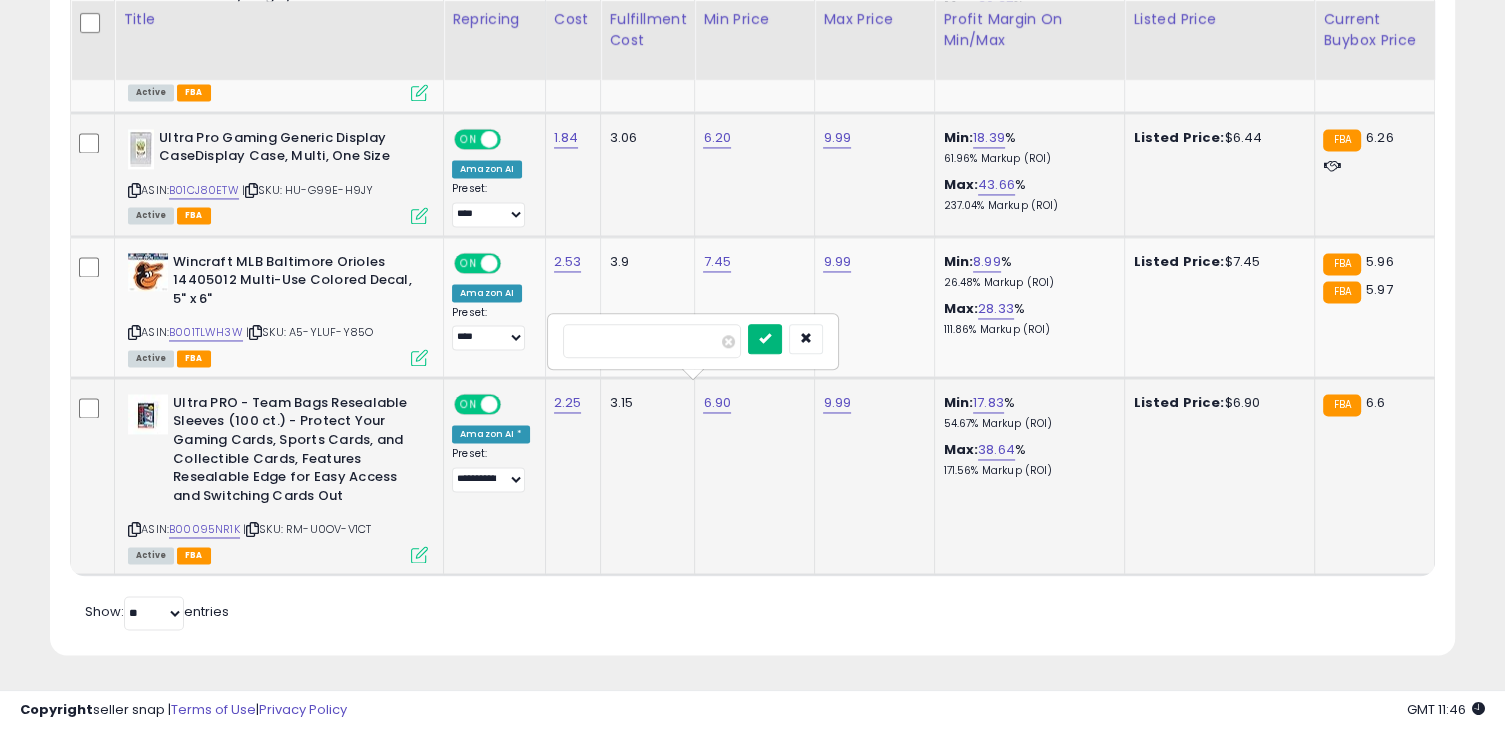 click at bounding box center [765, 339] 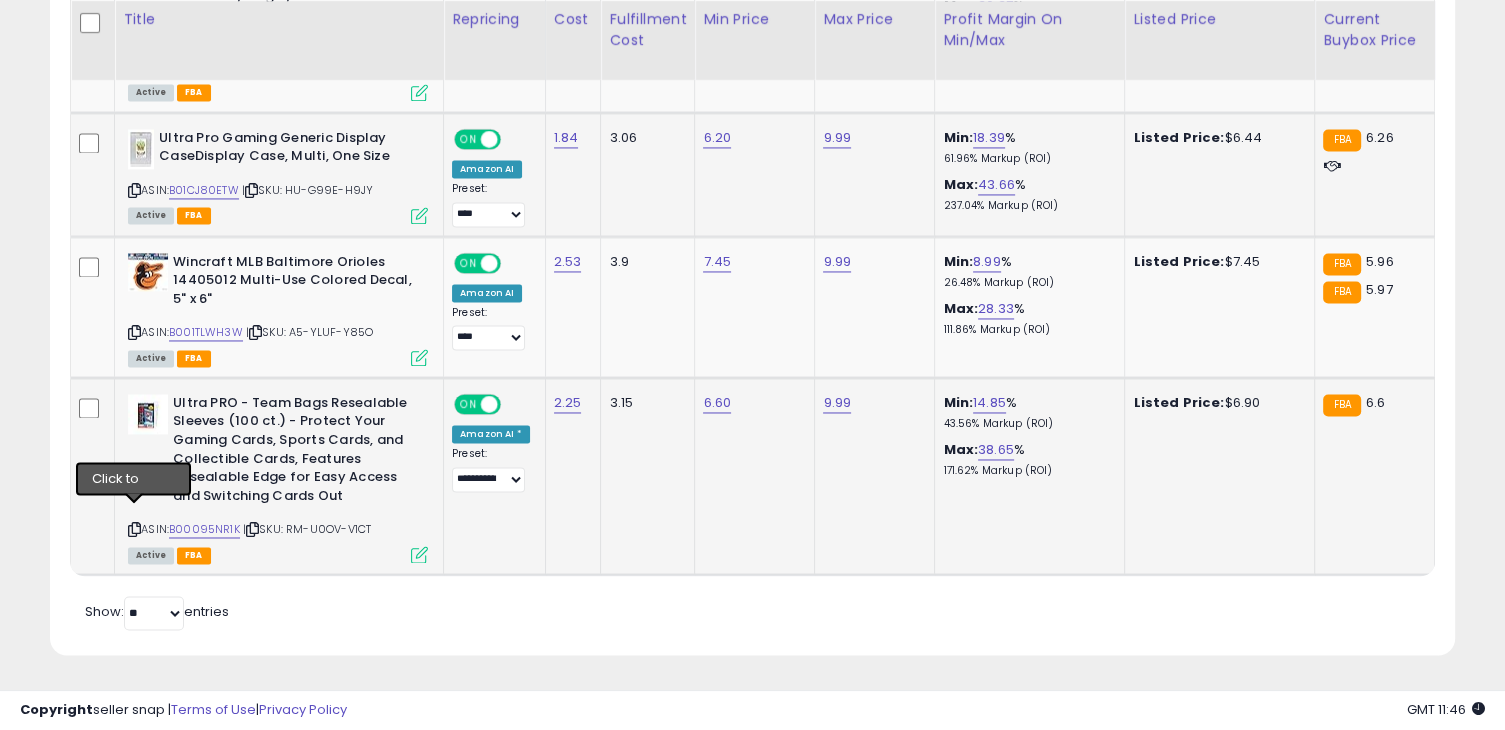 click at bounding box center [134, 529] 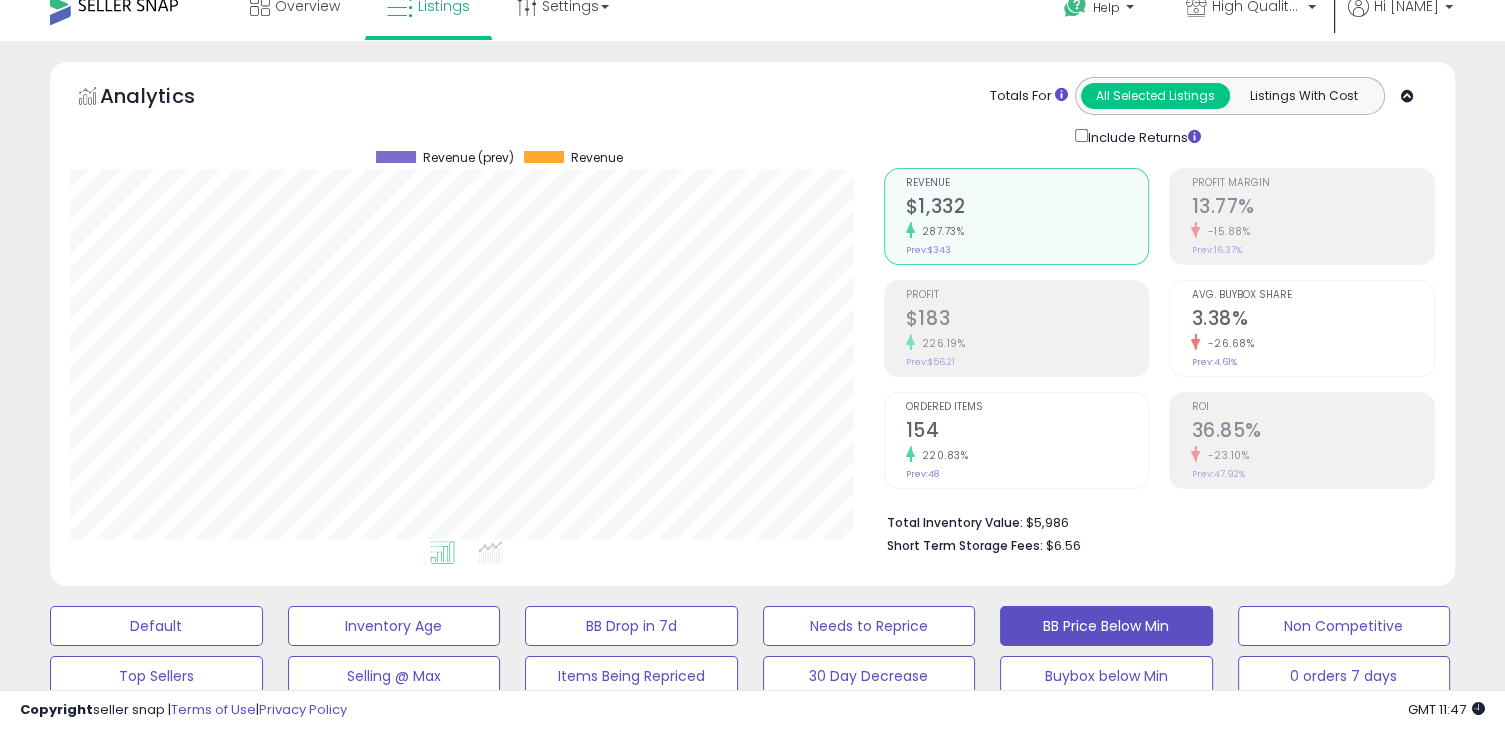 scroll, scrollTop: 0, scrollLeft: 0, axis: both 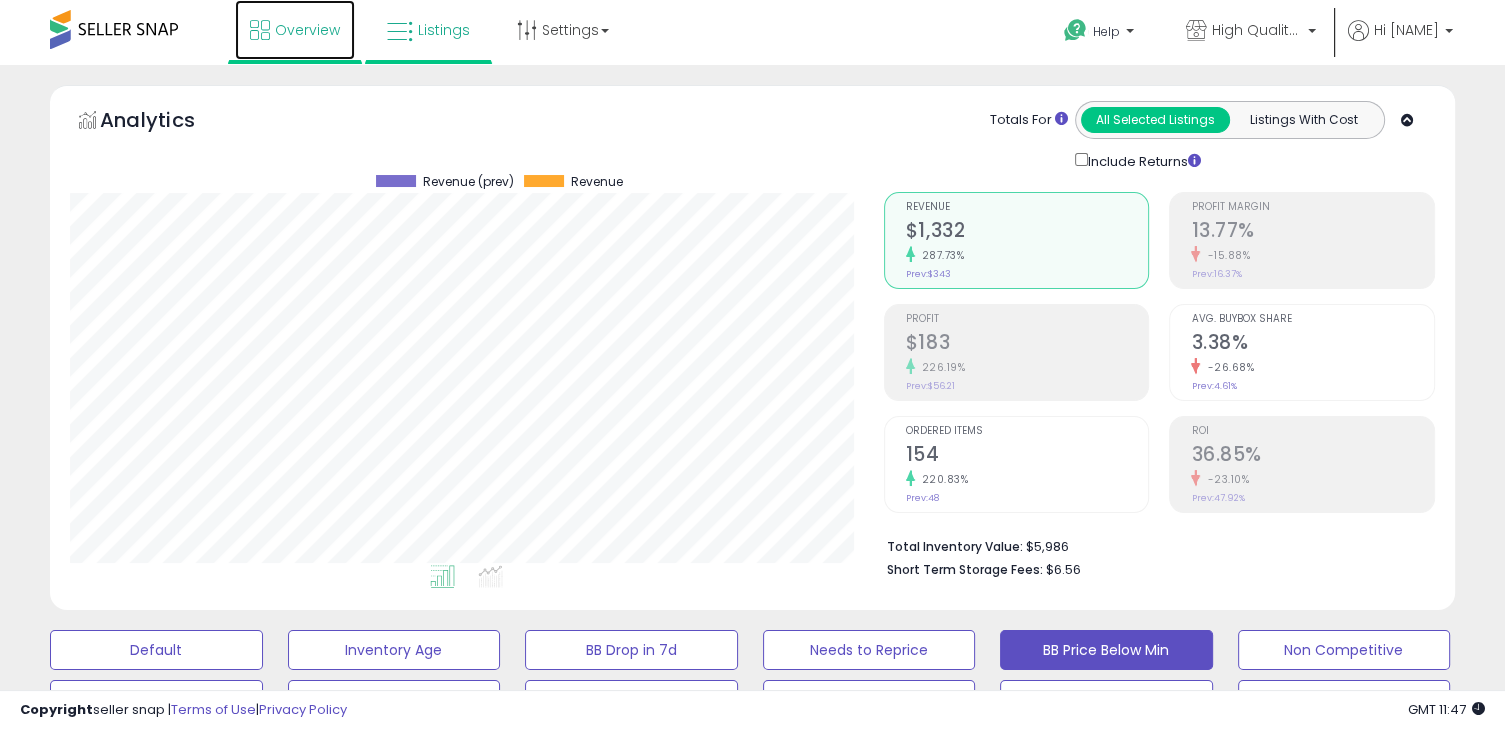 click on "Overview" at bounding box center (307, 30) 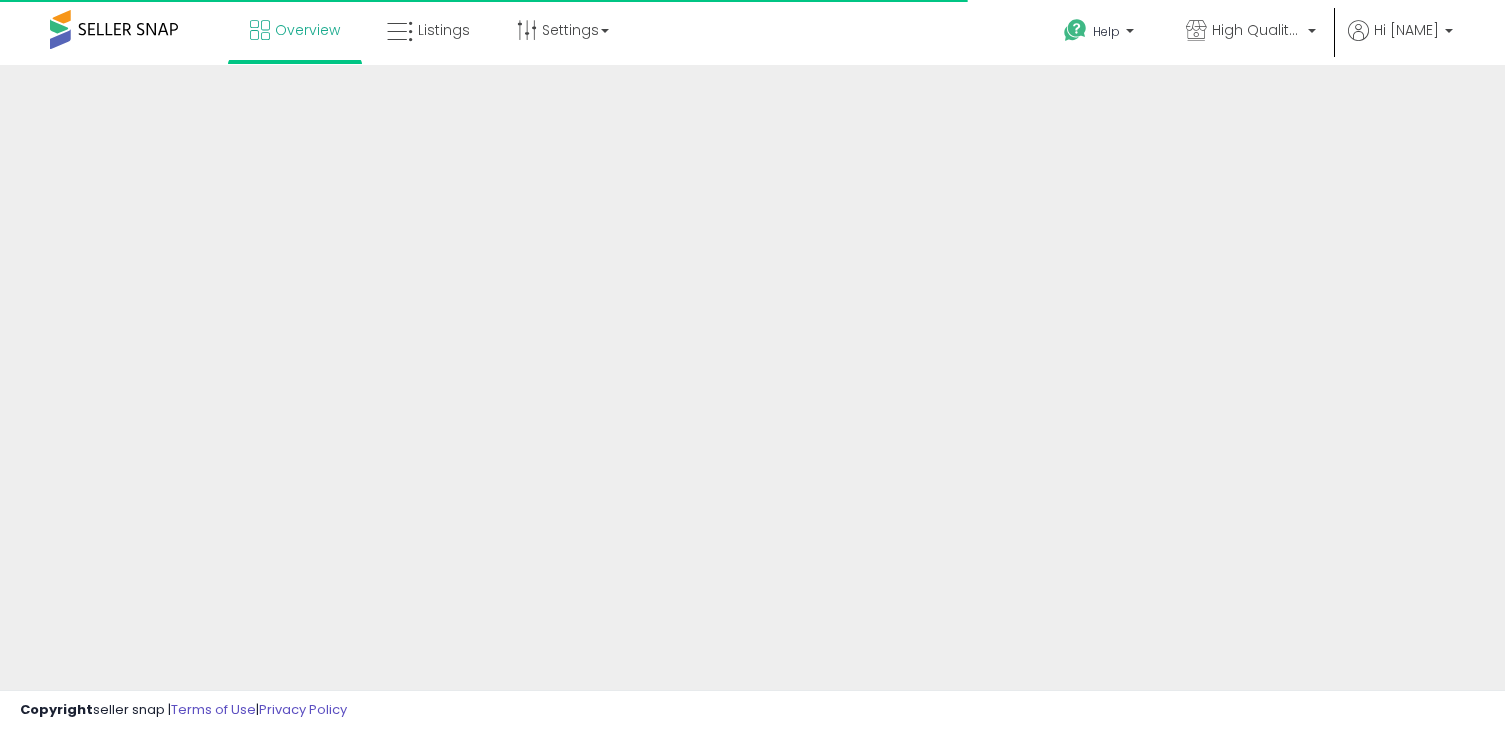 scroll, scrollTop: 0, scrollLeft: 0, axis: both 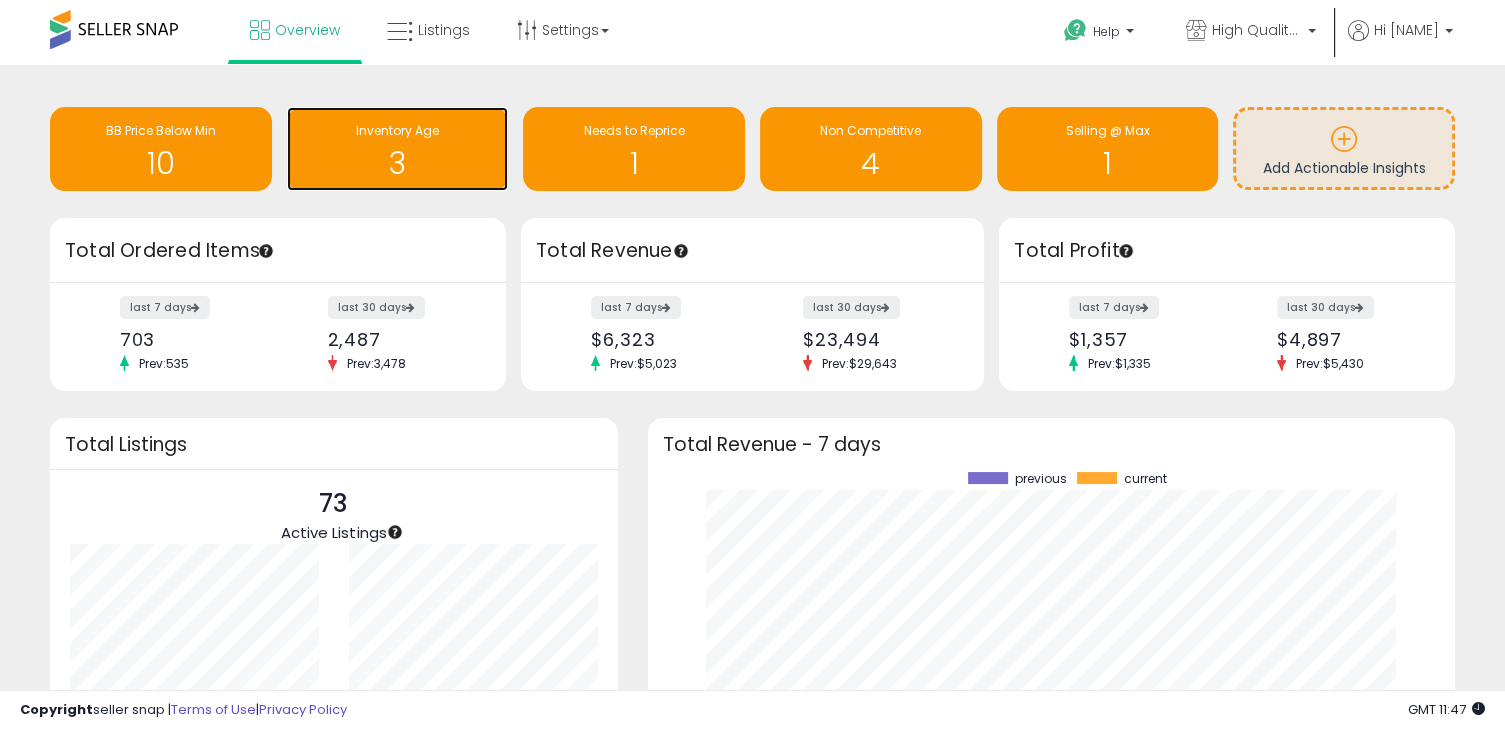 click on "3" at bounding box center [398, 163] 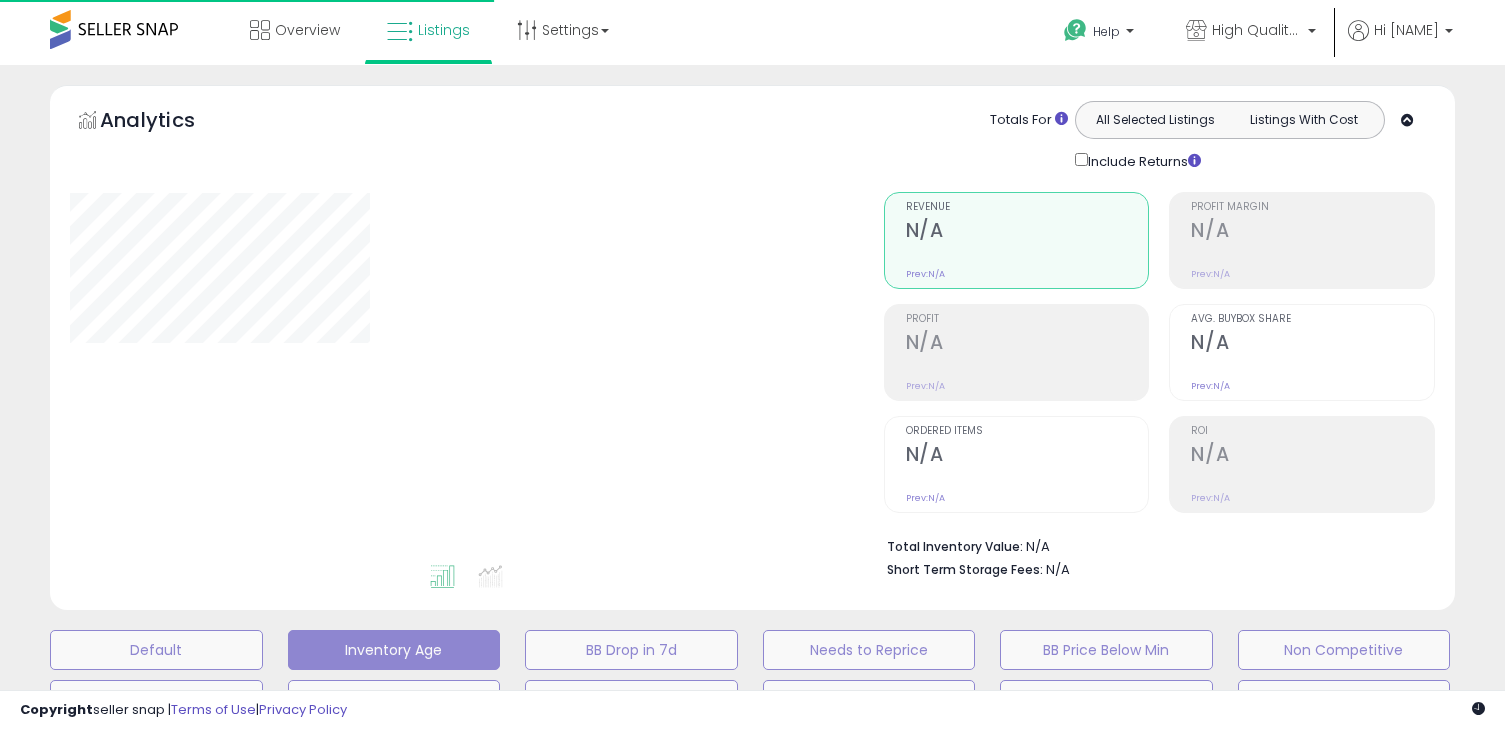 scroll, scrollTop: 0, scrollLeft: 0, axis: both 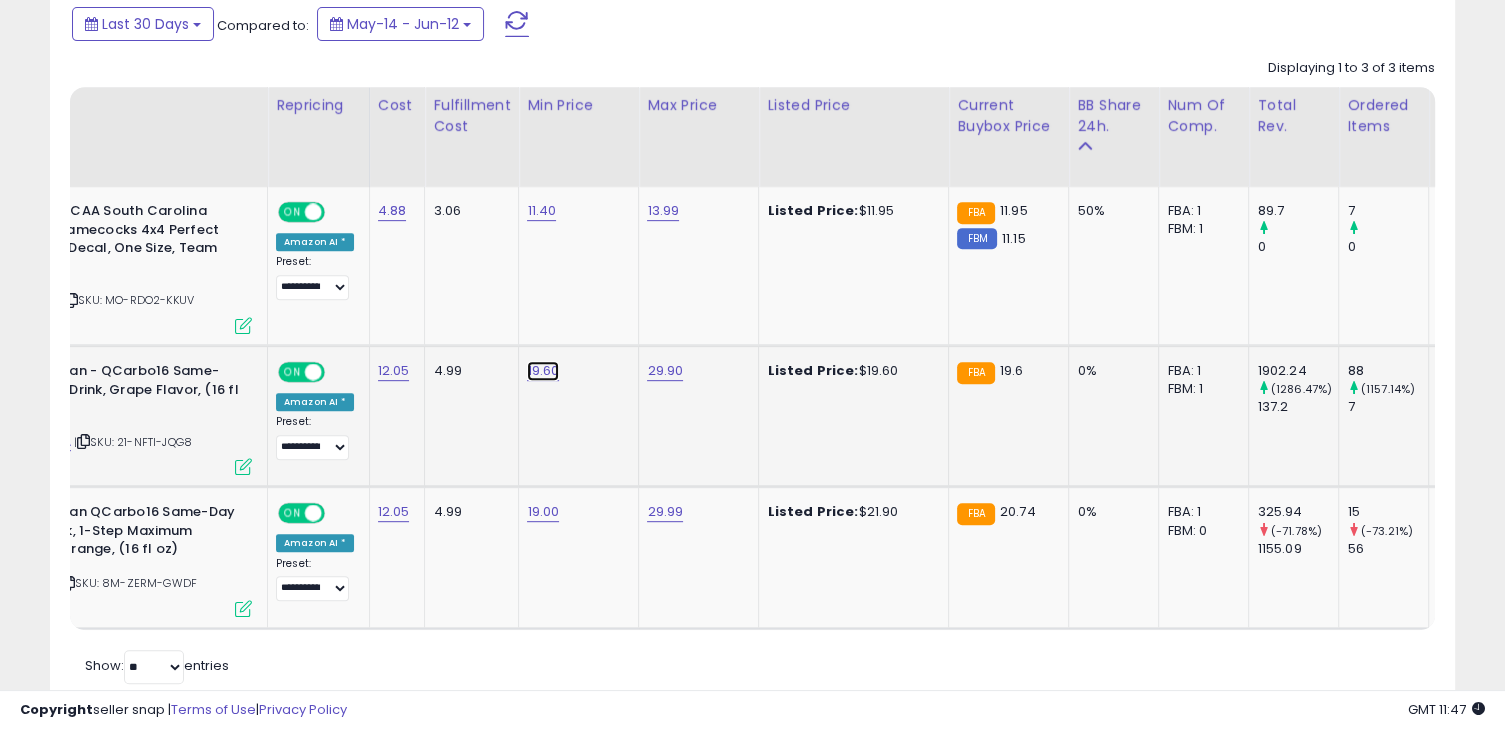 click on "19.60" at bounding box center [541, 211] 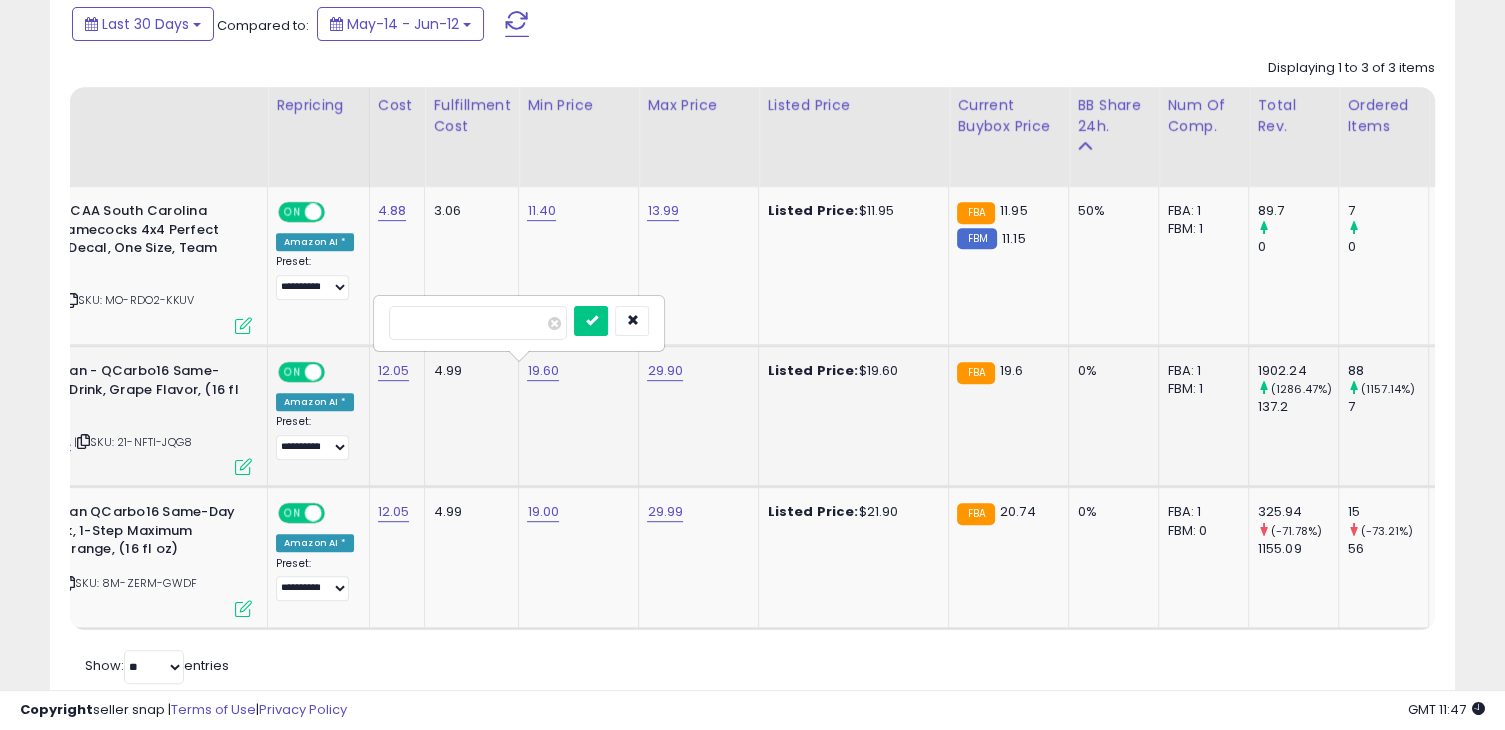 click on "*****" at bounding box center [478, 323] 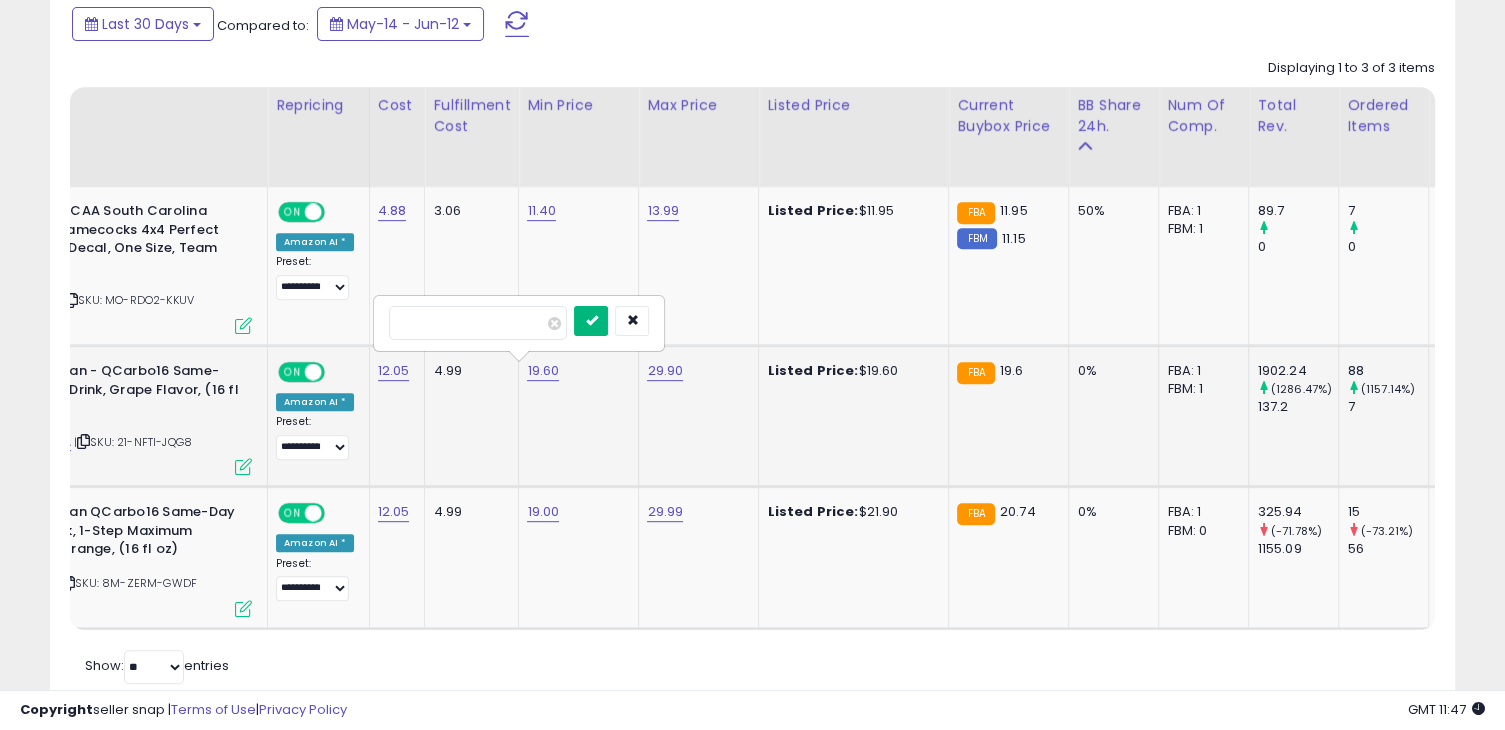 type on "**" 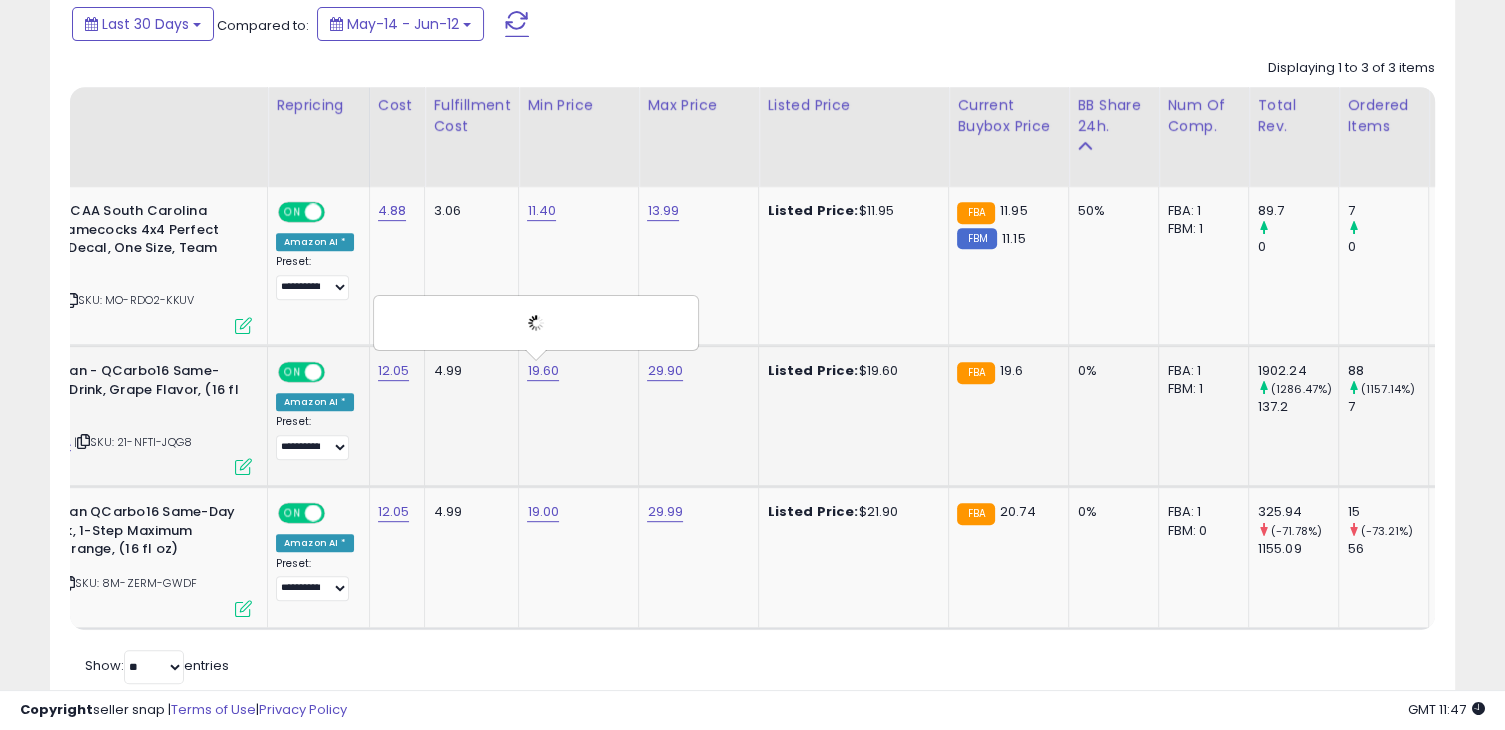 scroll, scrollTop: 0, scrollLeft: 0, axis: both 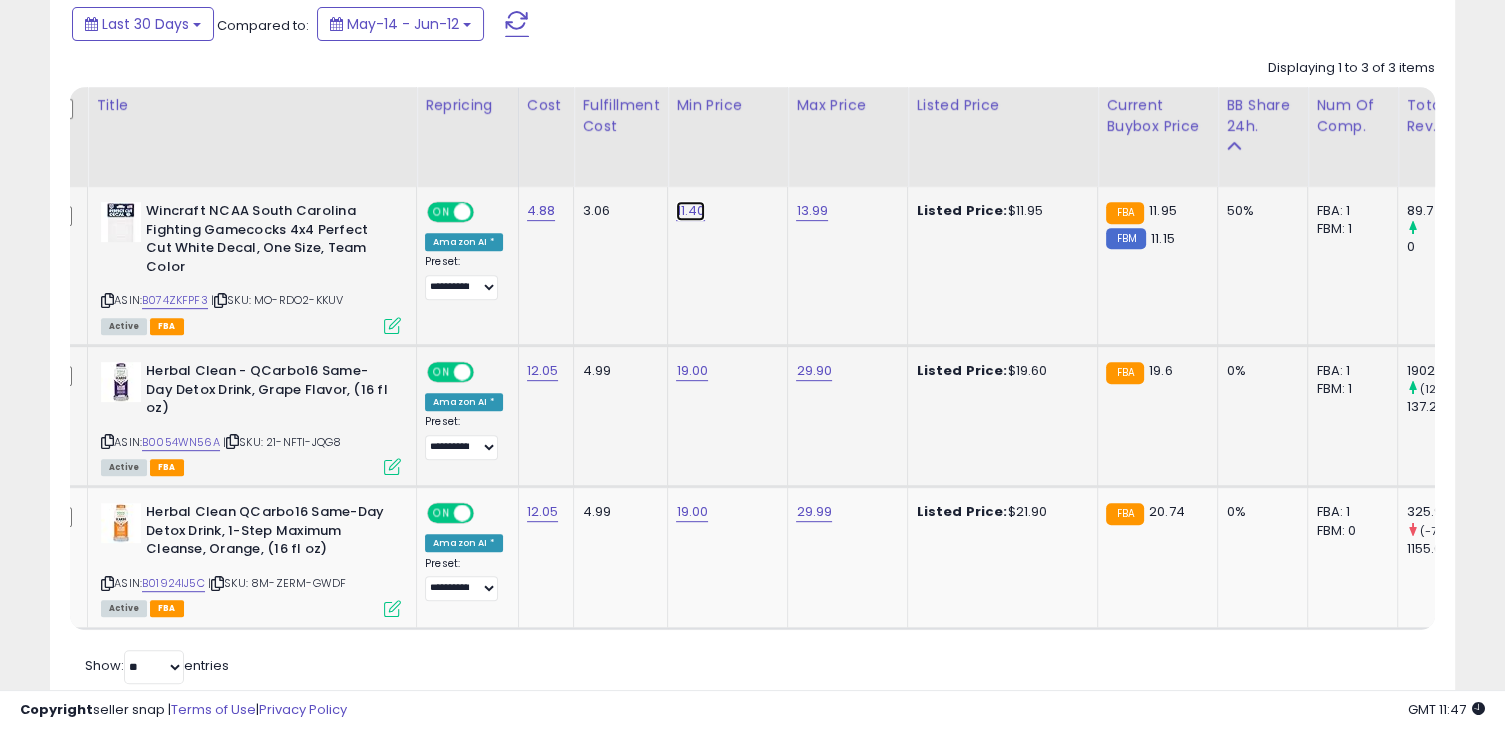 click on "11.40" at bounding box center [690, 211] 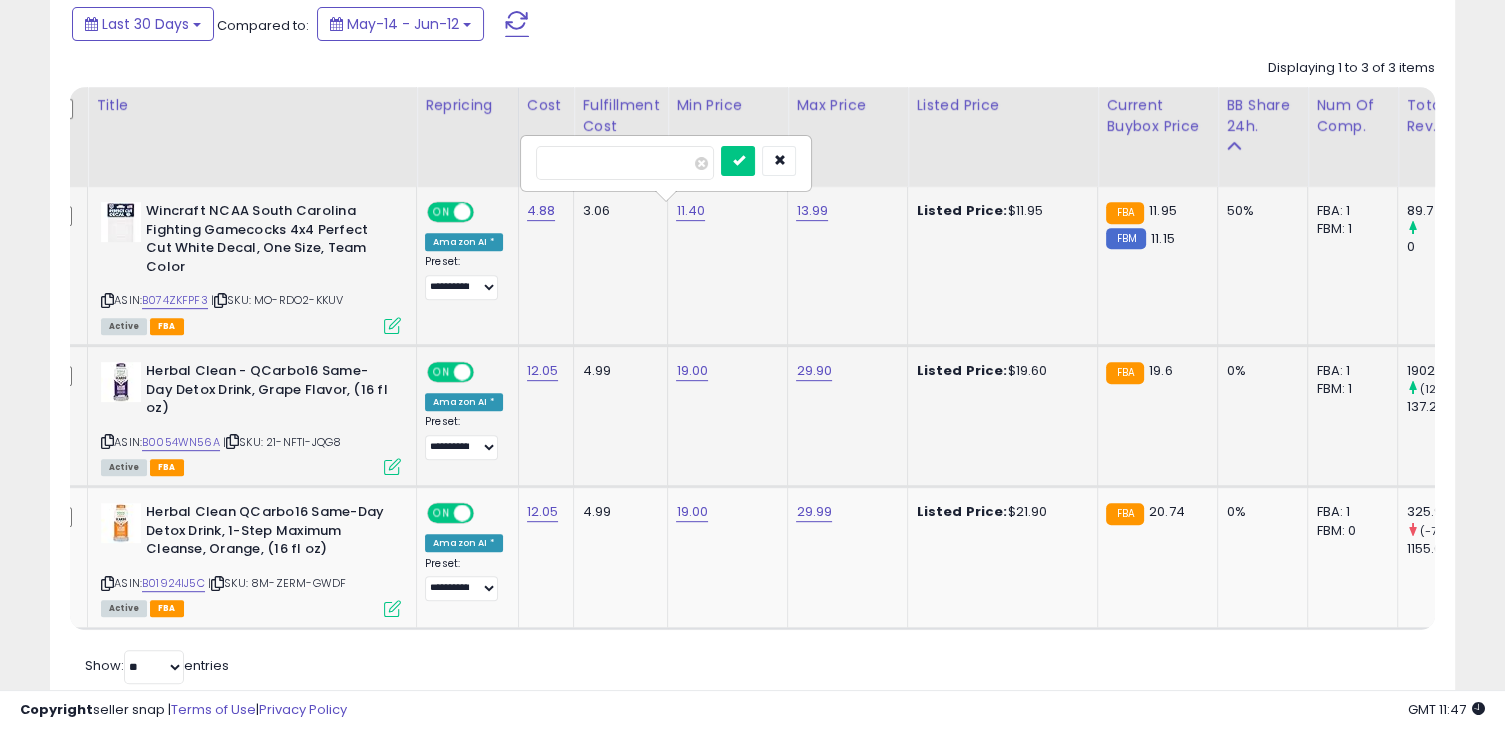 click on "*****" at bounding box center [625, 163] 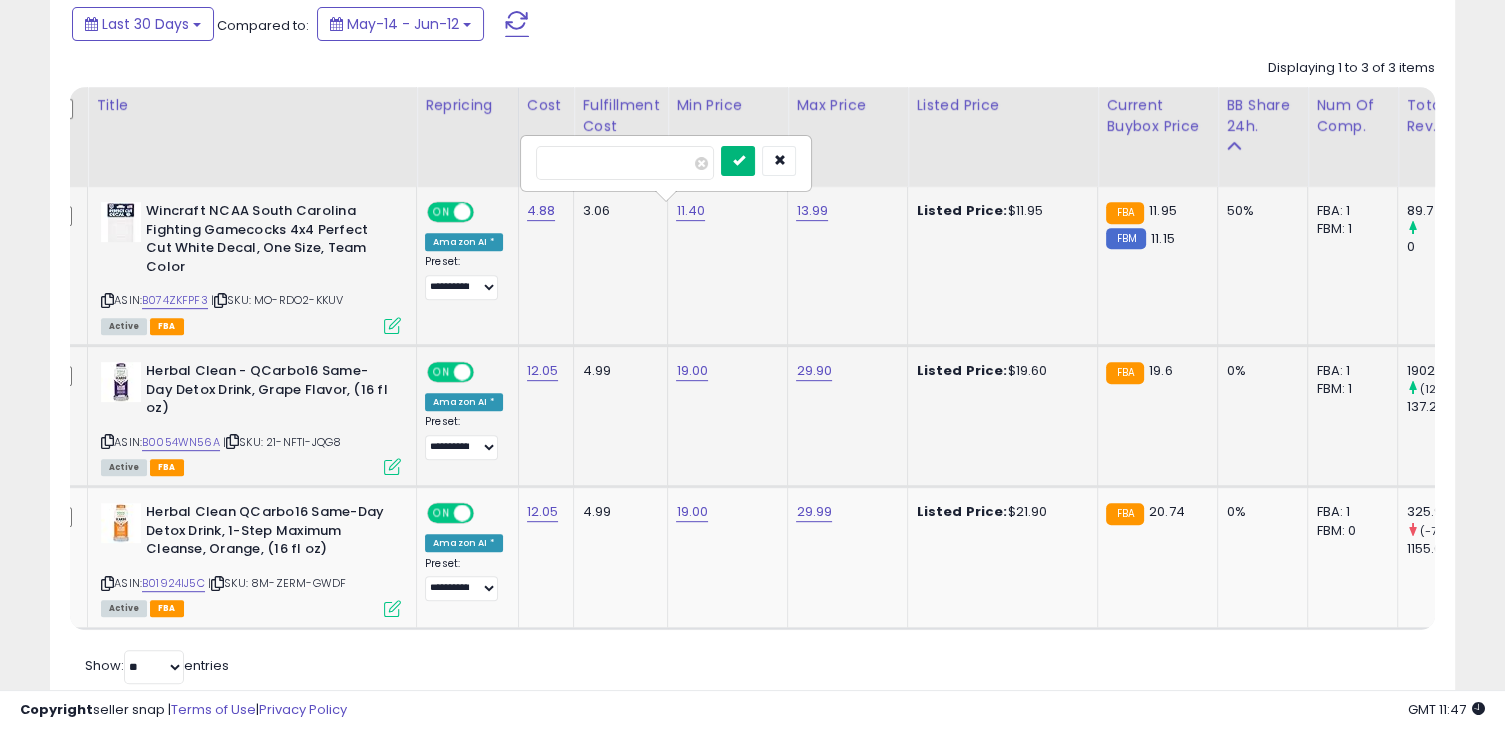 type on "***" 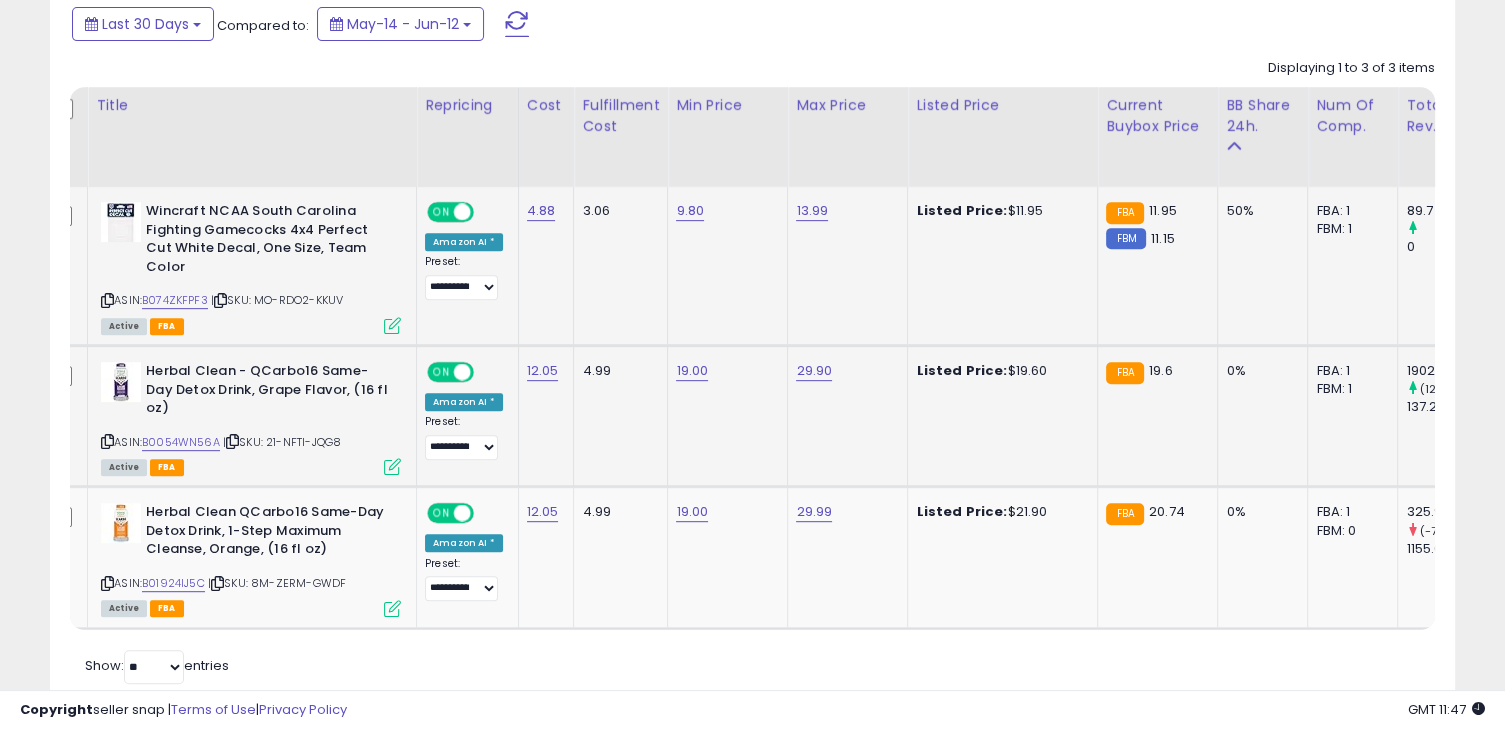 scroll, scrollTop: 0, scrollLeft: 0, axis: both 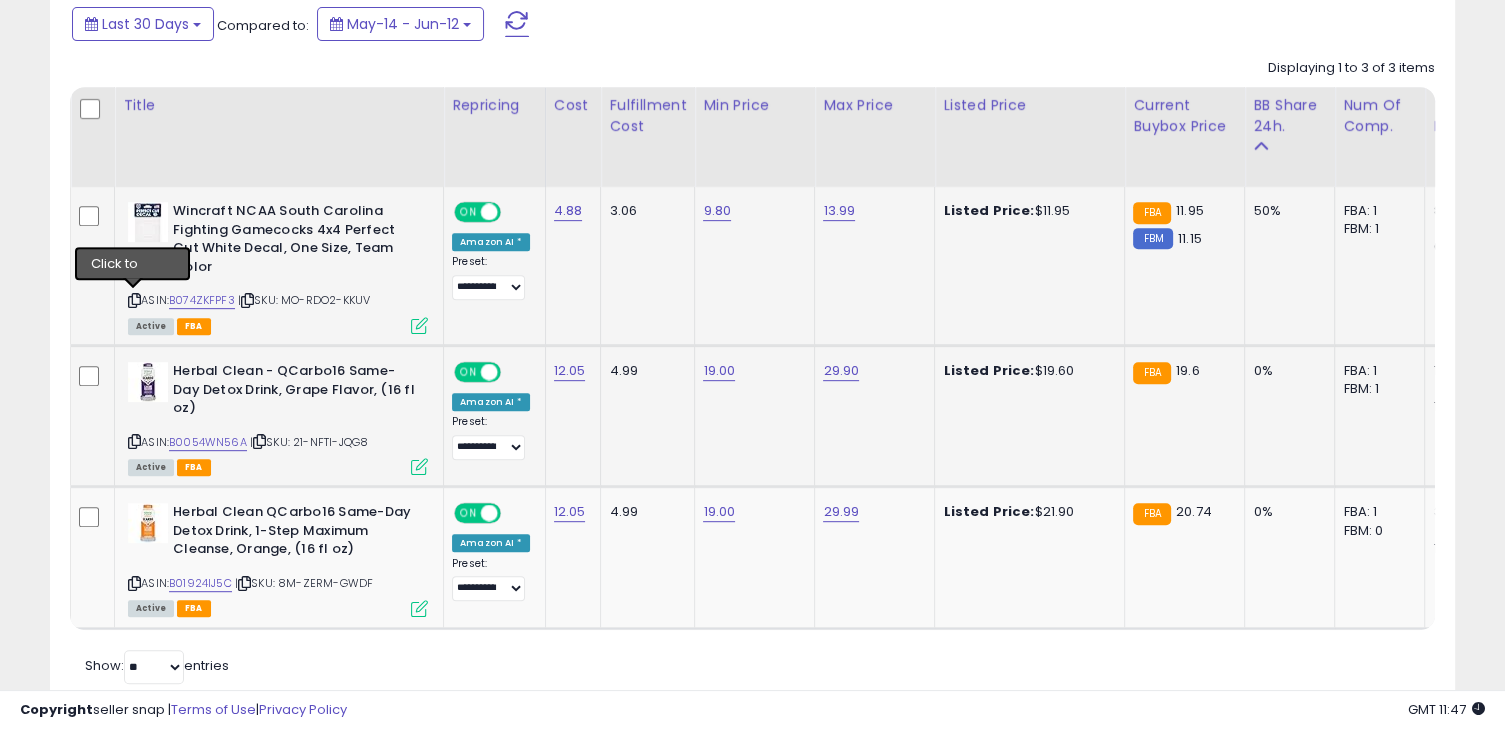 click at bounding box center (134, 300) 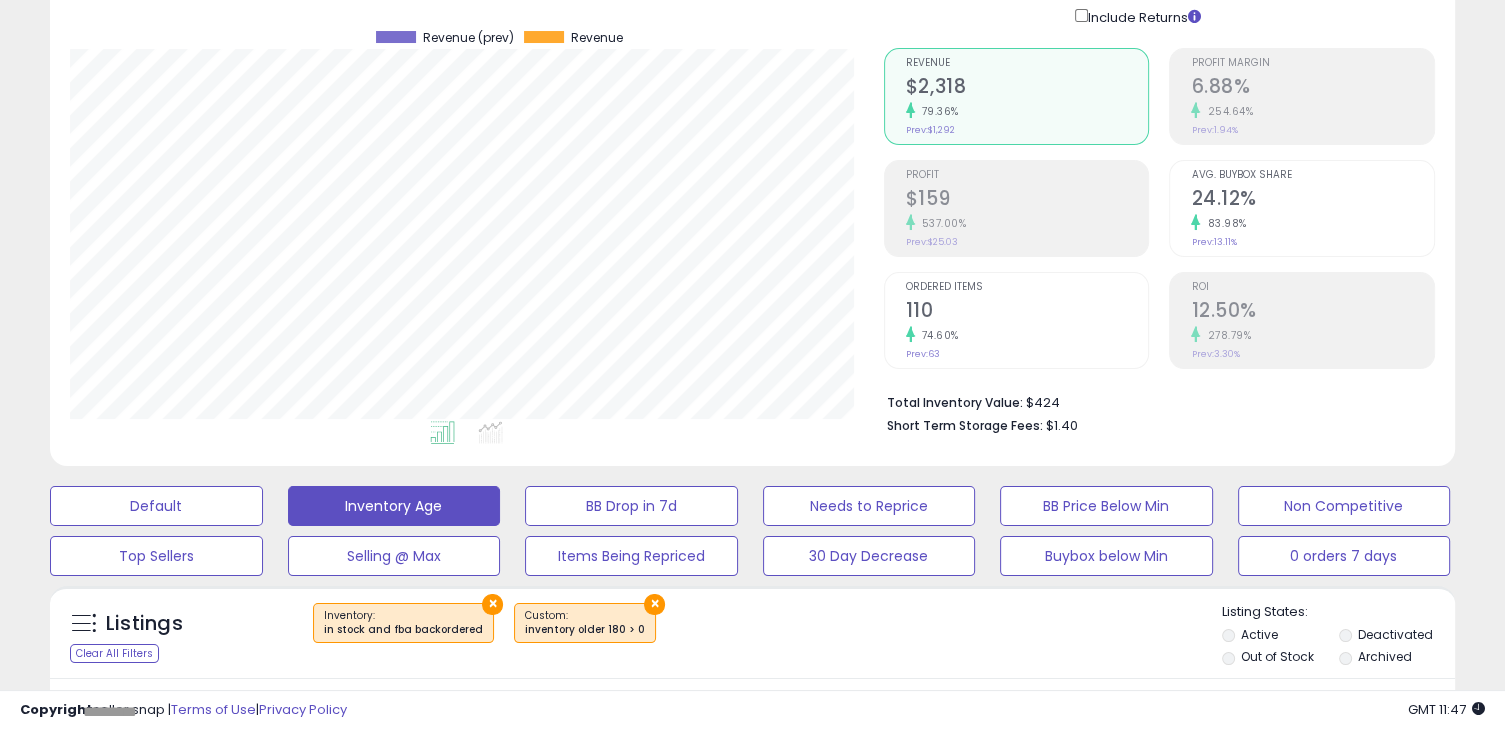 scroll, scrollTop: 0, scrollLeft: 0, axis: both 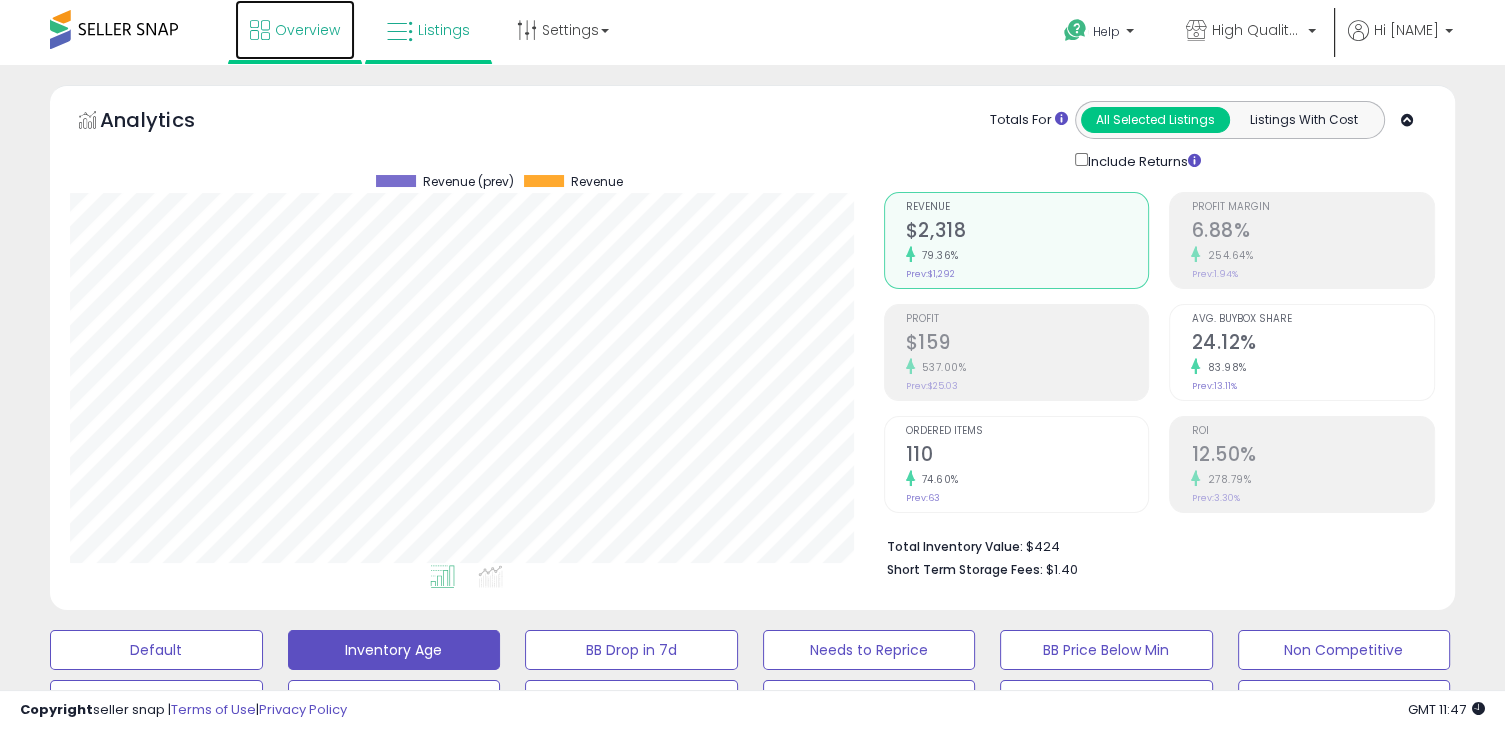 click on "Overview" at bounding box center [295, 30] 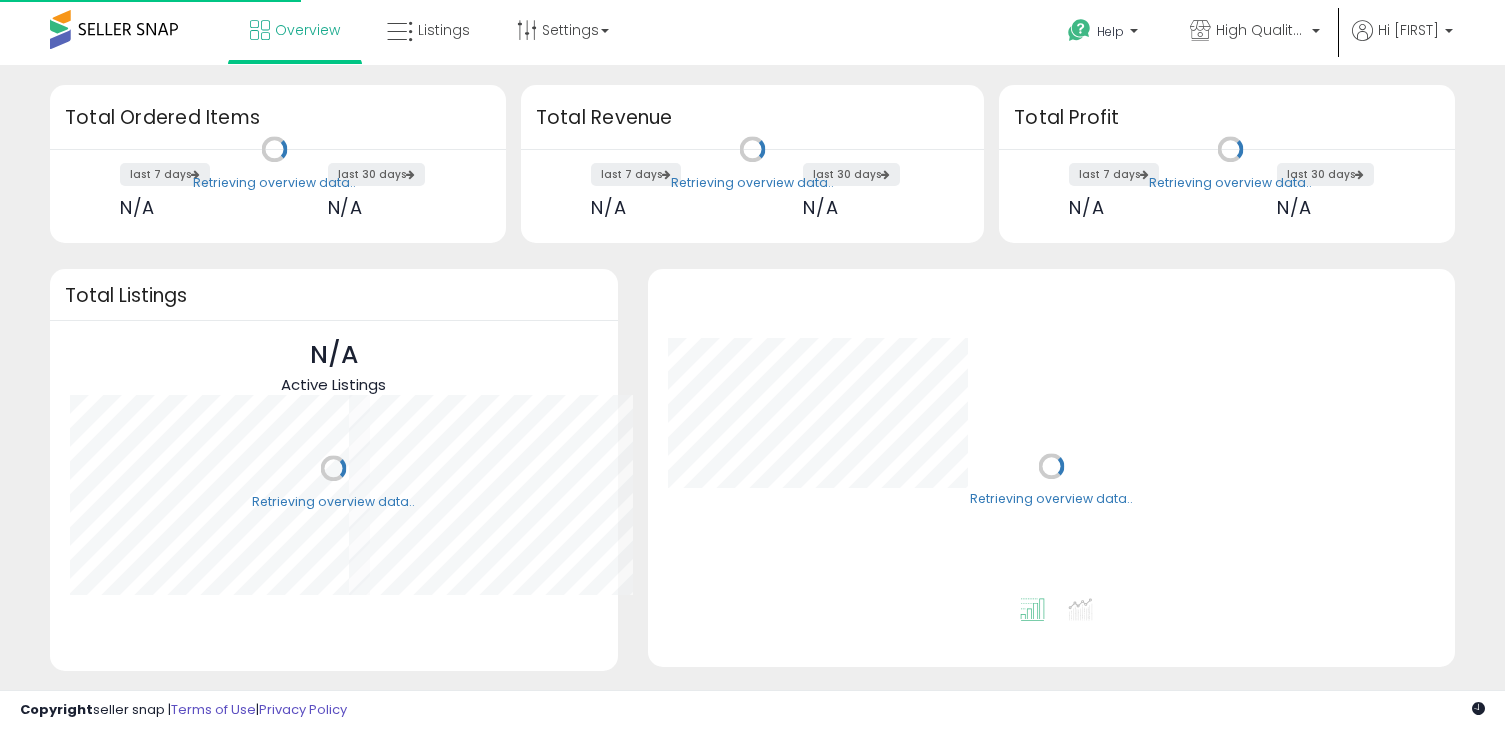 scroll, scrollTop: 0, scrollLeft: 0, axis: both 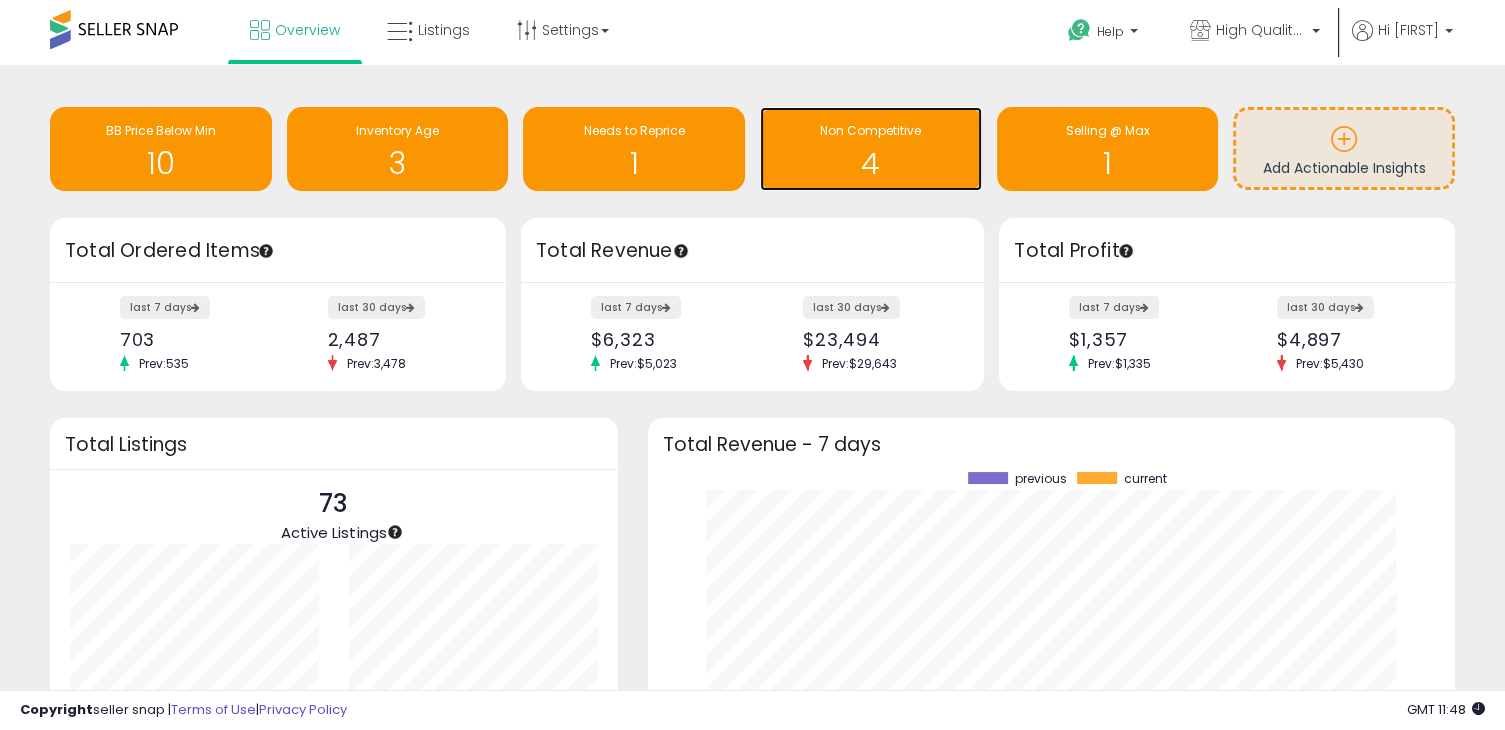 click on "4" at bounding box center (871, 163) 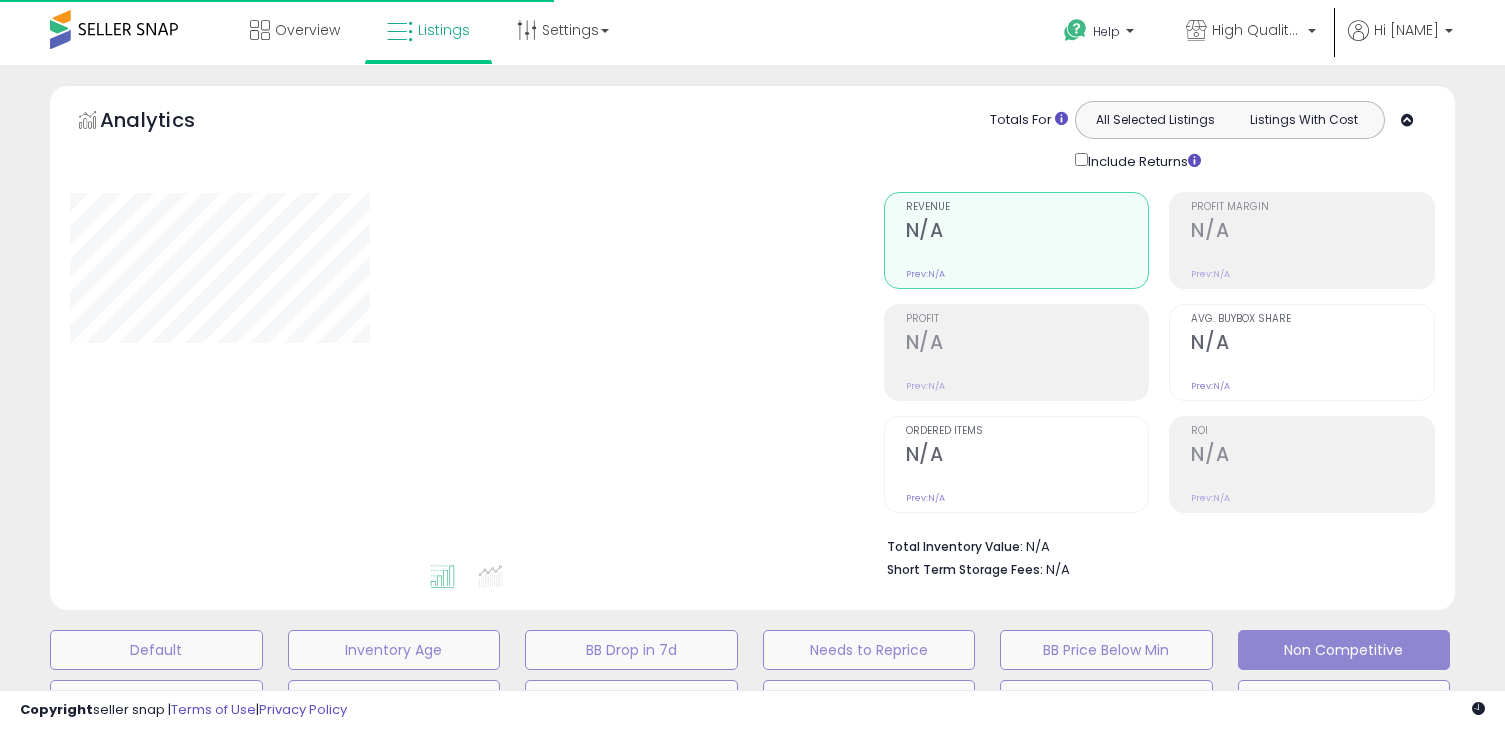 scroll, scrollTop: 0, scrollLeft: 0, axis: both 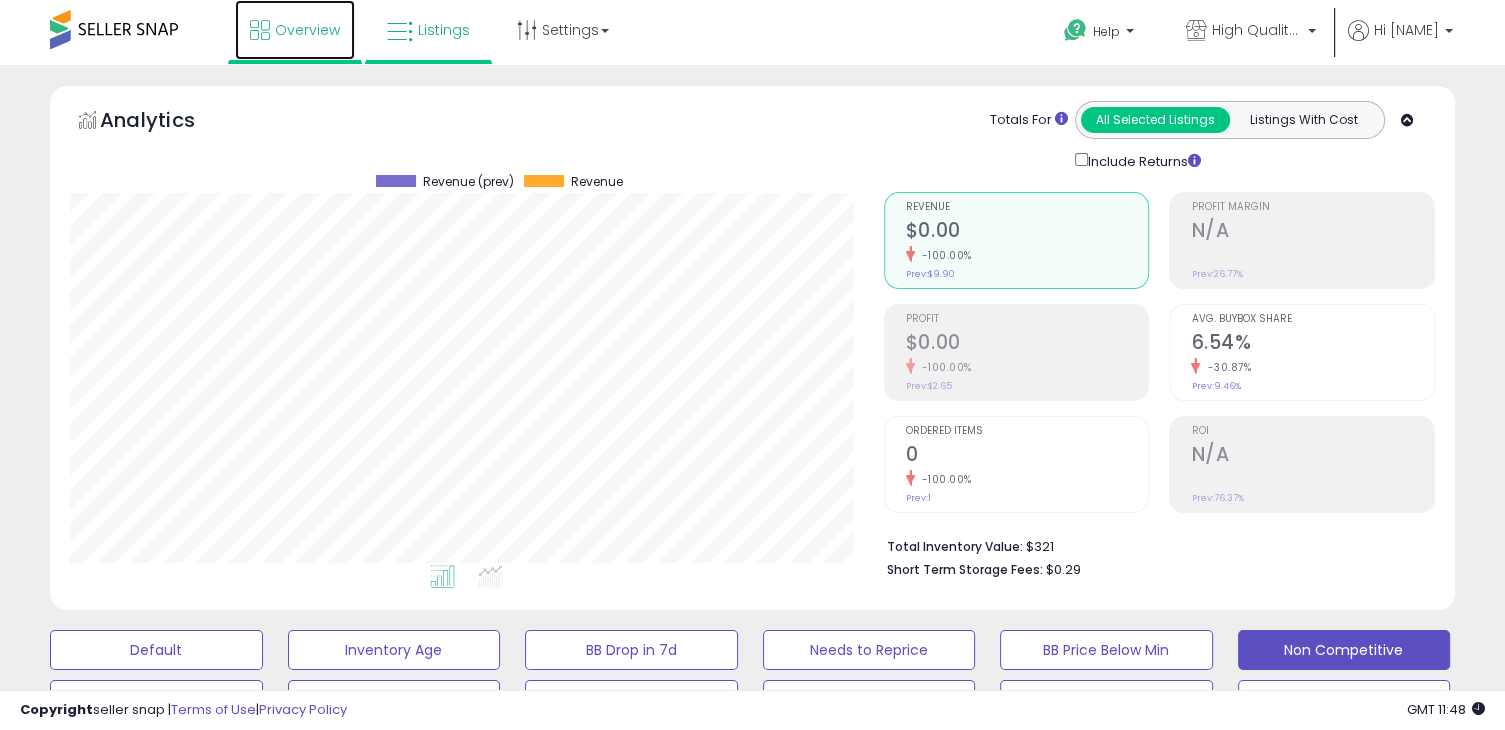 click on "Overview" at bounding box center [307, 30] 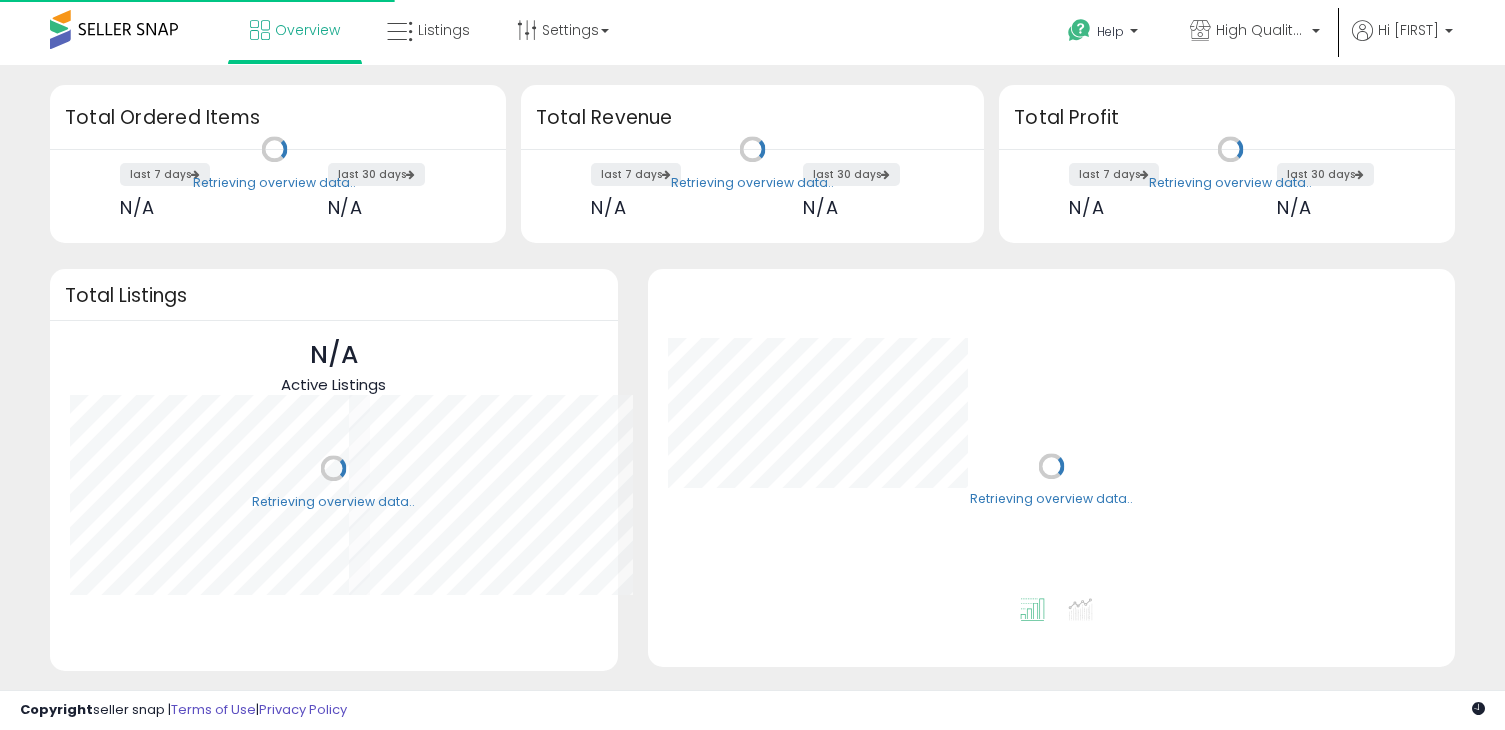 scroll, scrollTop: 0, scrollLeft: 0, axis: both 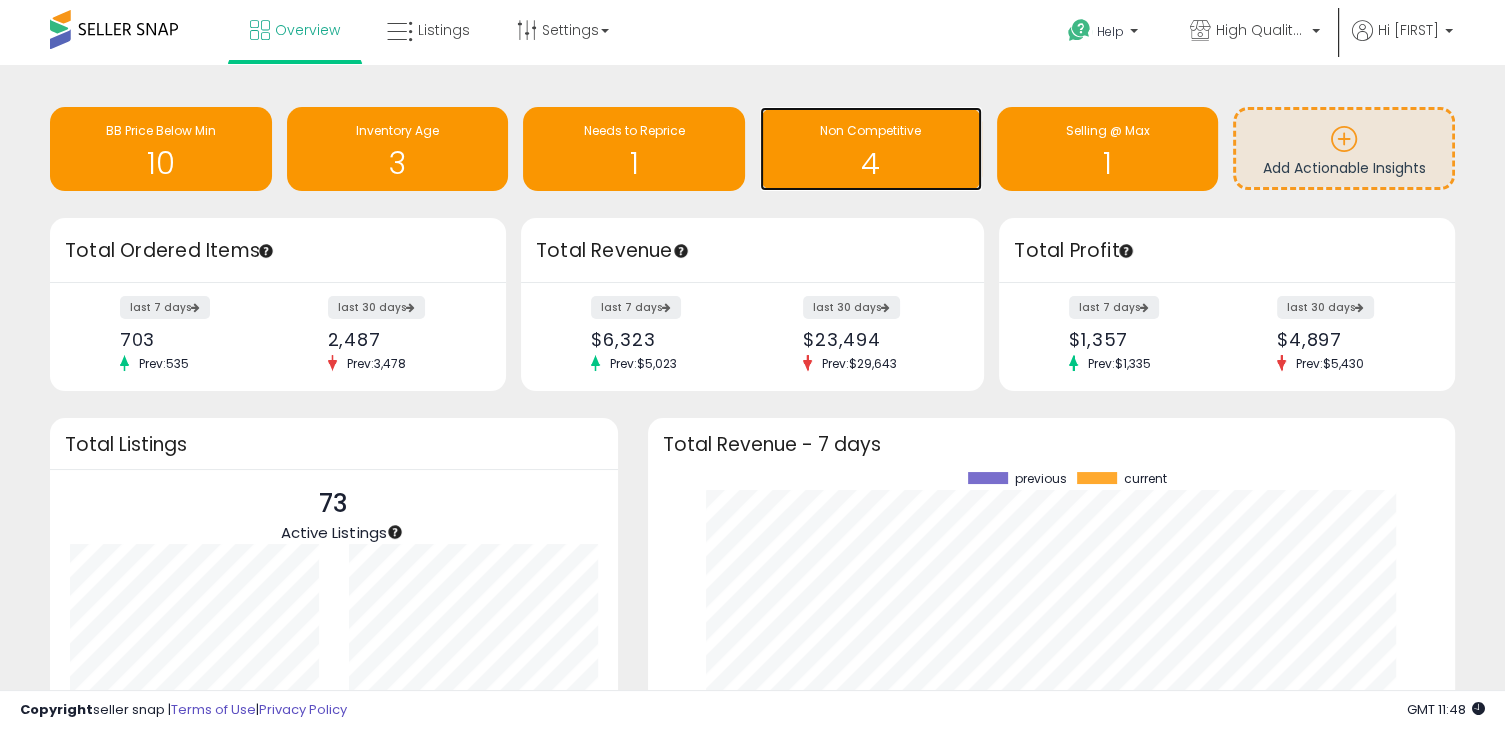 click on "4" at bounding box center (871, 163) 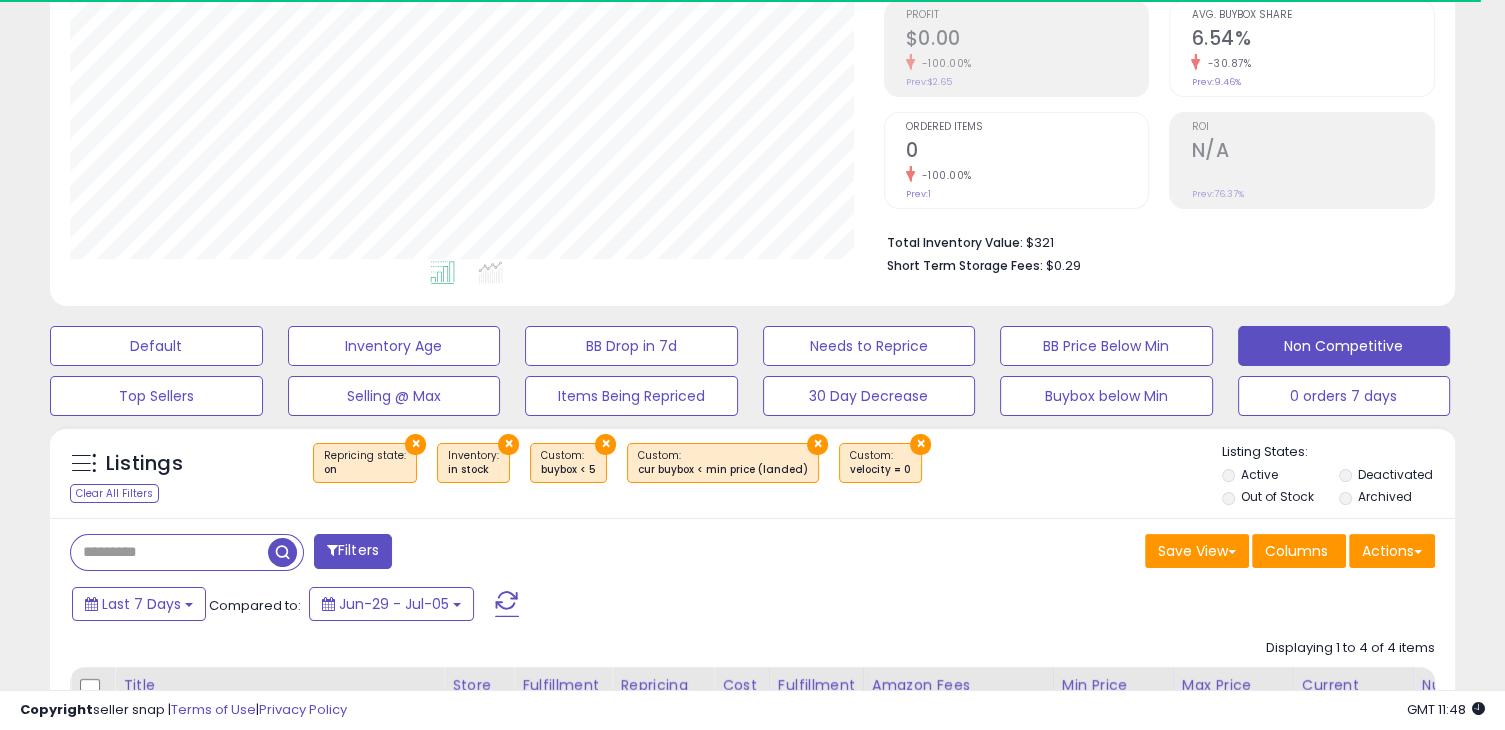 scroll, scrollTop: 488, scrollLeft: 0, axis: vertical 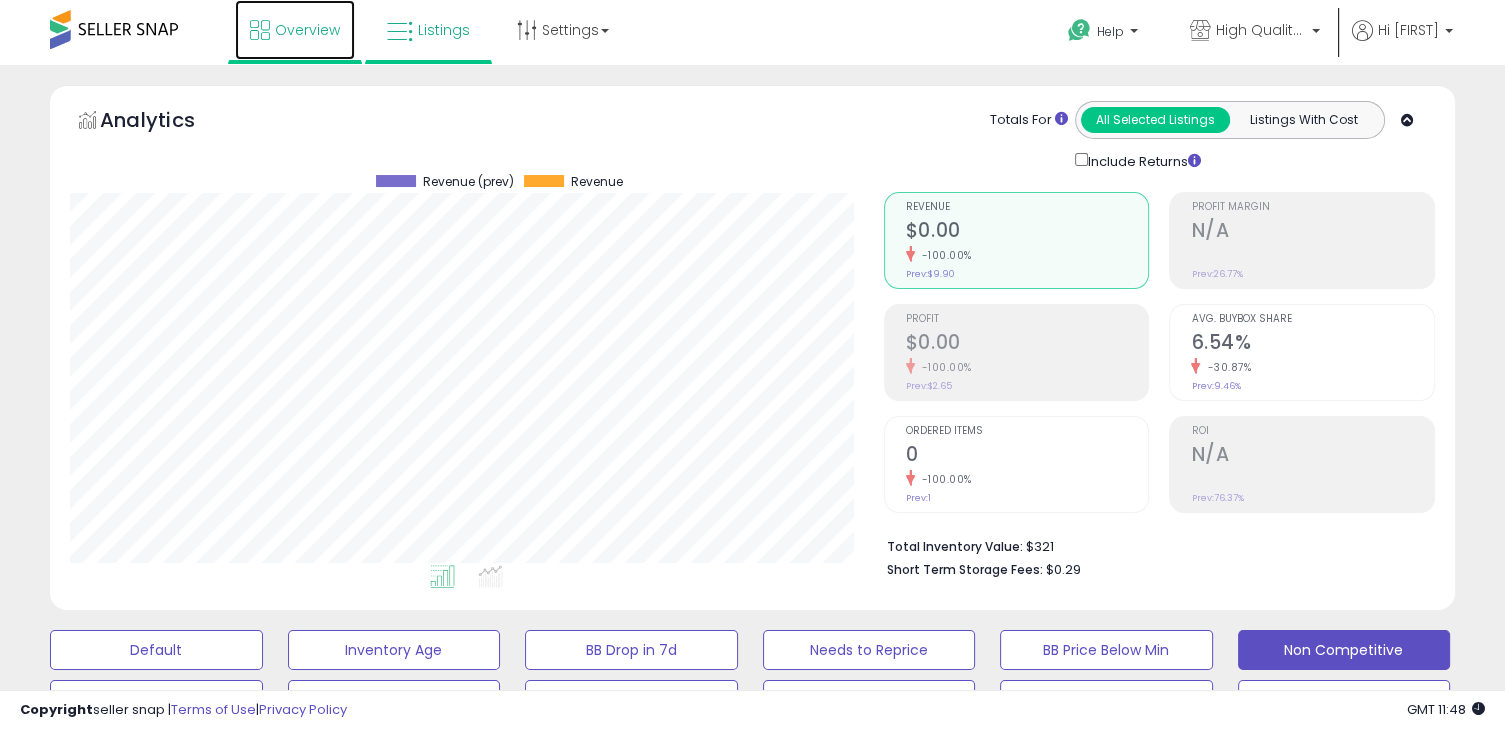 click on "Overview" at bounding box center (307, 30) 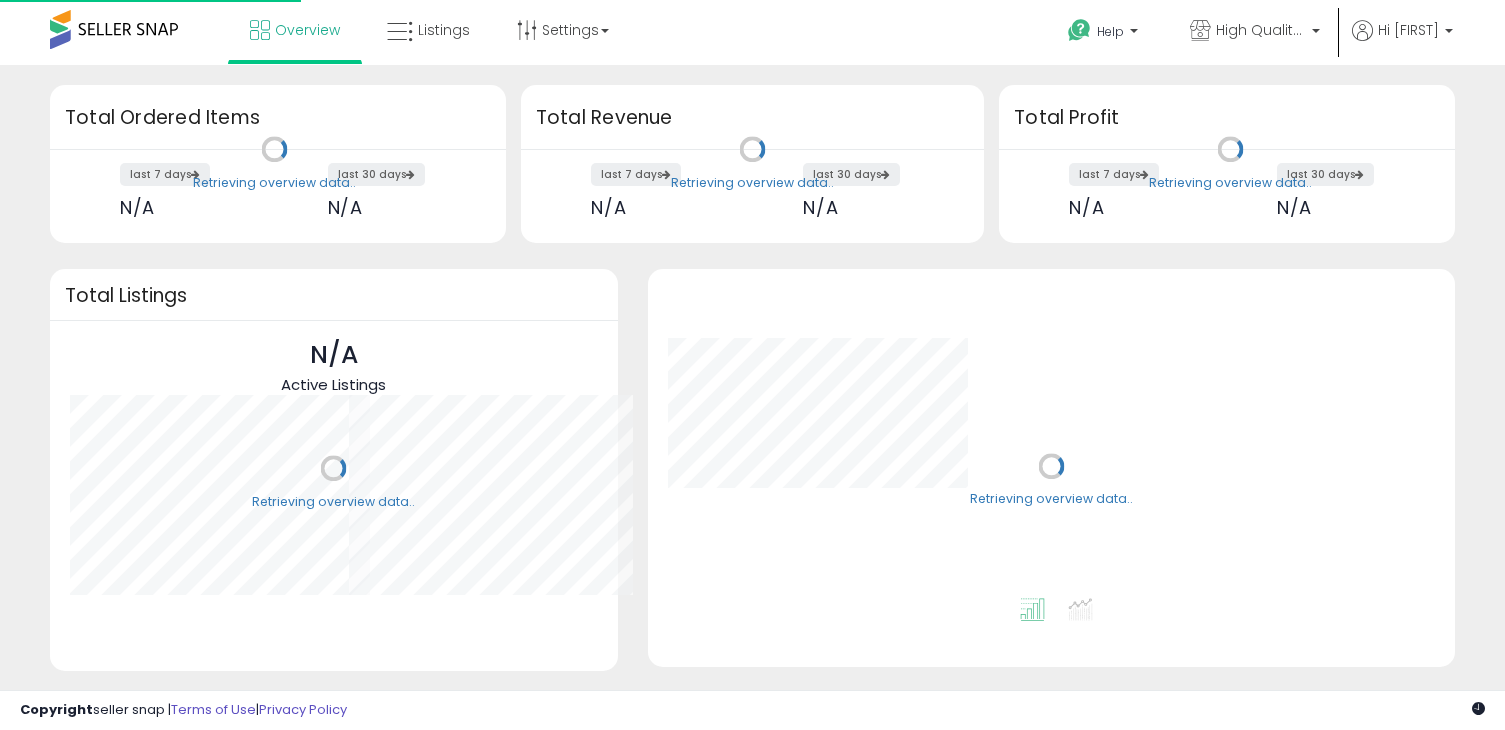 scroll, scrollTop: 0, scrollLeft: 0, axis: both 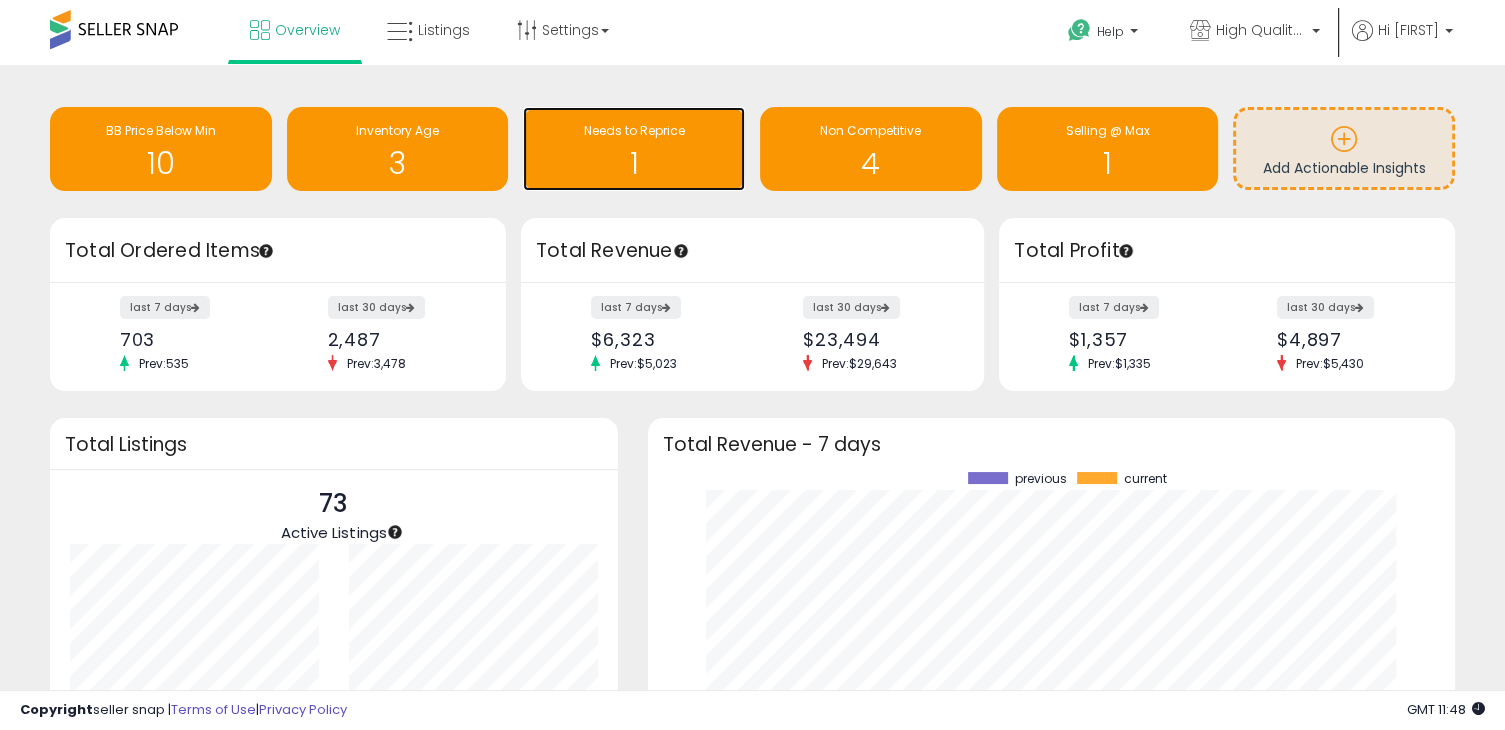 click on "1" at bounding box center [634, 151] 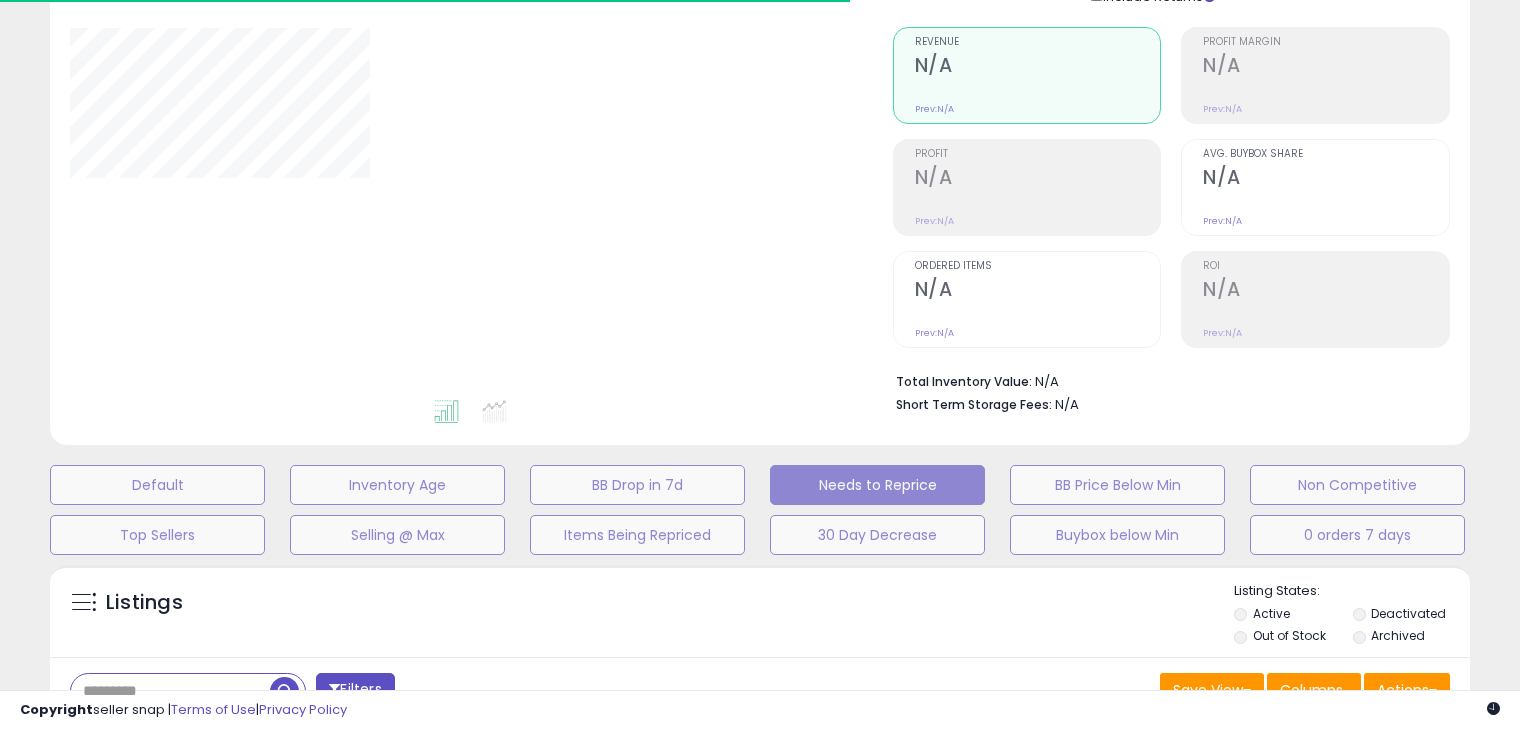 select on "**" 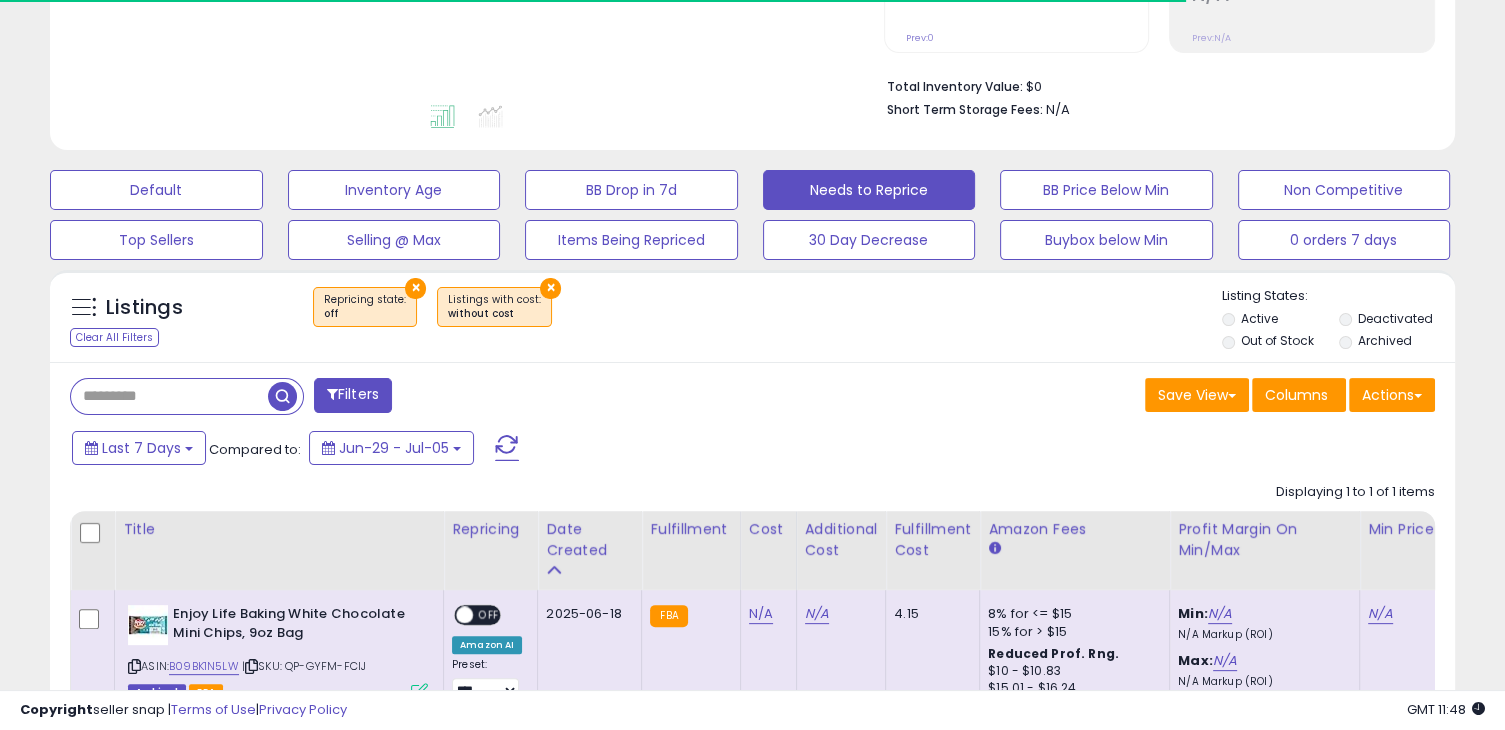 scroll, scrollTop: 612, scrollLeft: 0, axis: vertical 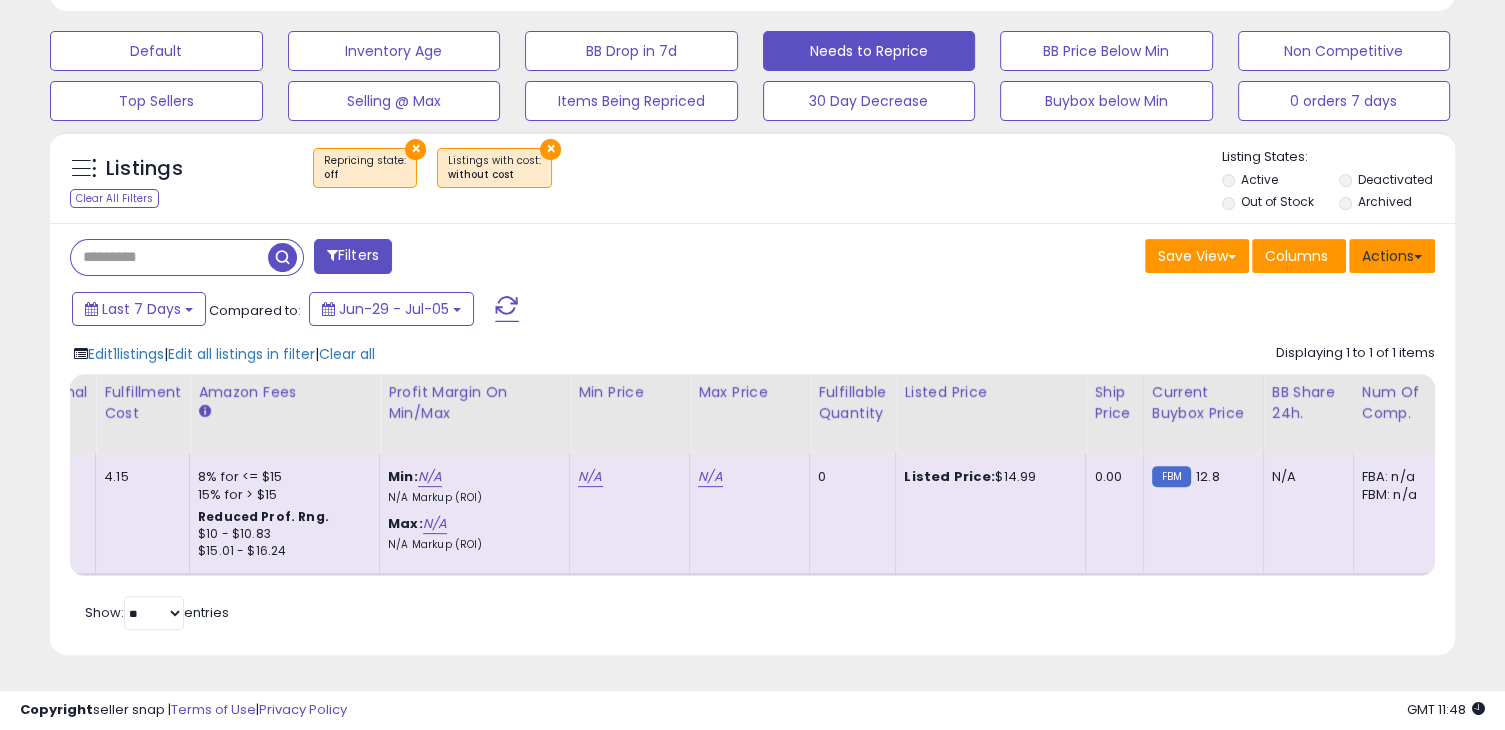 click on "Actions" at bounding box center [1392, 256] 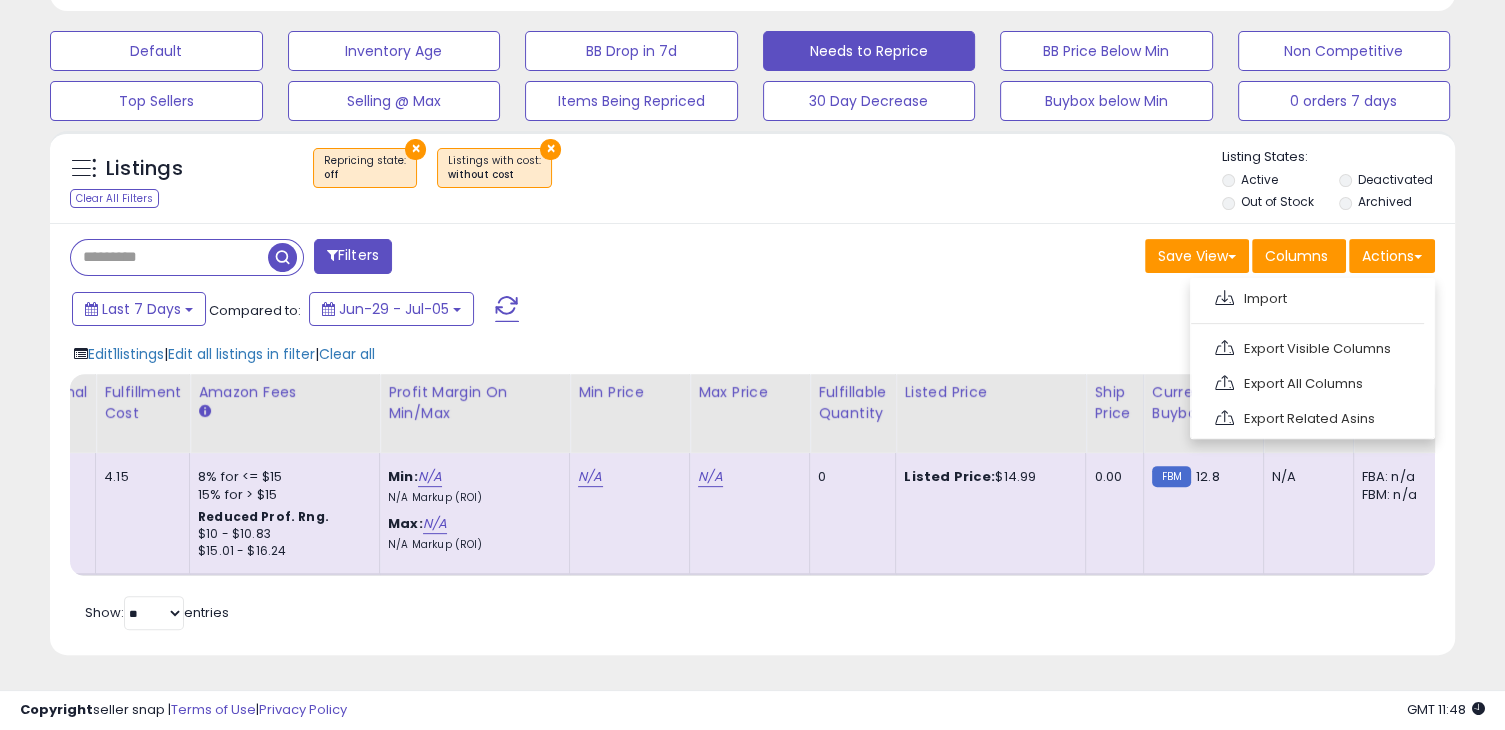 click on "Last 7 Days
Compared to:
Jun-29 - Jul-05" at bounding box center [579, 311] 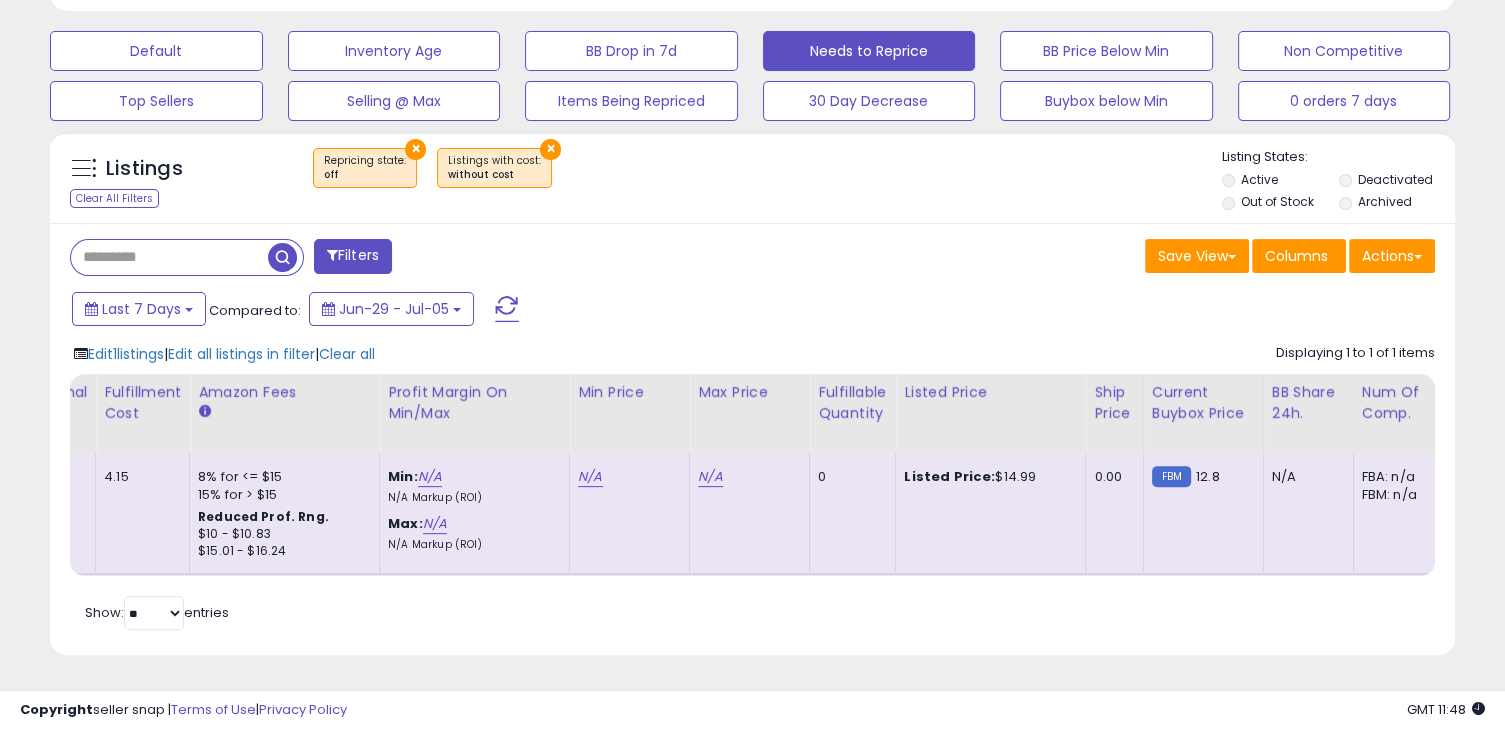 scroll, scrollTop: 612, scrollLeft: 0, axis: vertical 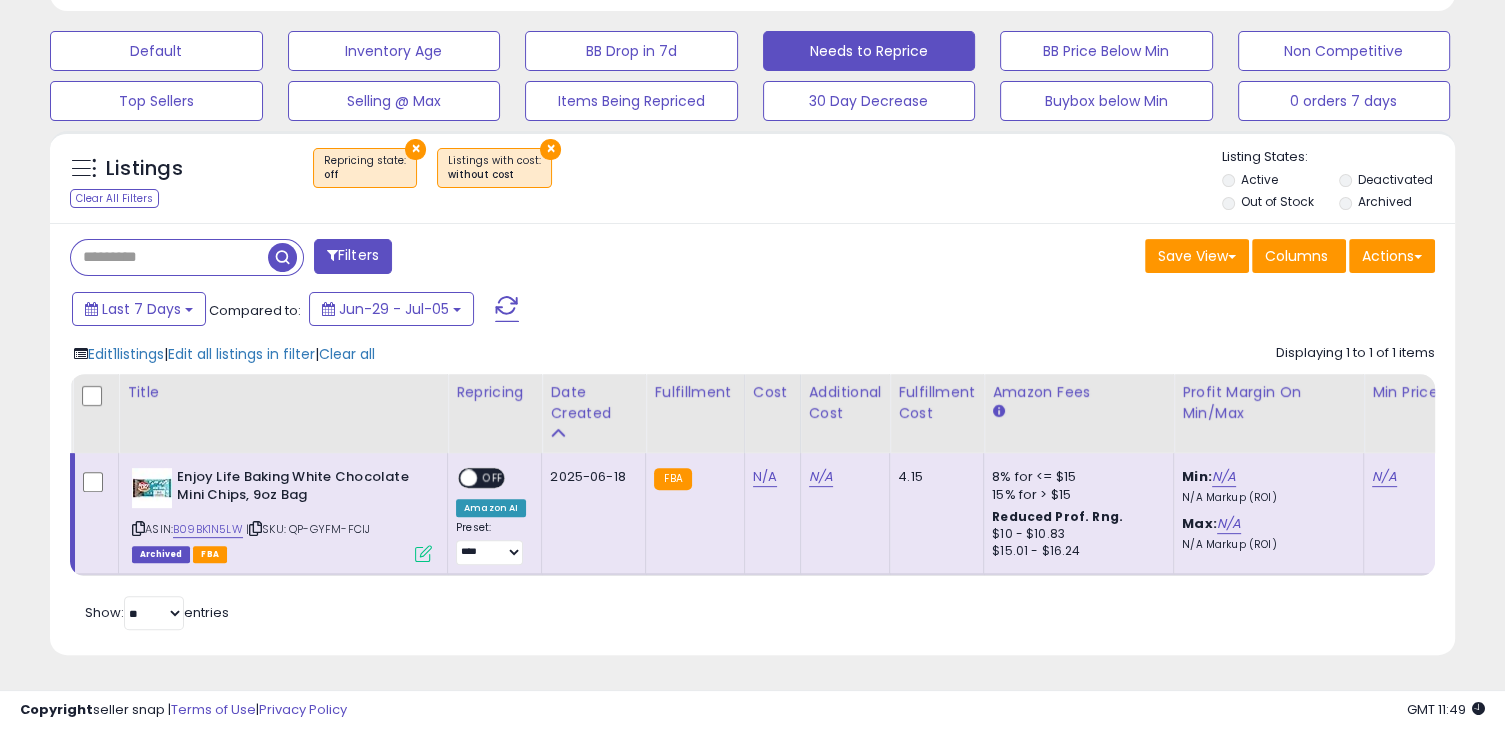 click on "Filters
Save View
Save As New View
Update Current View
Columns" at bounding box center (752, 439) 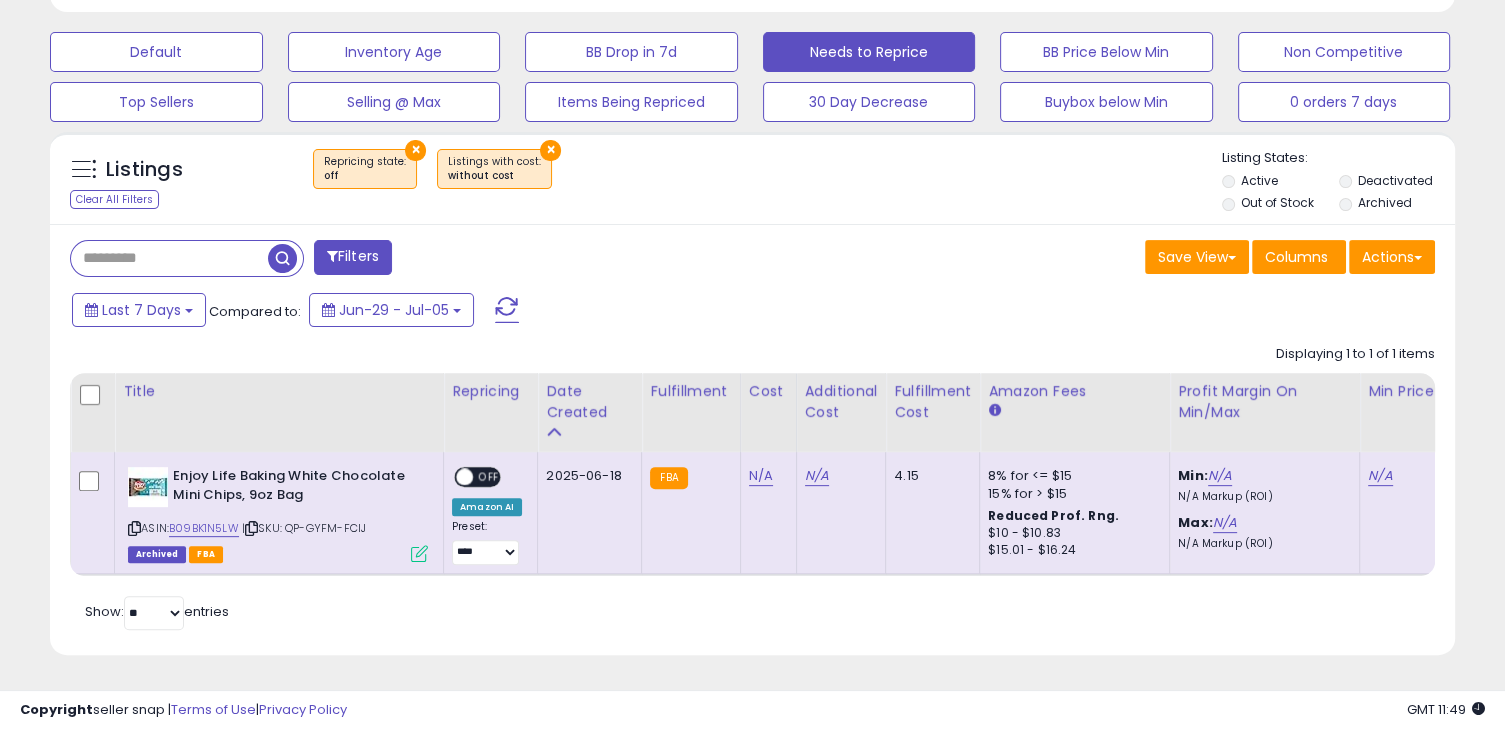 click on "×
Repricing state :
off
× Listings with cost" at bounding box center (754, 177) 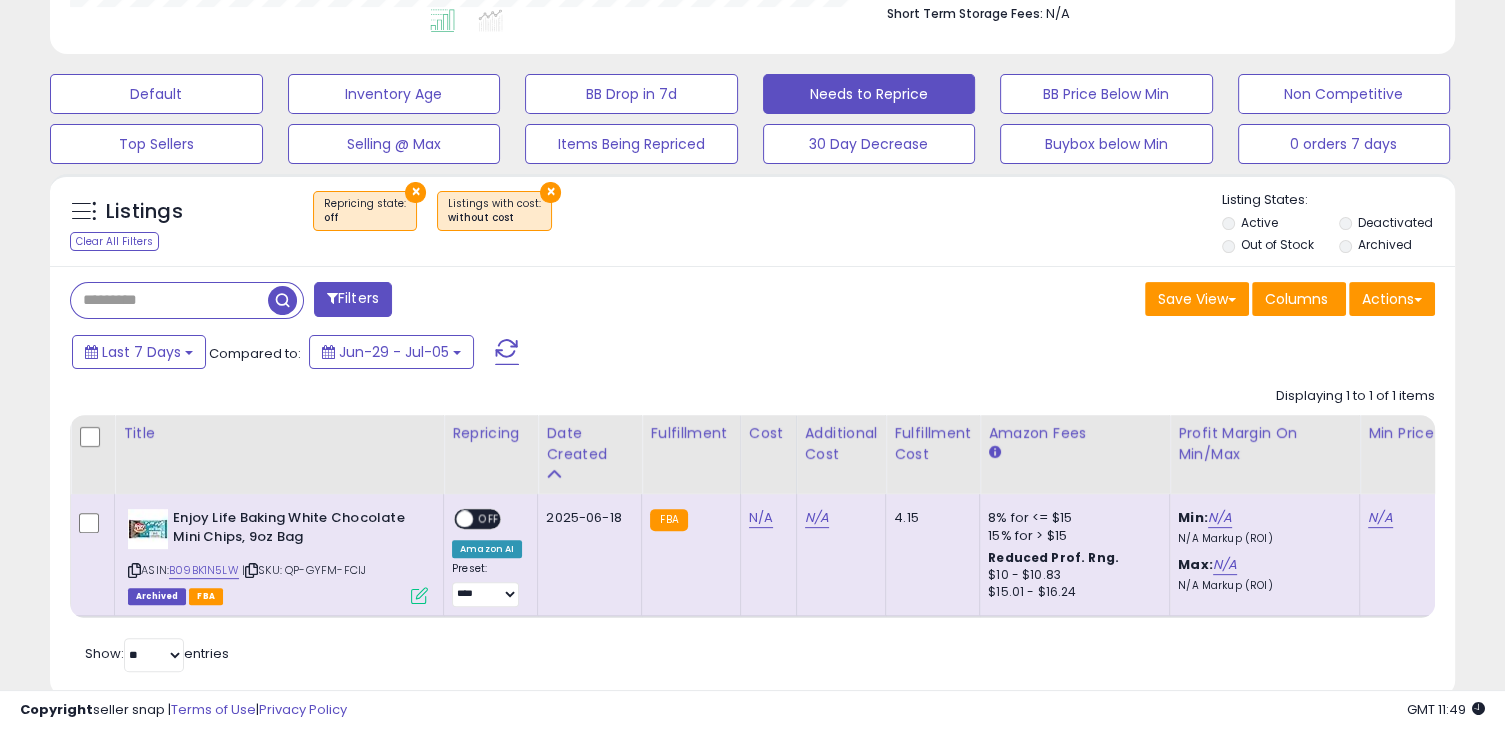 scroll, scrollTop: 556, scrollLeft: 0, axis: vertical 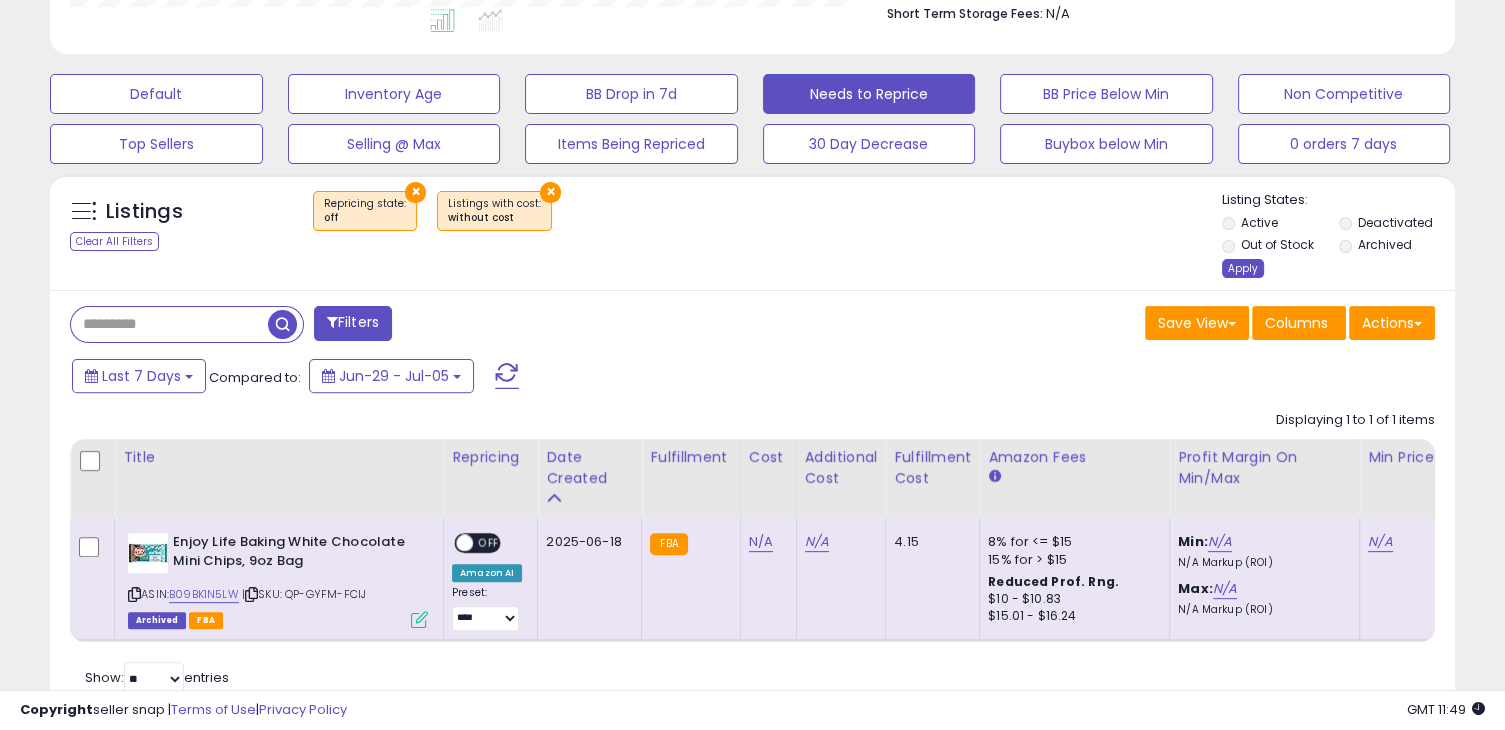 click on "Apply" at bounding box center (1243, 268) 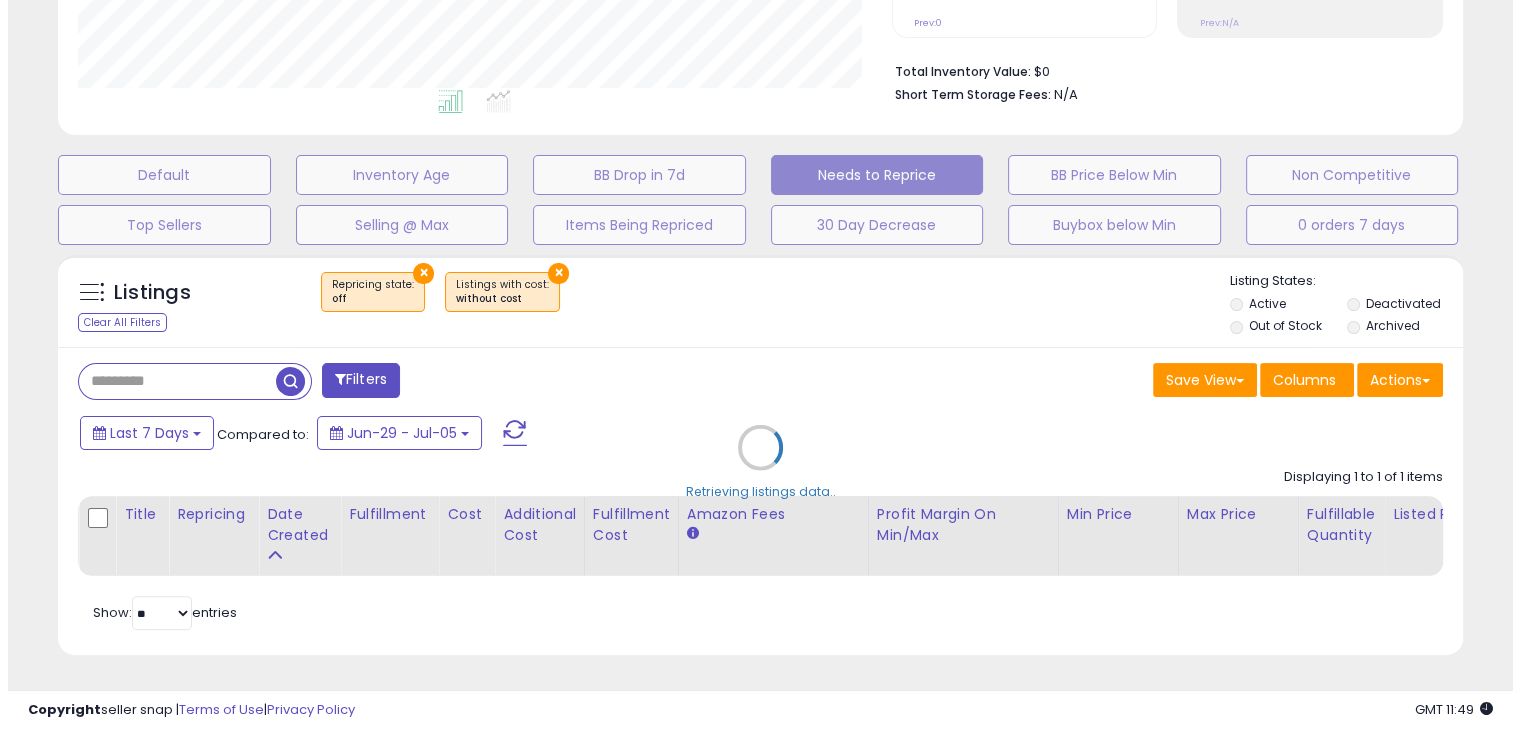 scroll, scrollTop: 489, scrollLeft: 0, axis: vertical 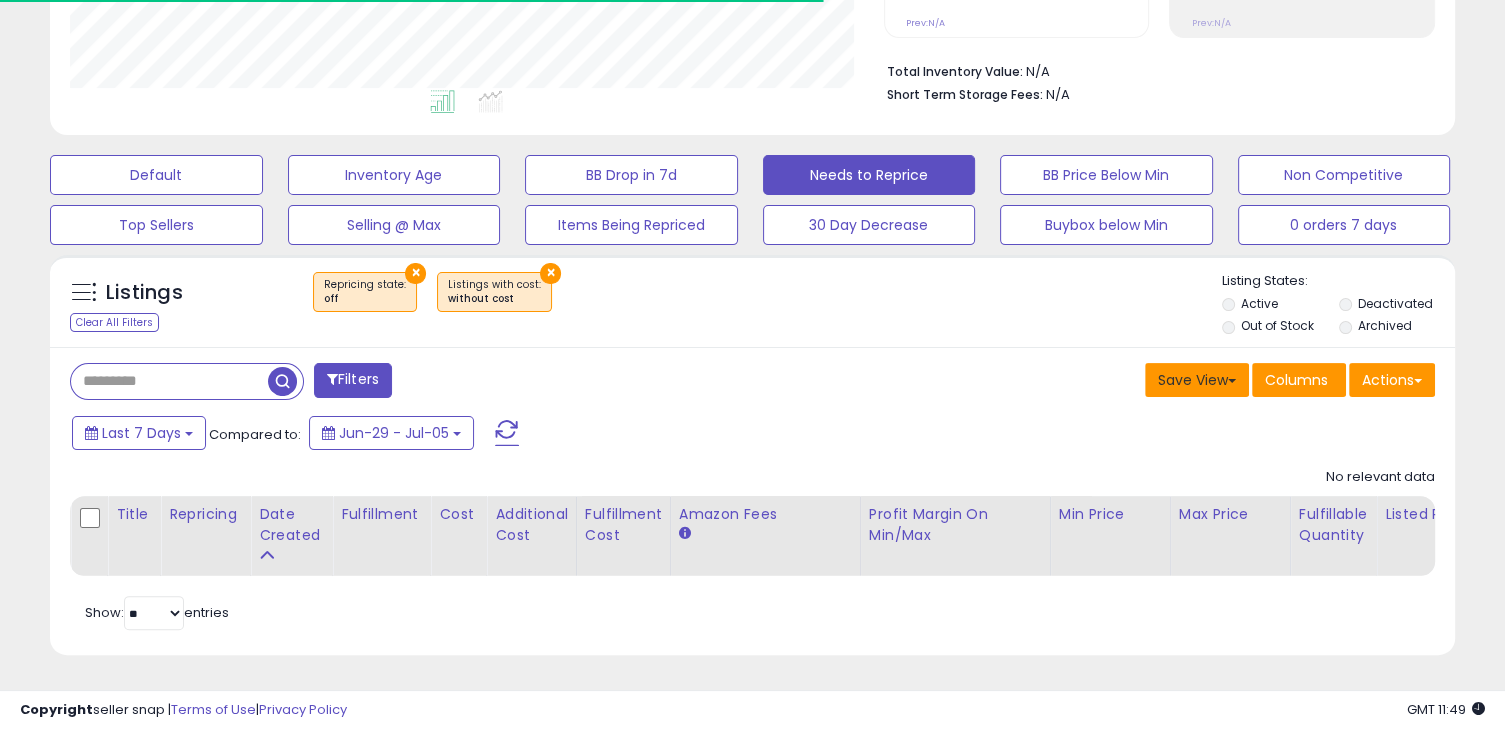 click on "Save View" at bounding box center (1197, 380) 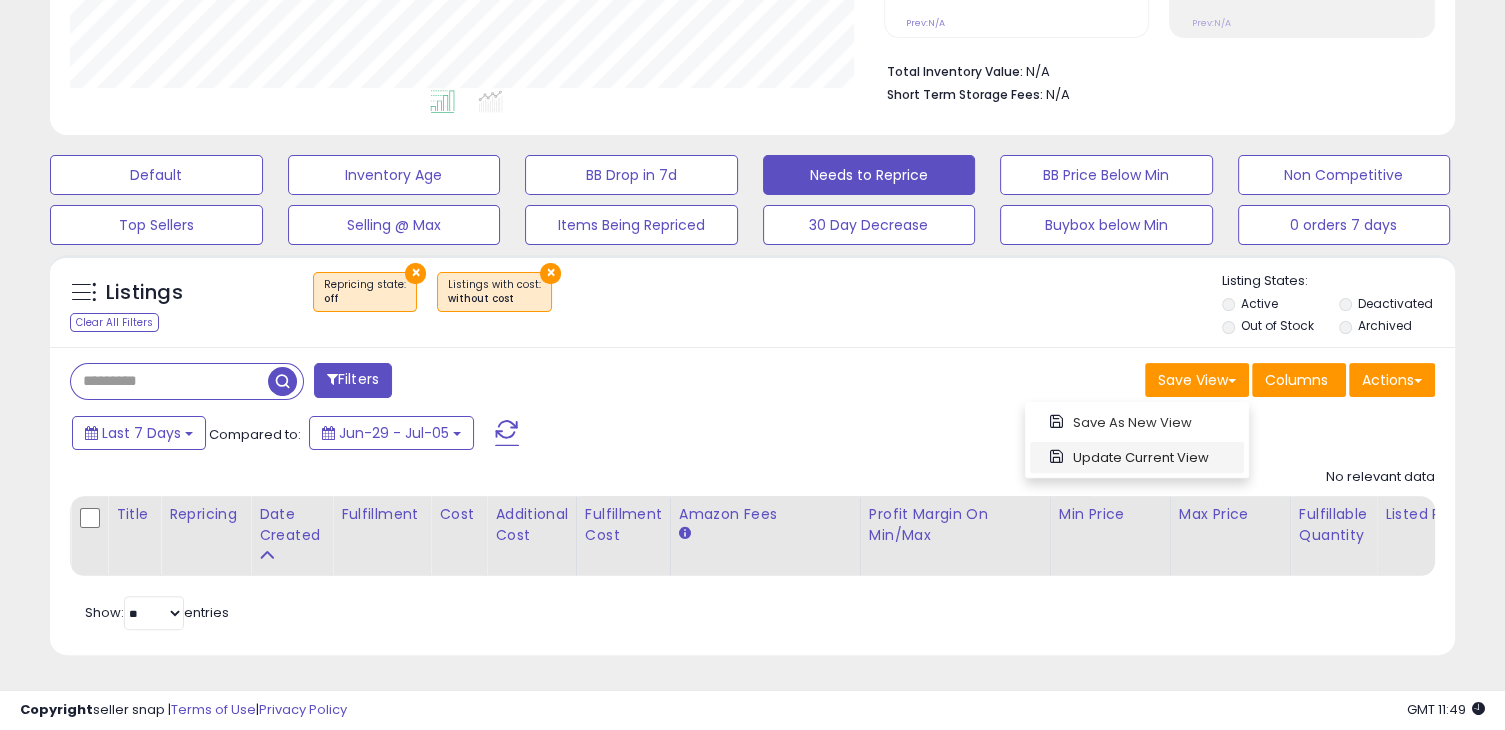 click on "Update Current View" at bounding box center (1137, 457) 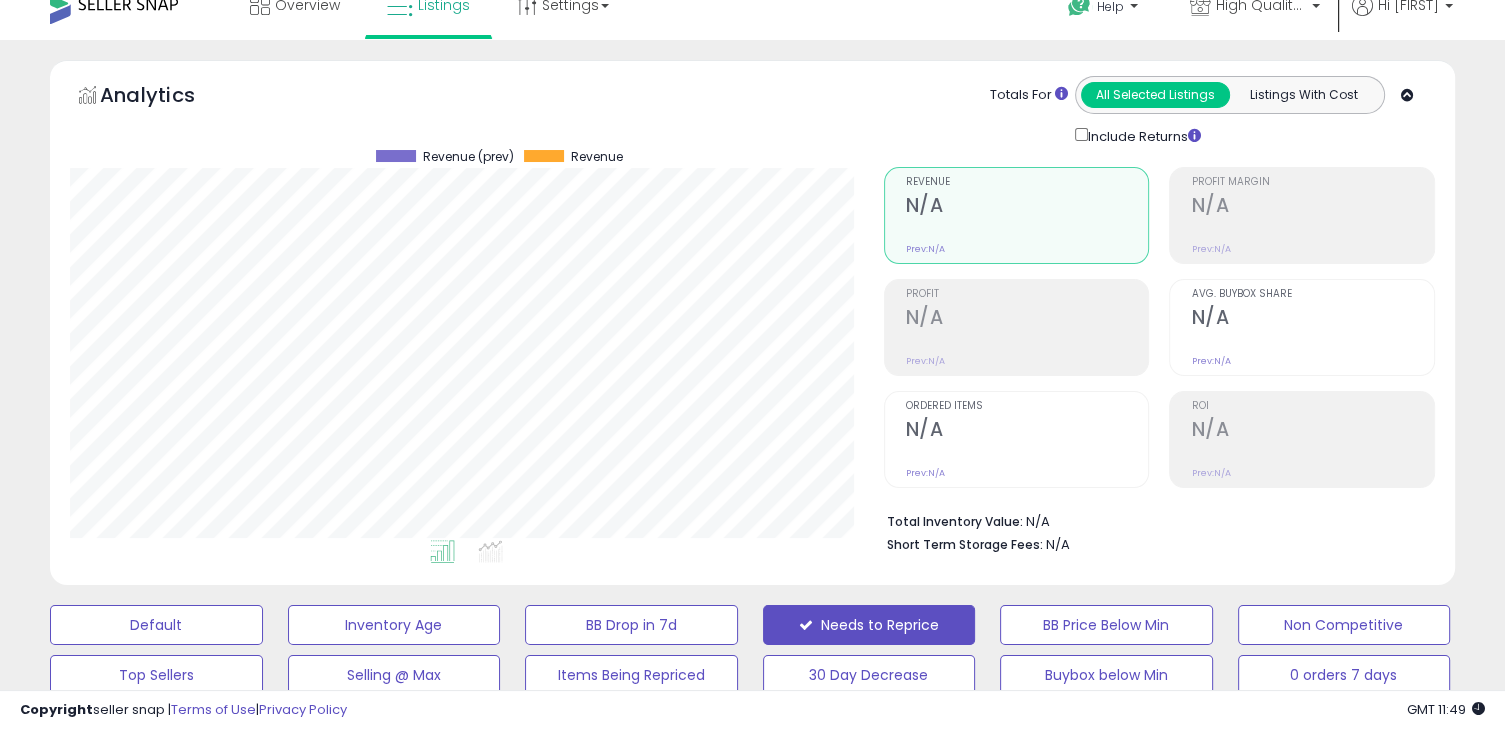 scroll, scrollTop: 0, scrollLeft: 0, axis: both 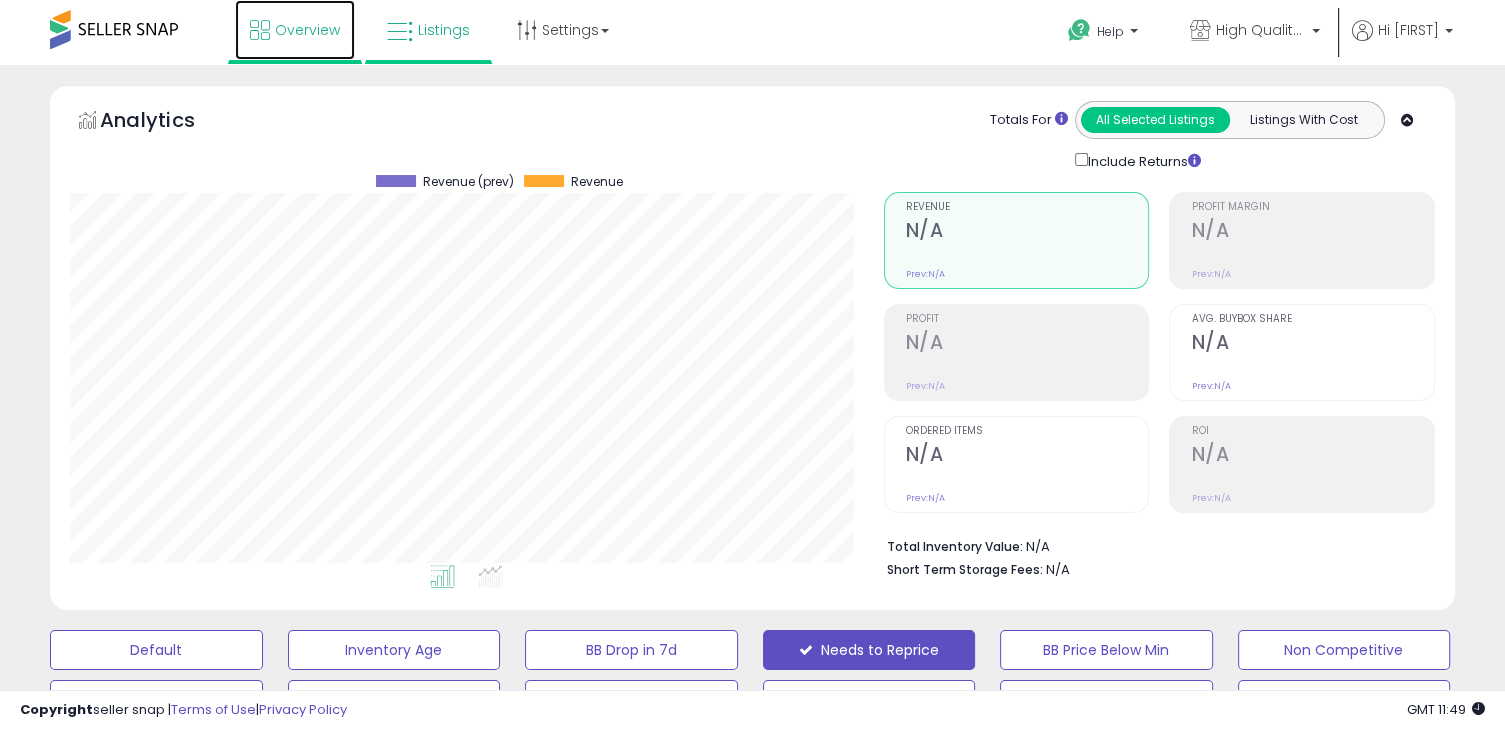 click on "Overview" at bounding box center [307, 30] 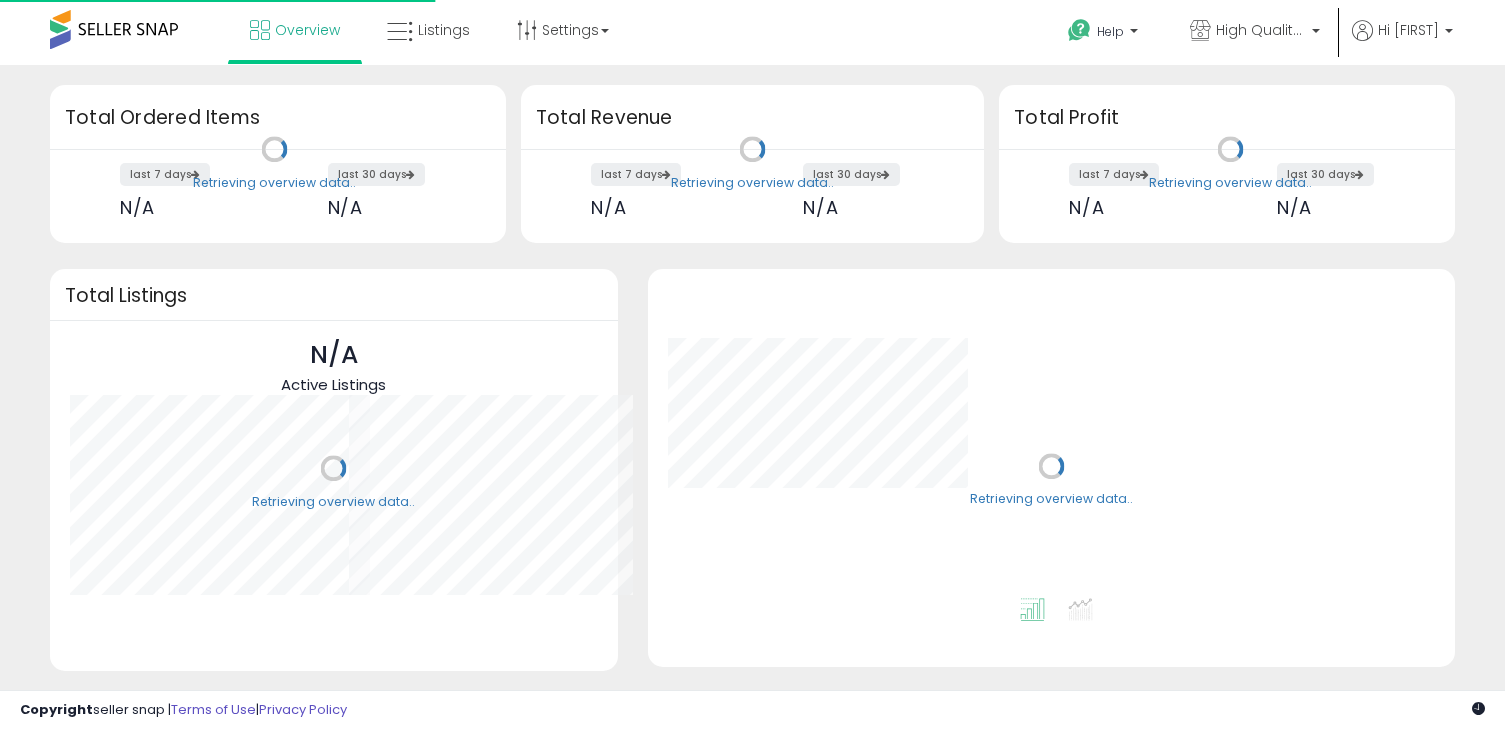 scroll, scrollTop: 0, scrollLeft: 0, axis: both 